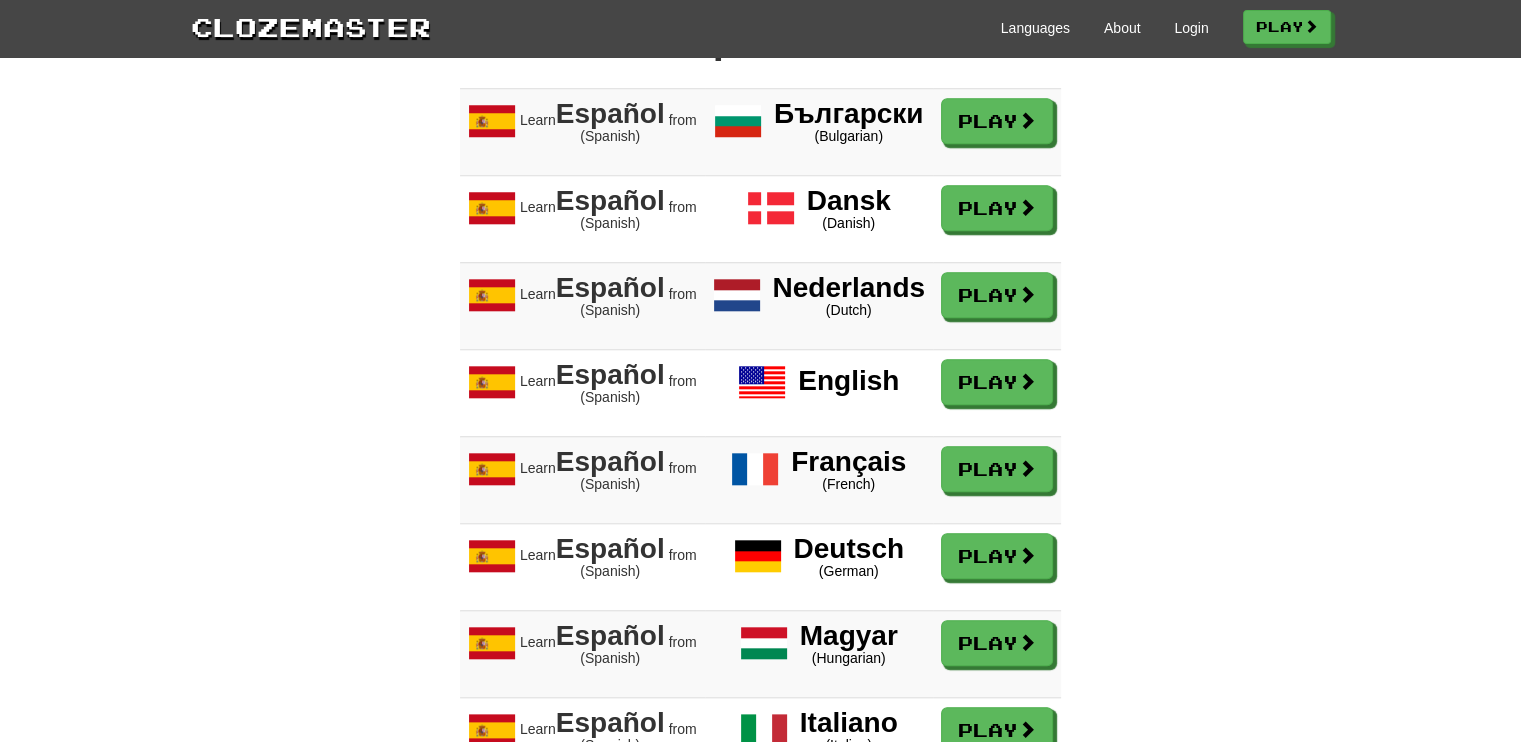 scroll, scrollTop: 1733, scrollLeft: 0, axis: vertical 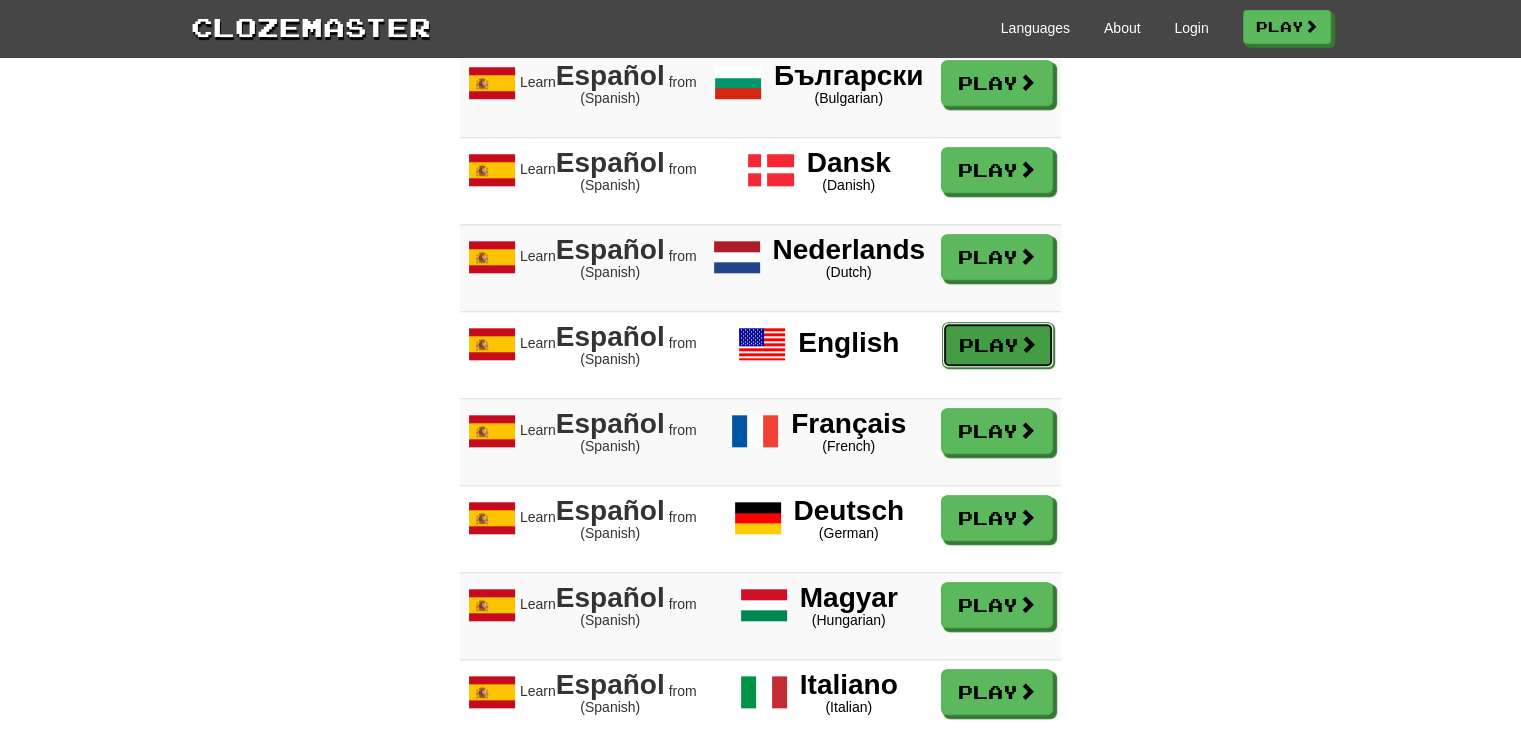 click on "Play" at bounding box center [998, 345] 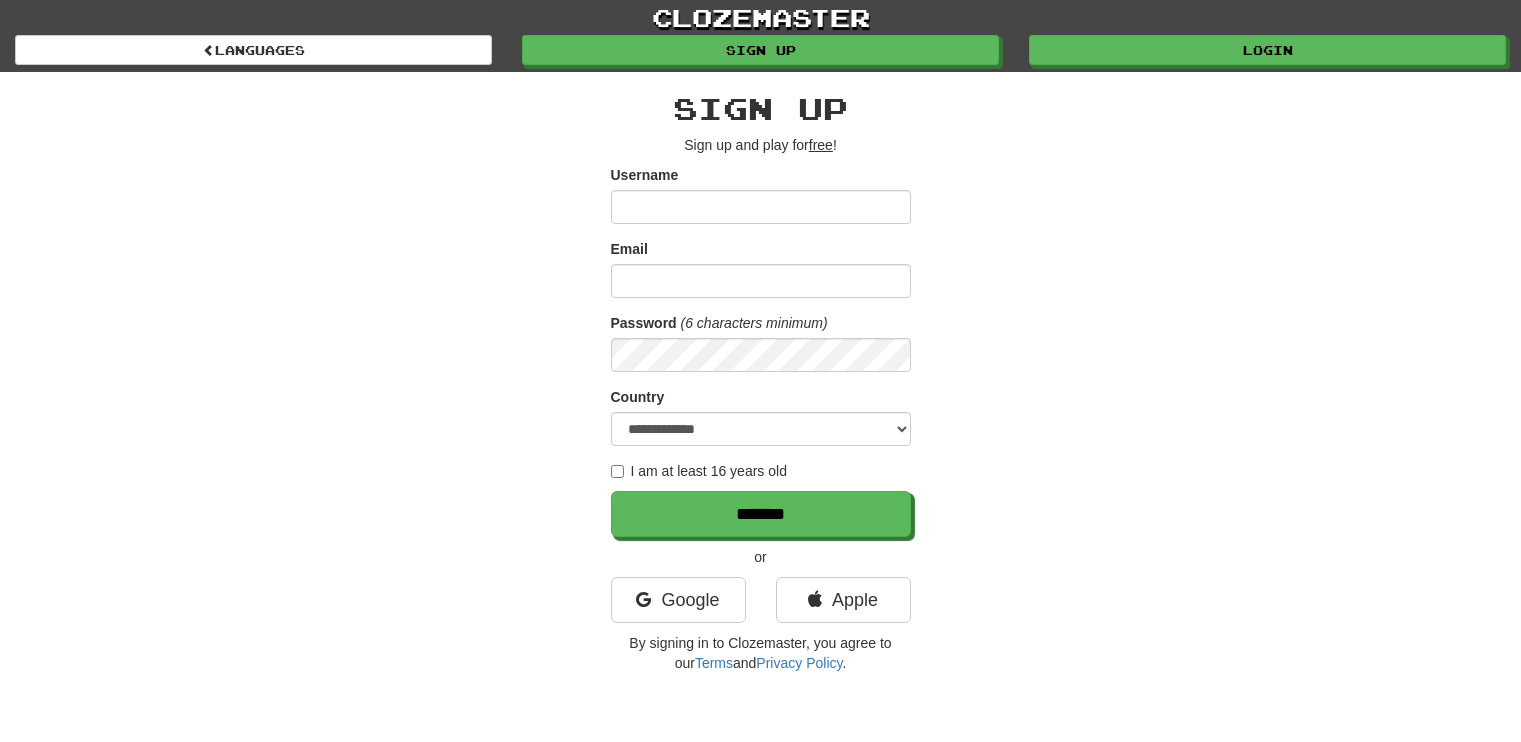 scroll, scrollTop: 0, scrollLeft: 0, axis: both 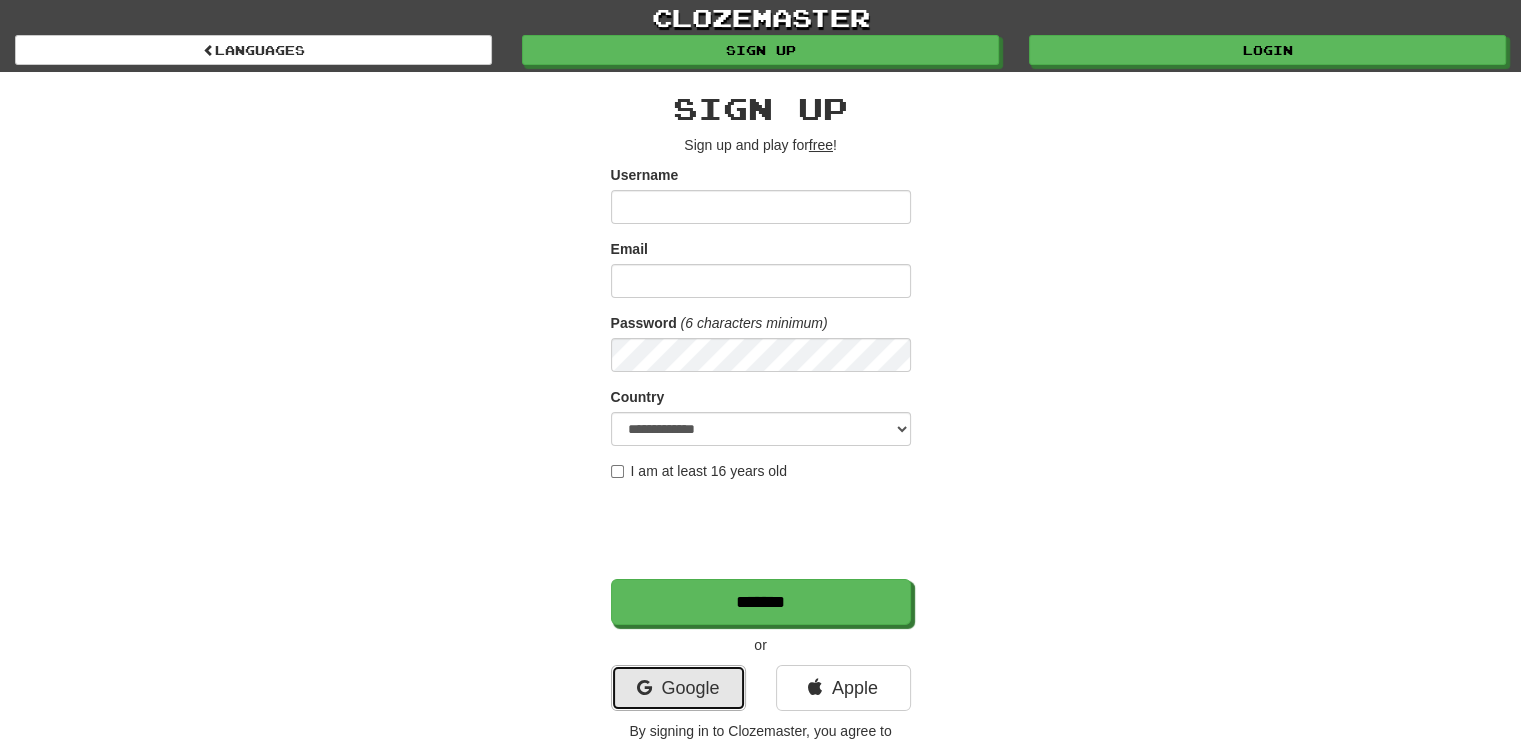 click on "Google" at bounding box center (678, 688) 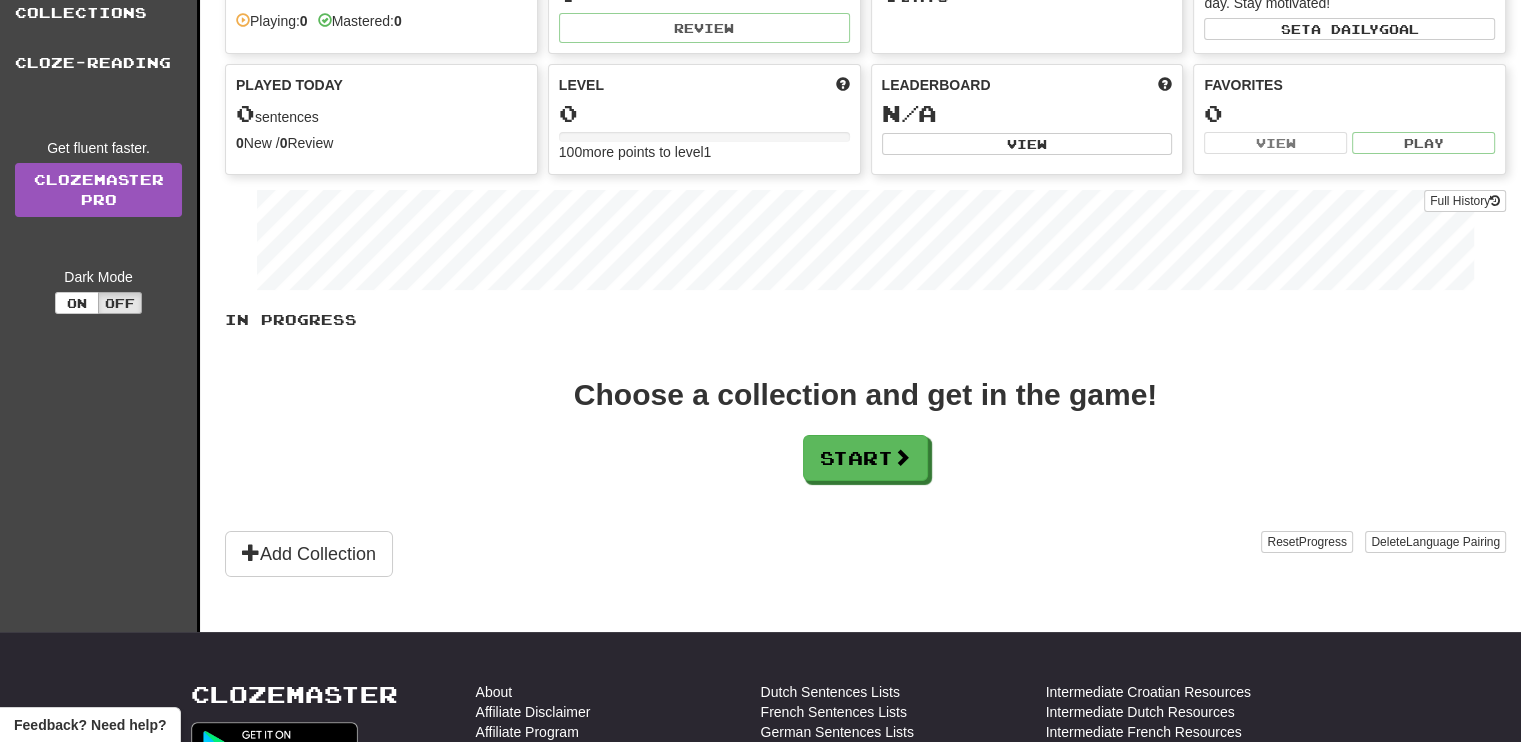 scroll, scrollTop: 0, scrollLeft: 0, axis: both 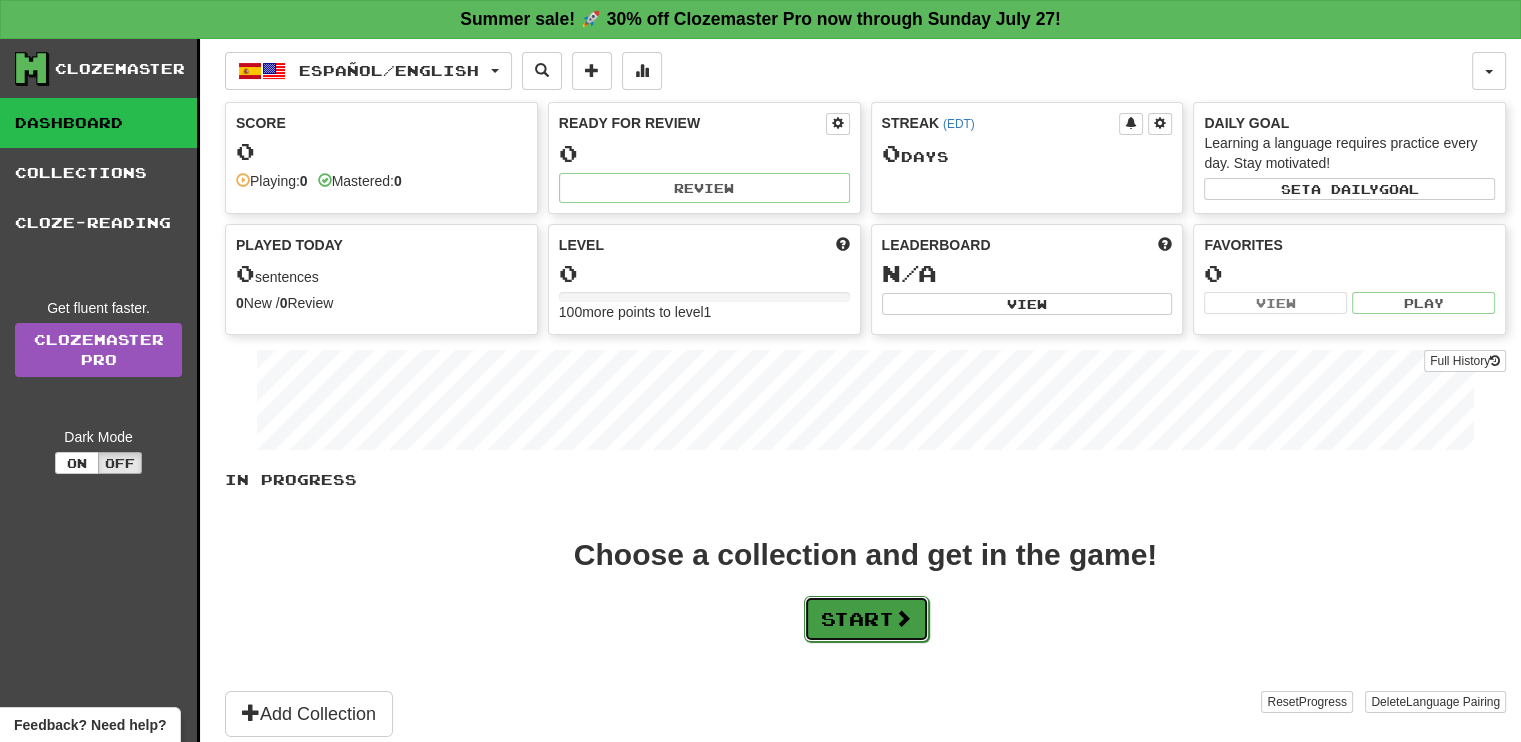 click on "Start" at bounding box center [866, 619] 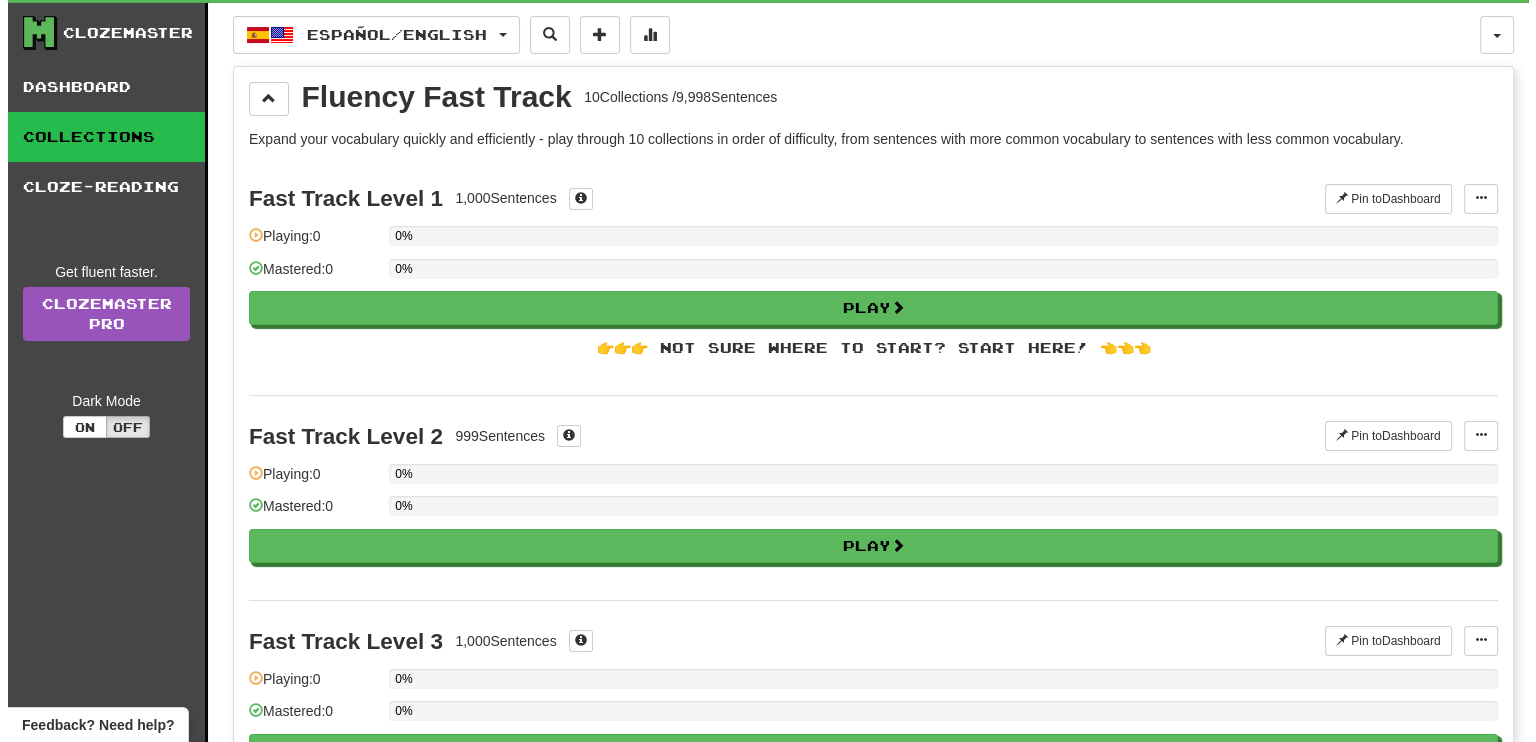 scroll, scrollTop: 0, scrollLeft: 0, axis: both 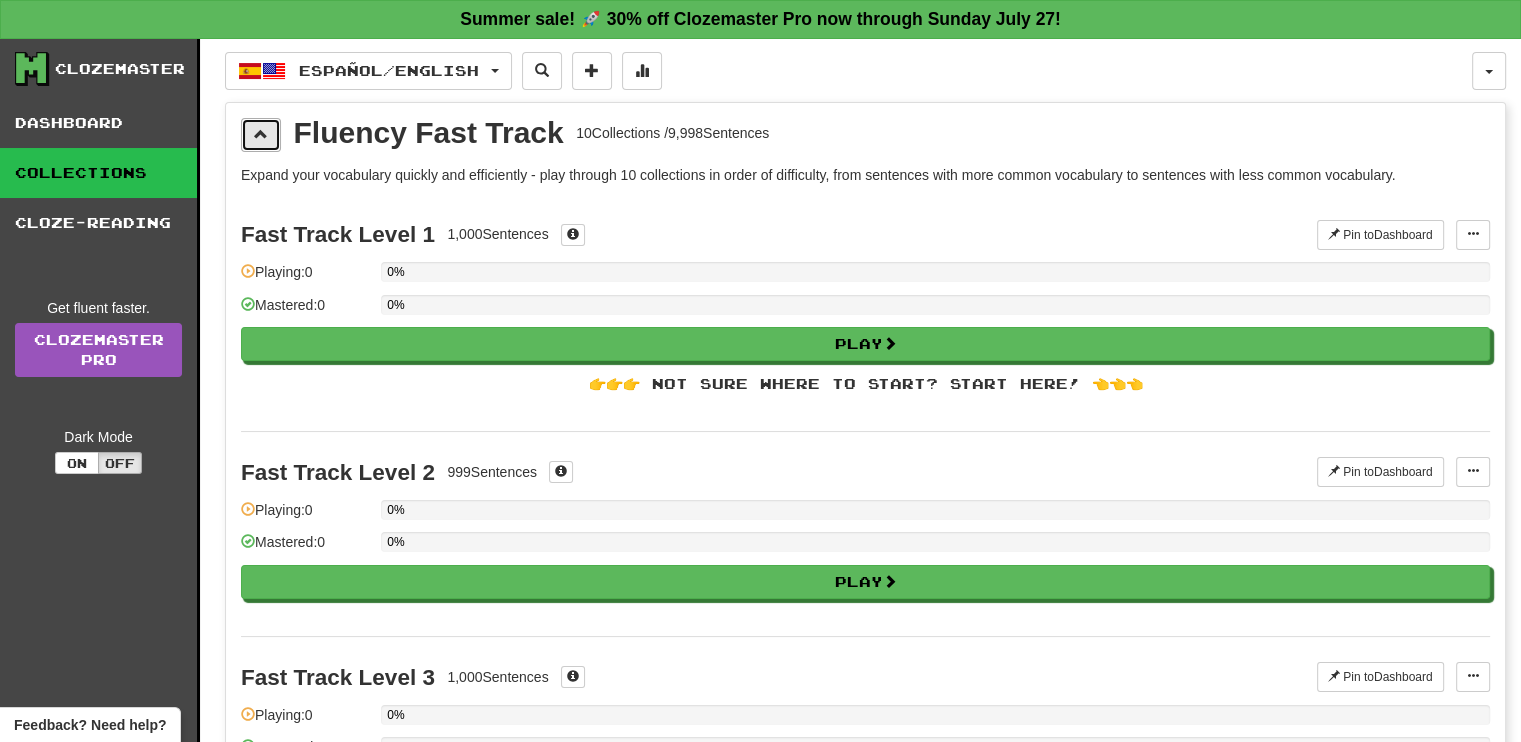 click at bounding box center (261, 135) 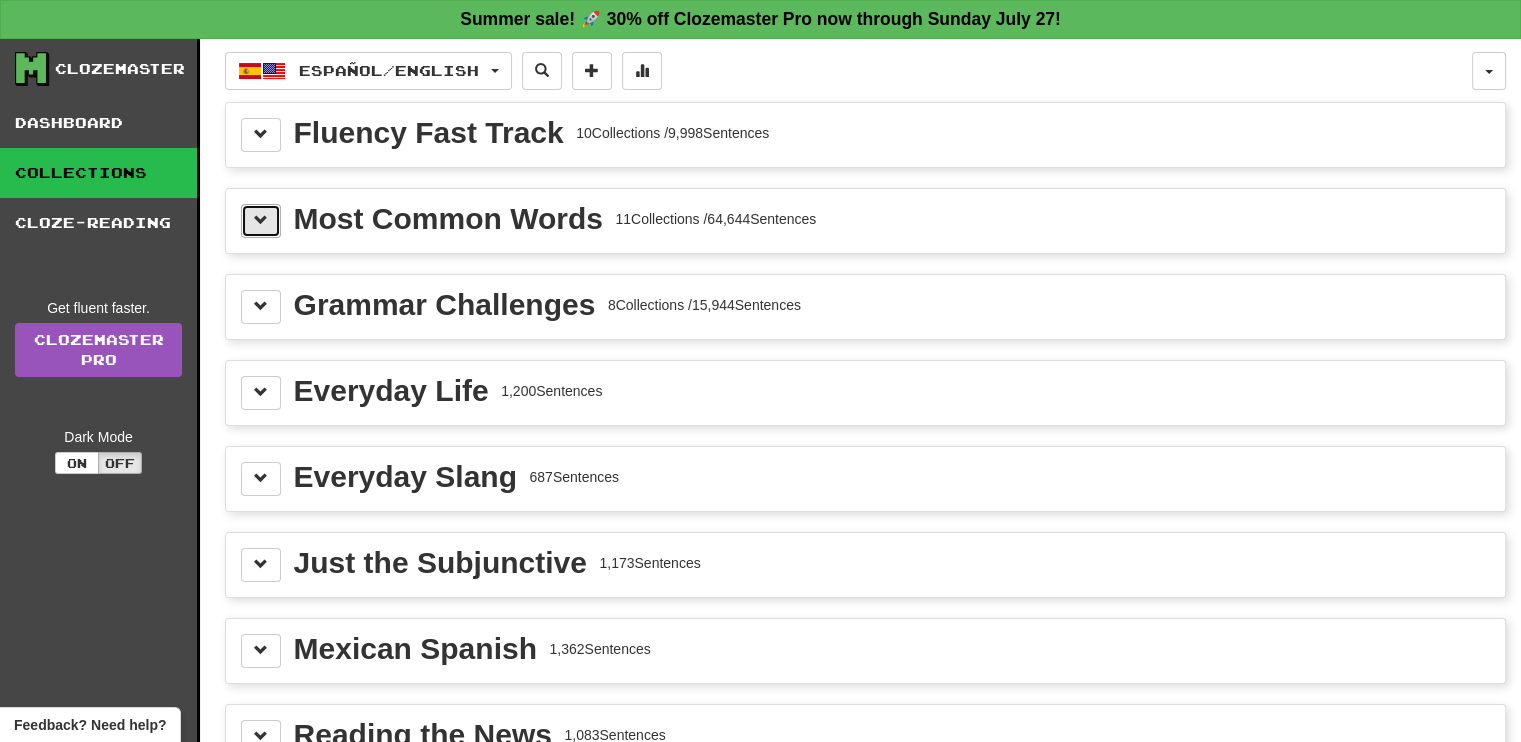 click at bounding box center [261, 221] 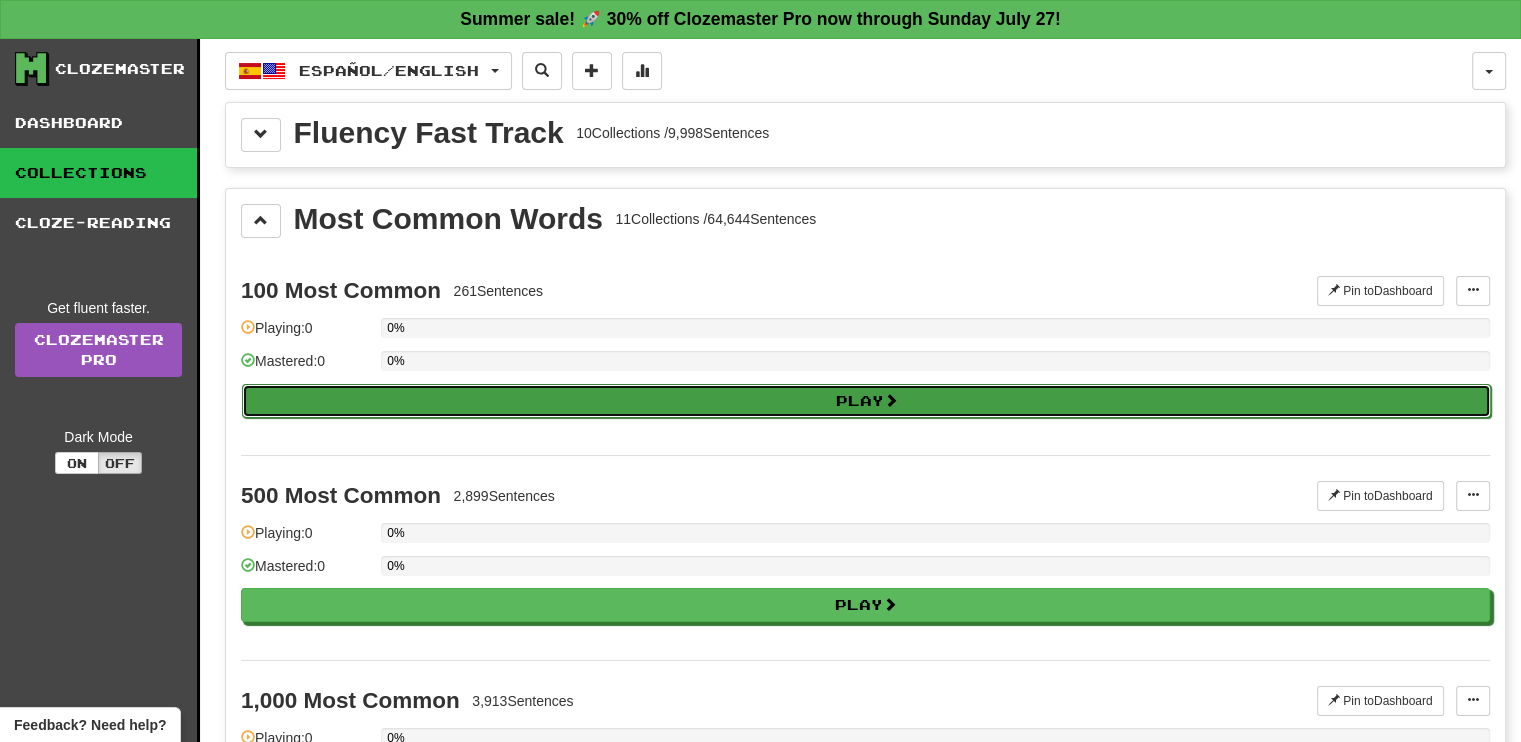 click on "Play" at bounding box center (866, 401) 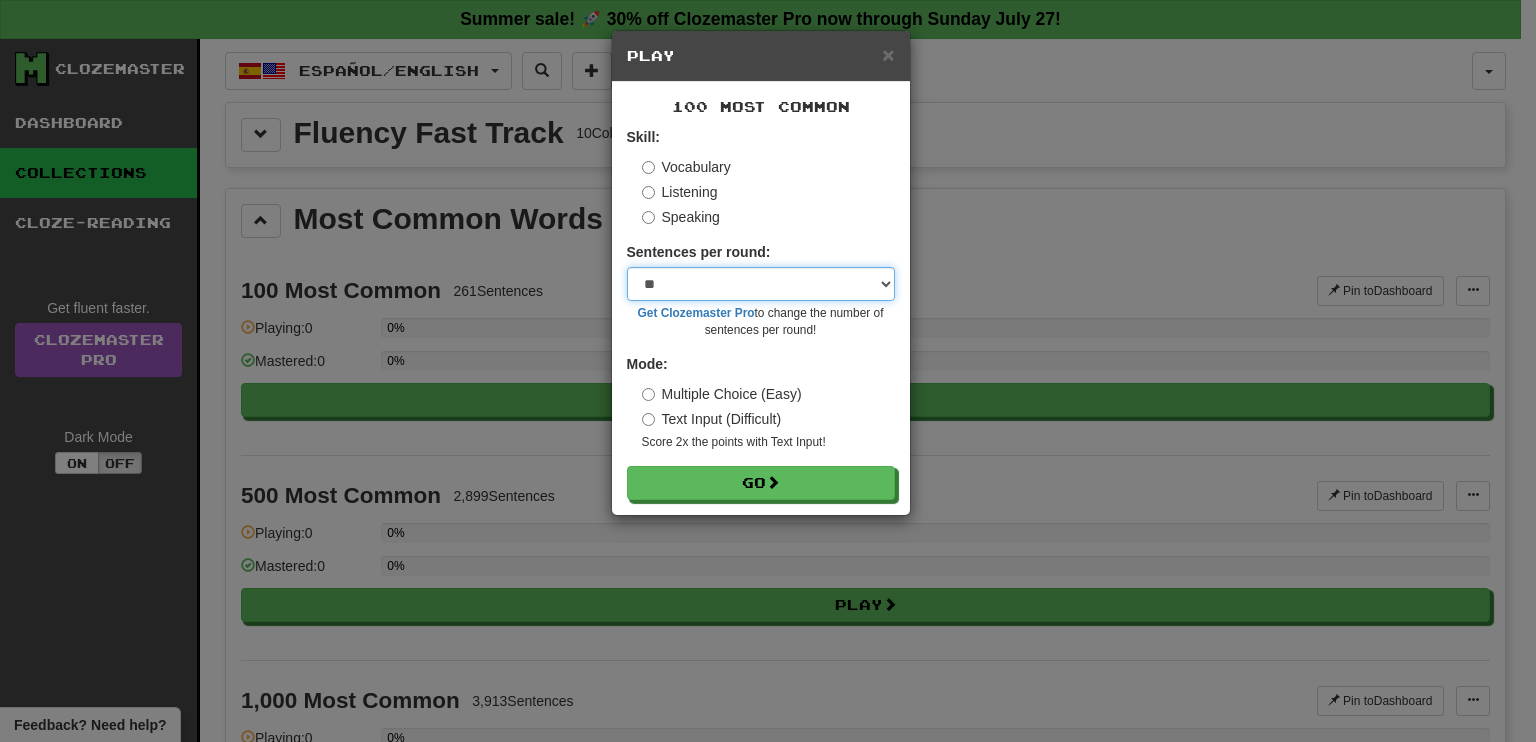 click on "* ** ** ** ** ** *** ********" at bounding box center [761, 284] 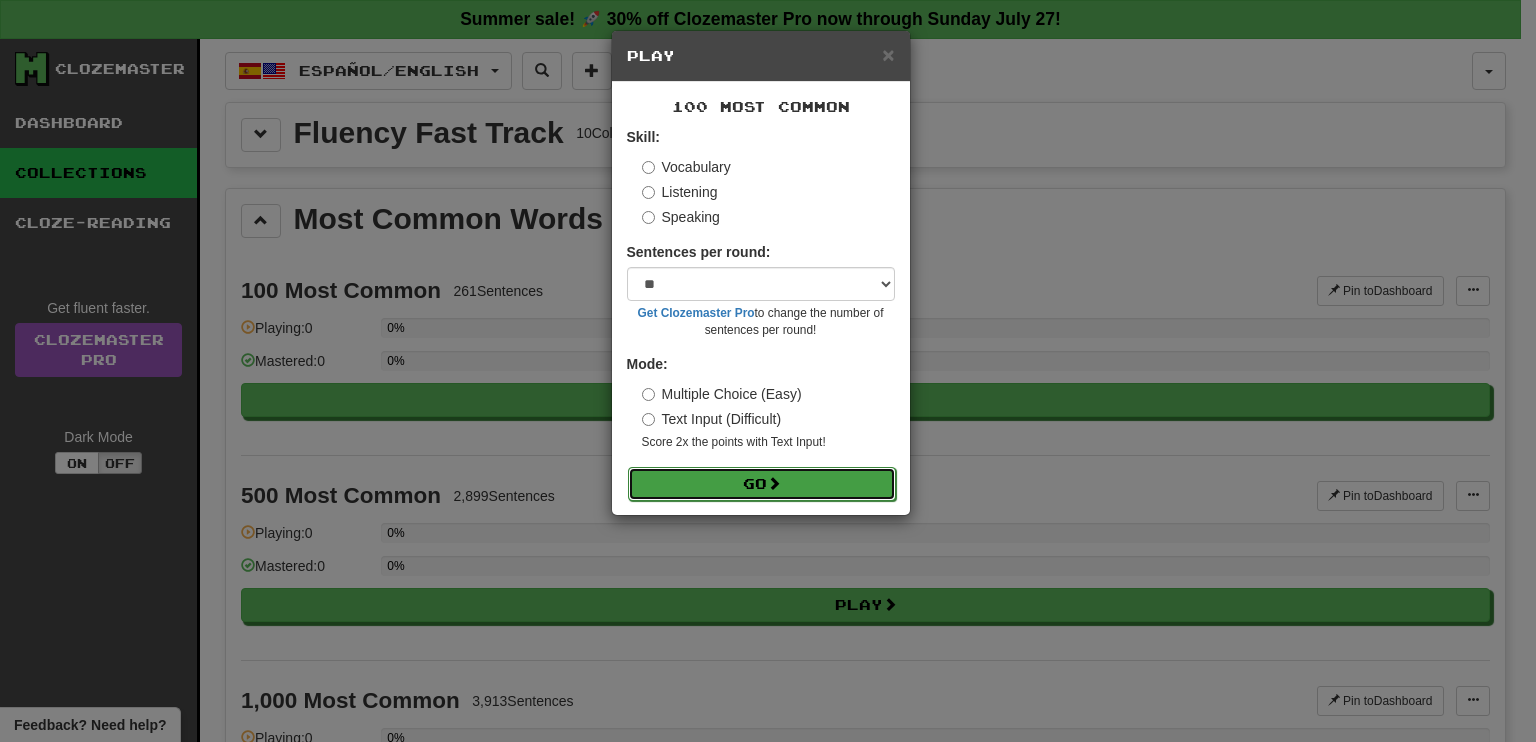 click on "Go" at bounding box center [762, 484] 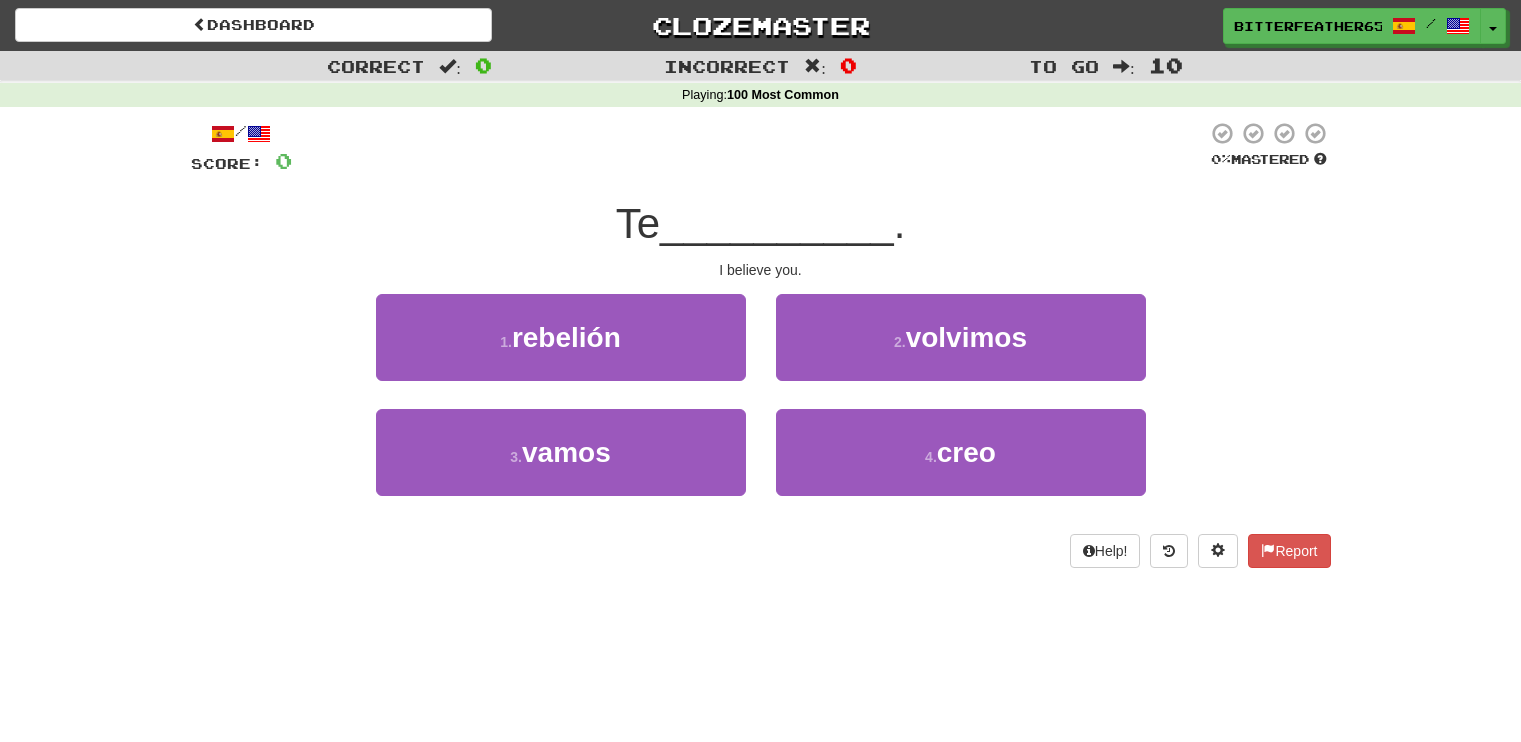 scroll, scrollTop: 0, scrollLeft: 0, axis: both 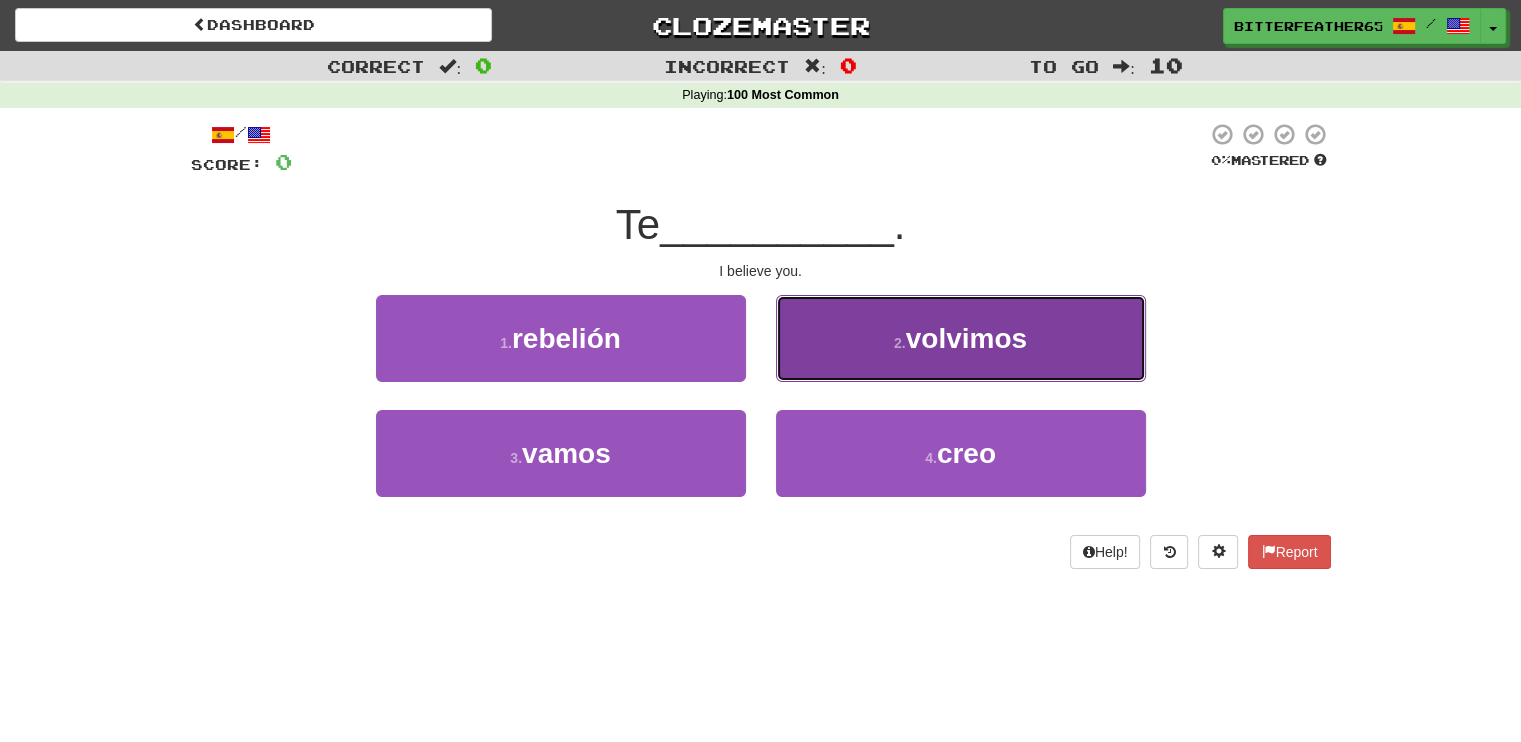 click on "2 .  volvimos" at bounding box center [961, 338] 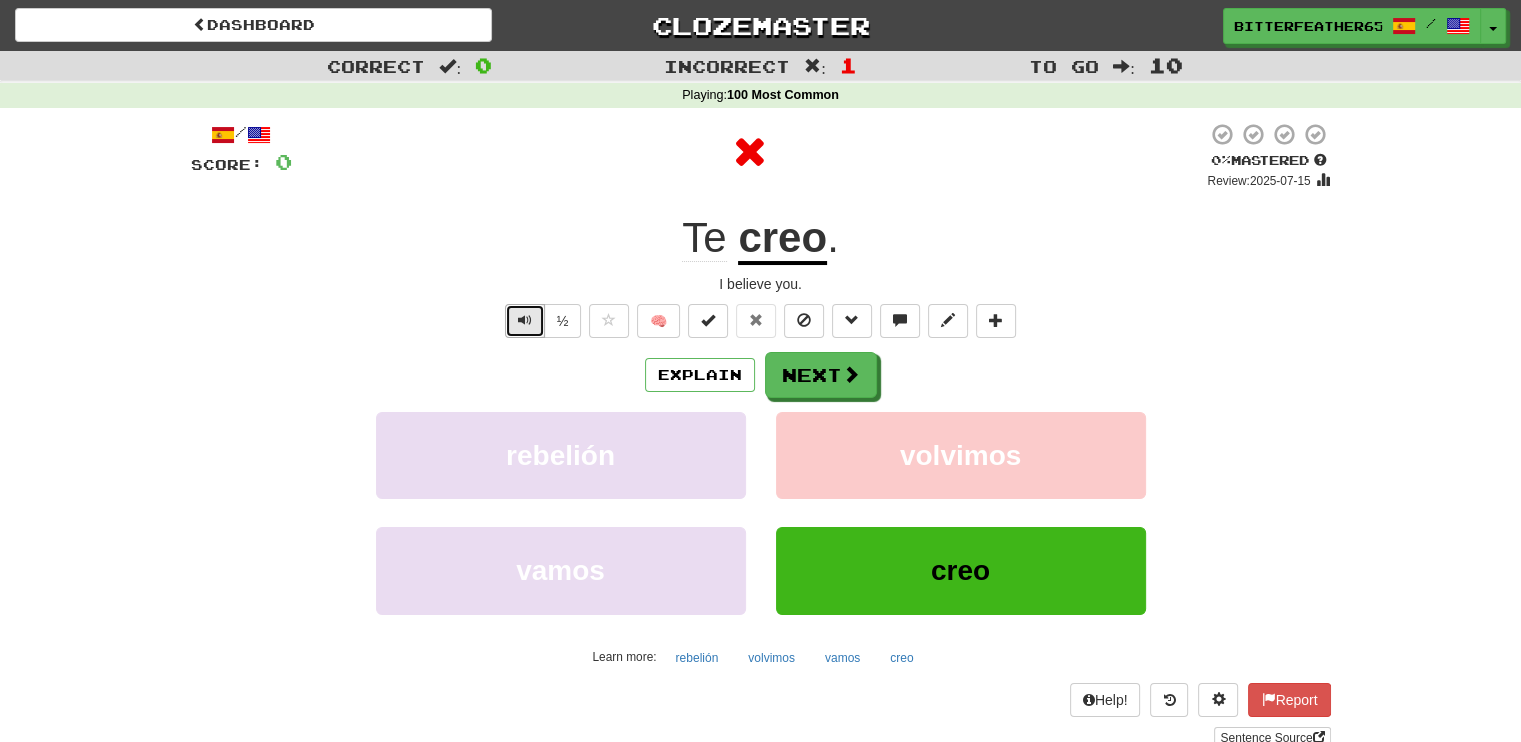 drag, startPoint x: 507, startPoint y: 316, endPoint x: 519, endPoint y: 316, distance: 12 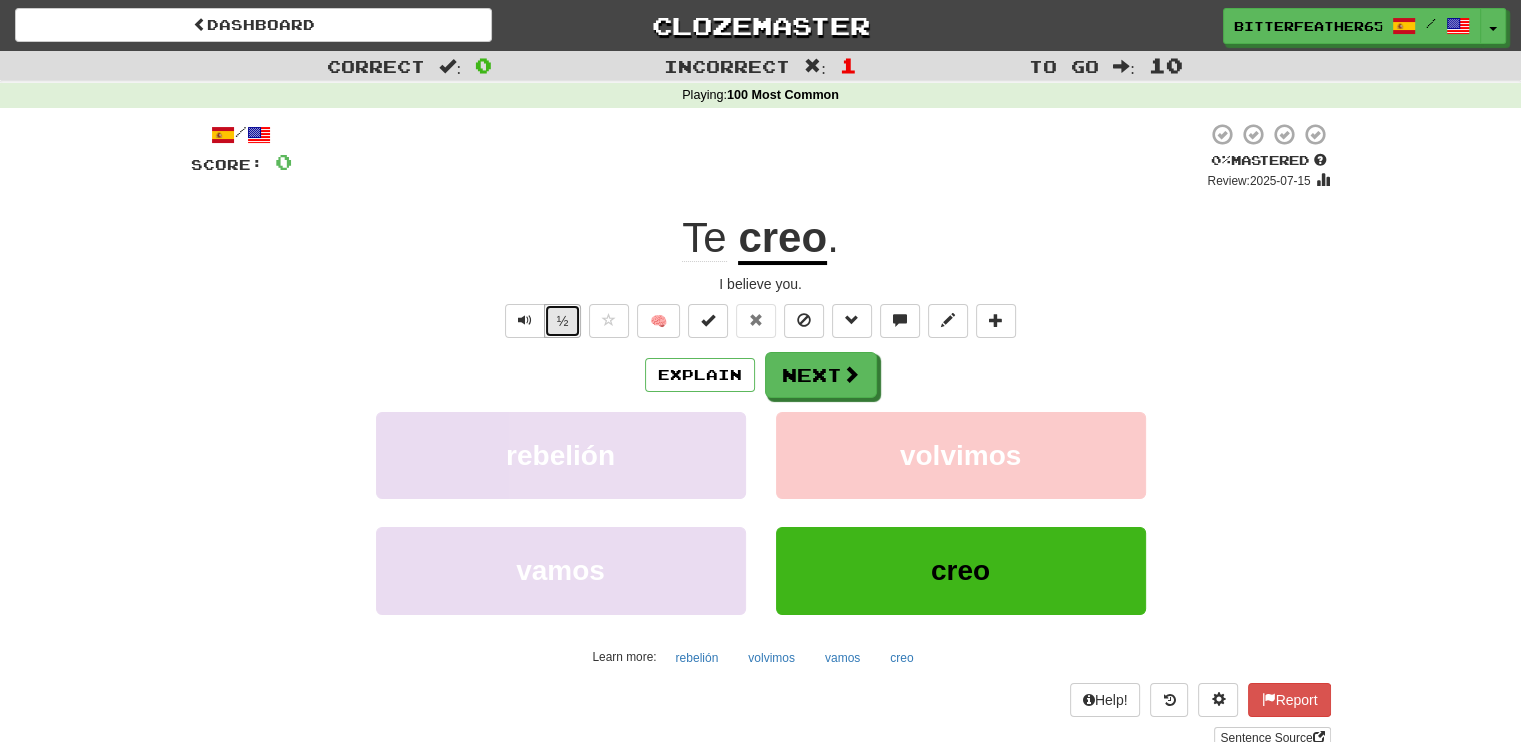 click on "½" at bounding box center (563, 321) 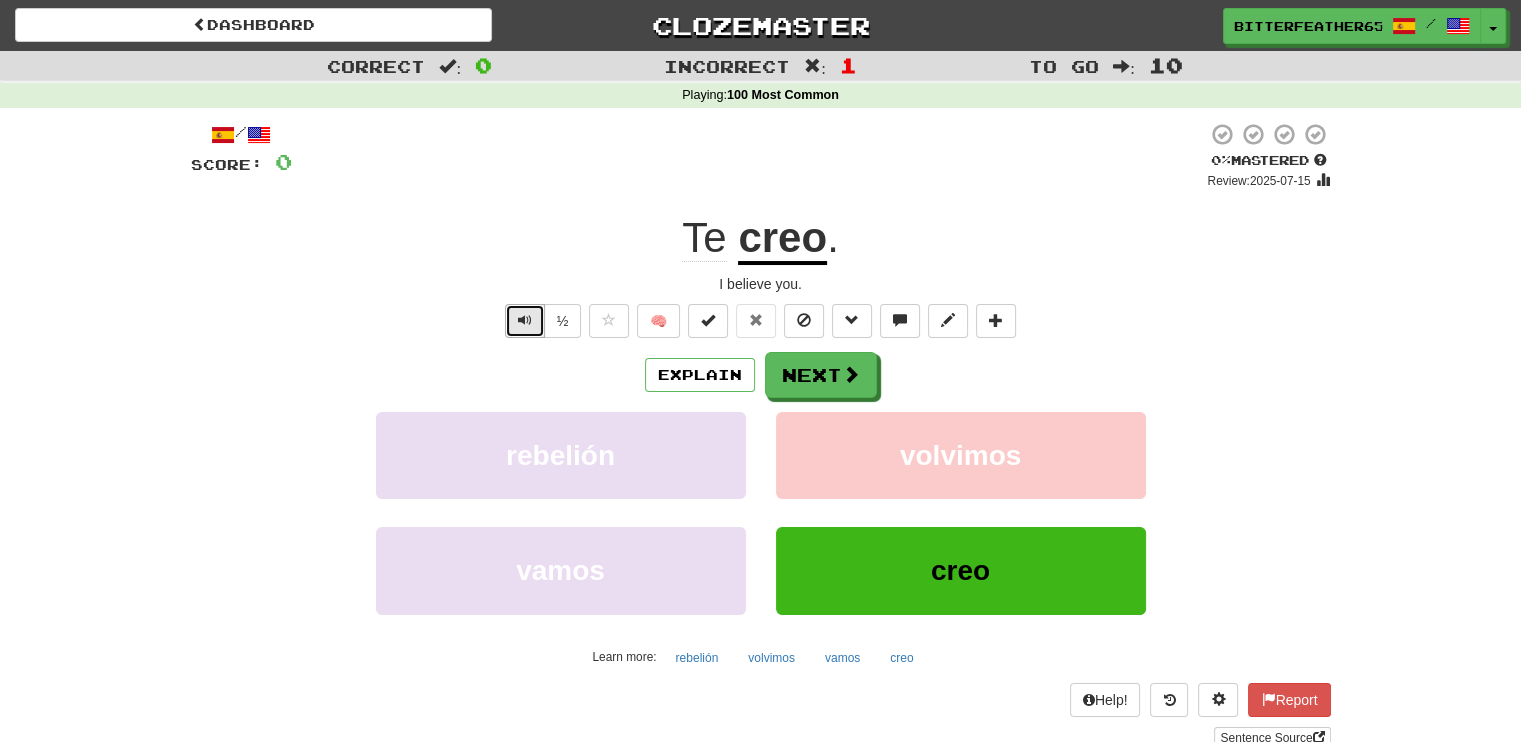 click at bounding box center [525, 321] 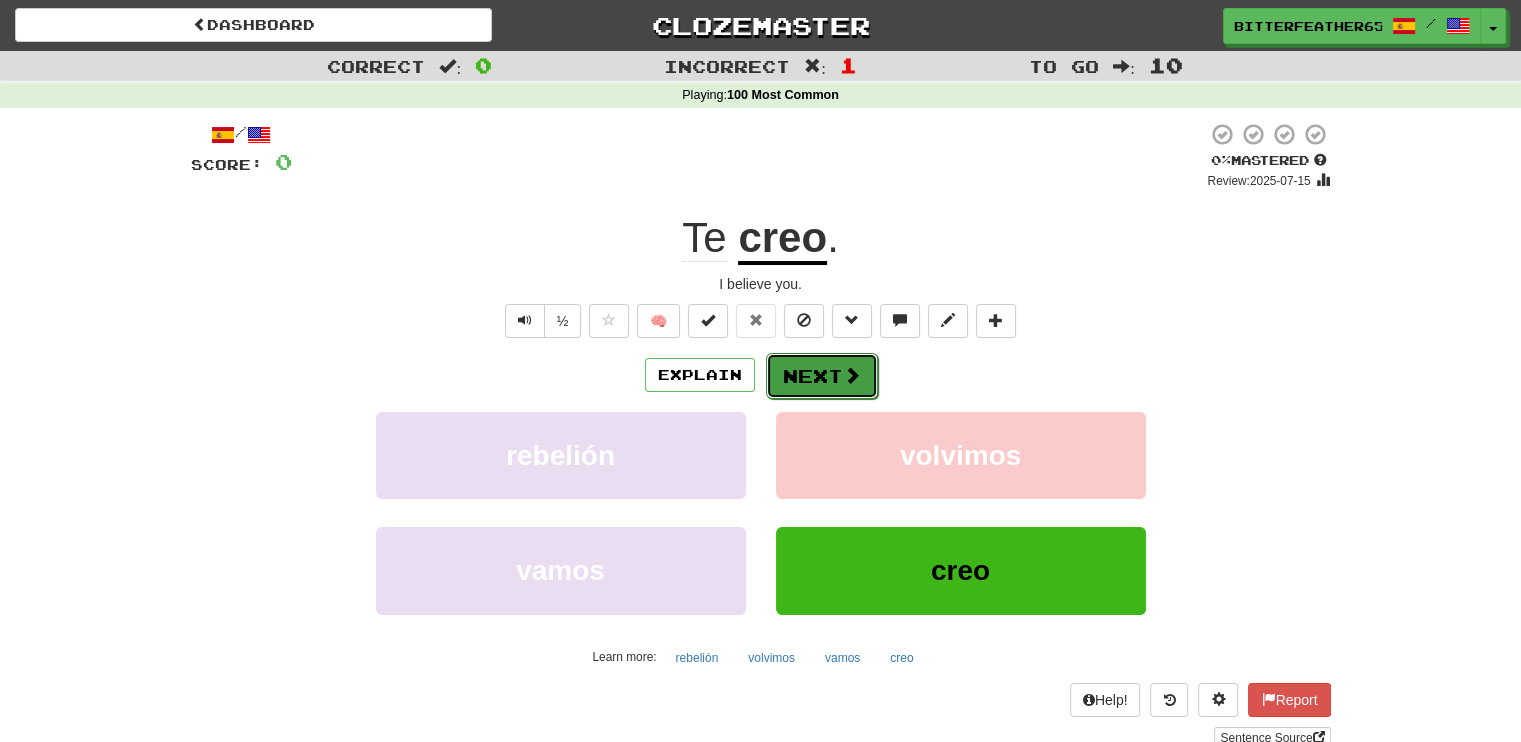 click on "Next" at bounding box center (822, 376) 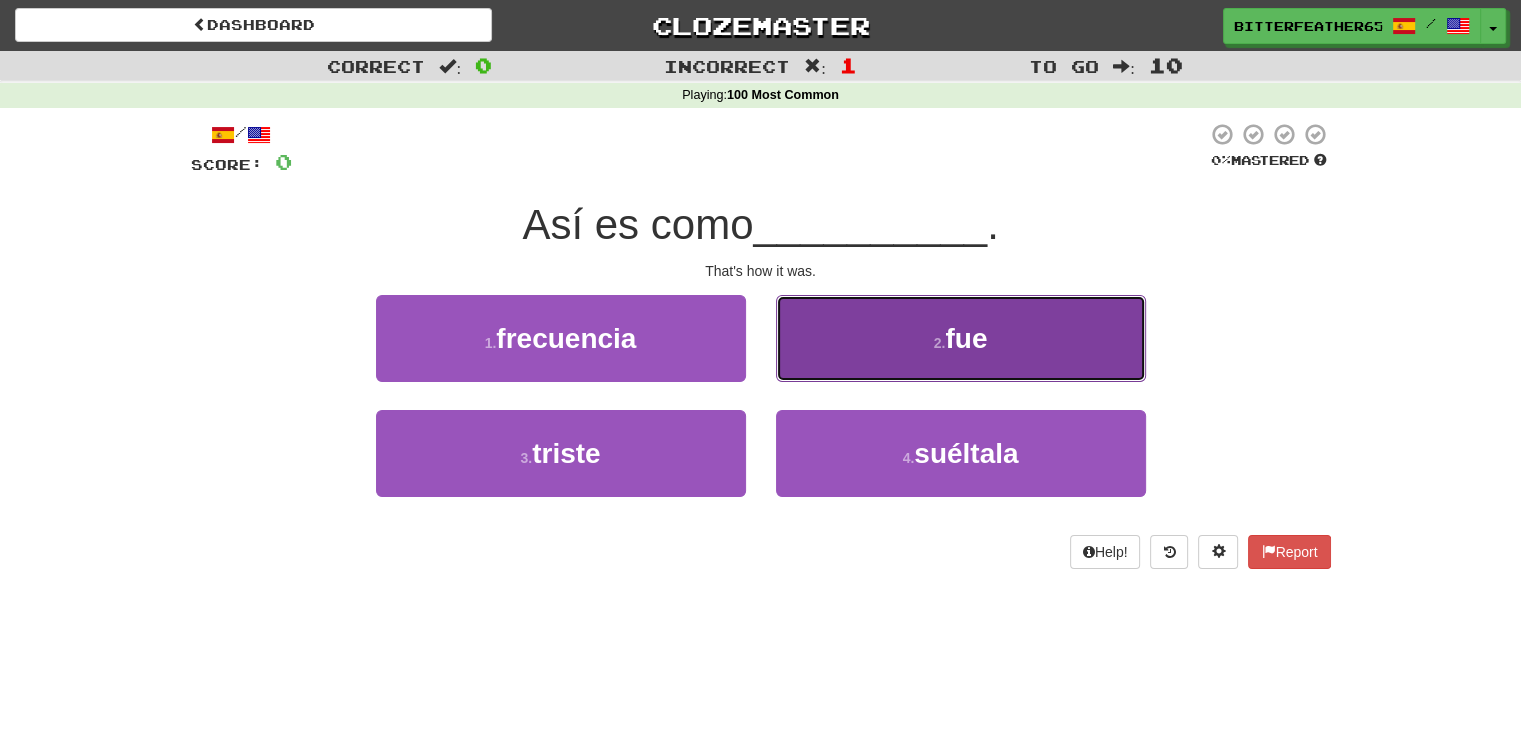 click on "2 .  fue" at bounding box center [961, 338] 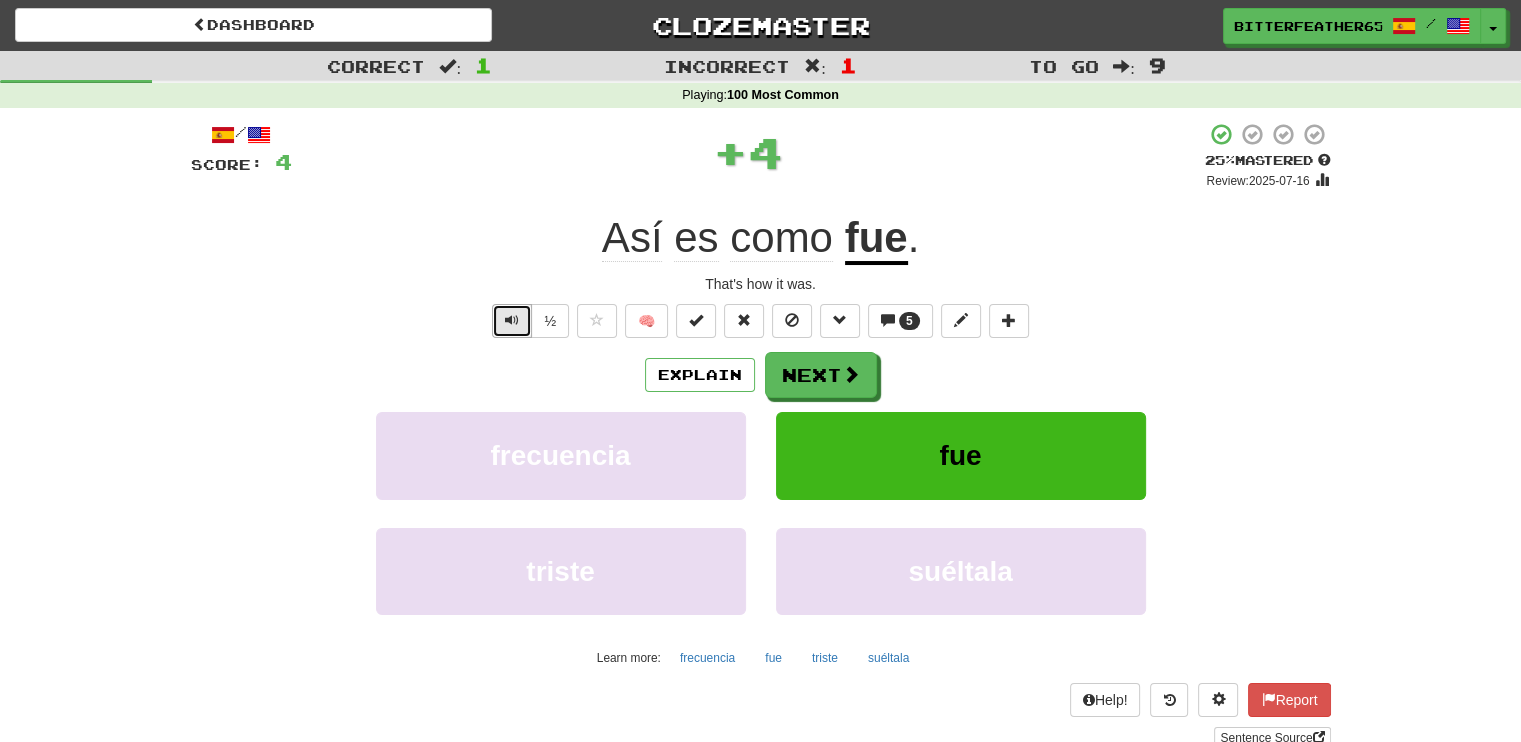 click at bounding box center (512, 320) 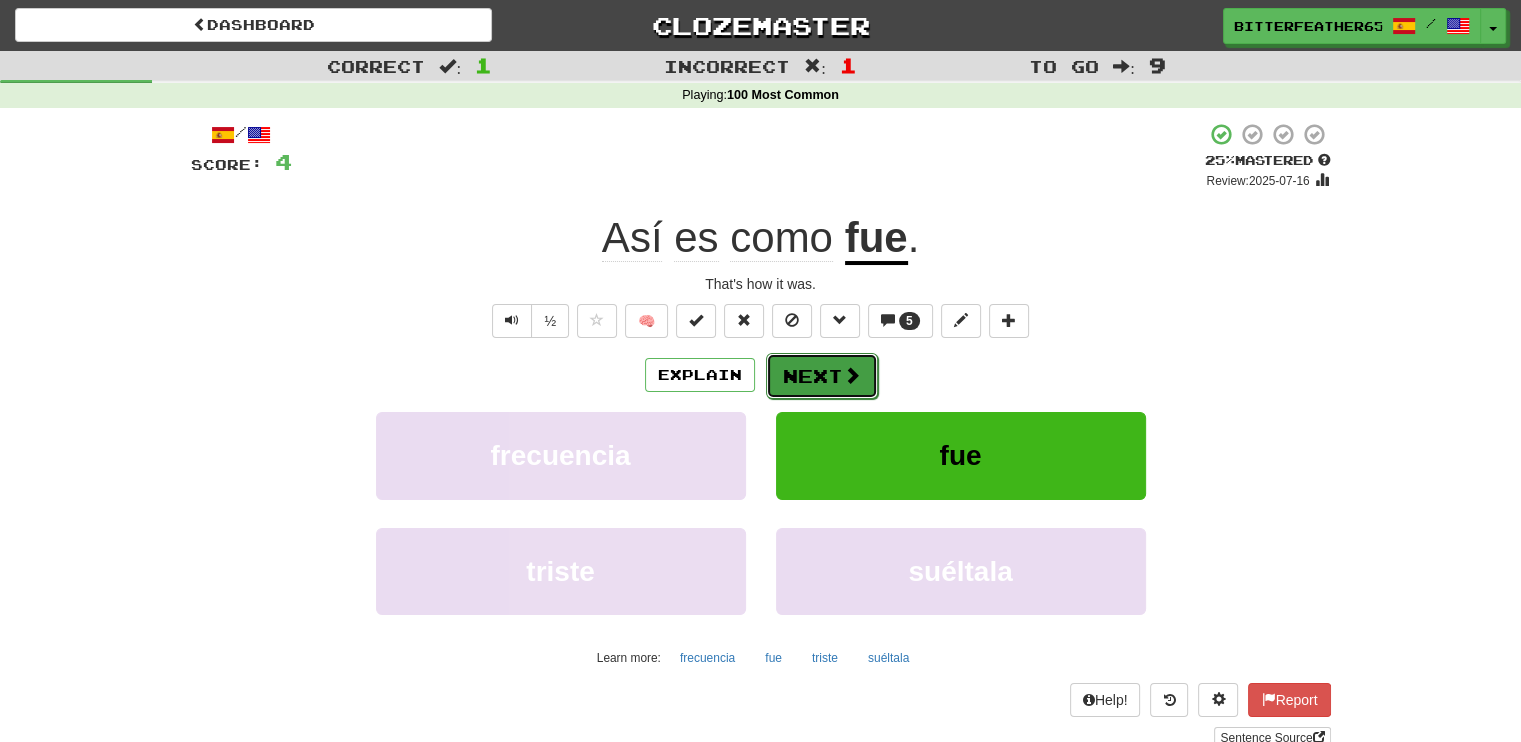 click on "Next" at bounding box center [822, 376] 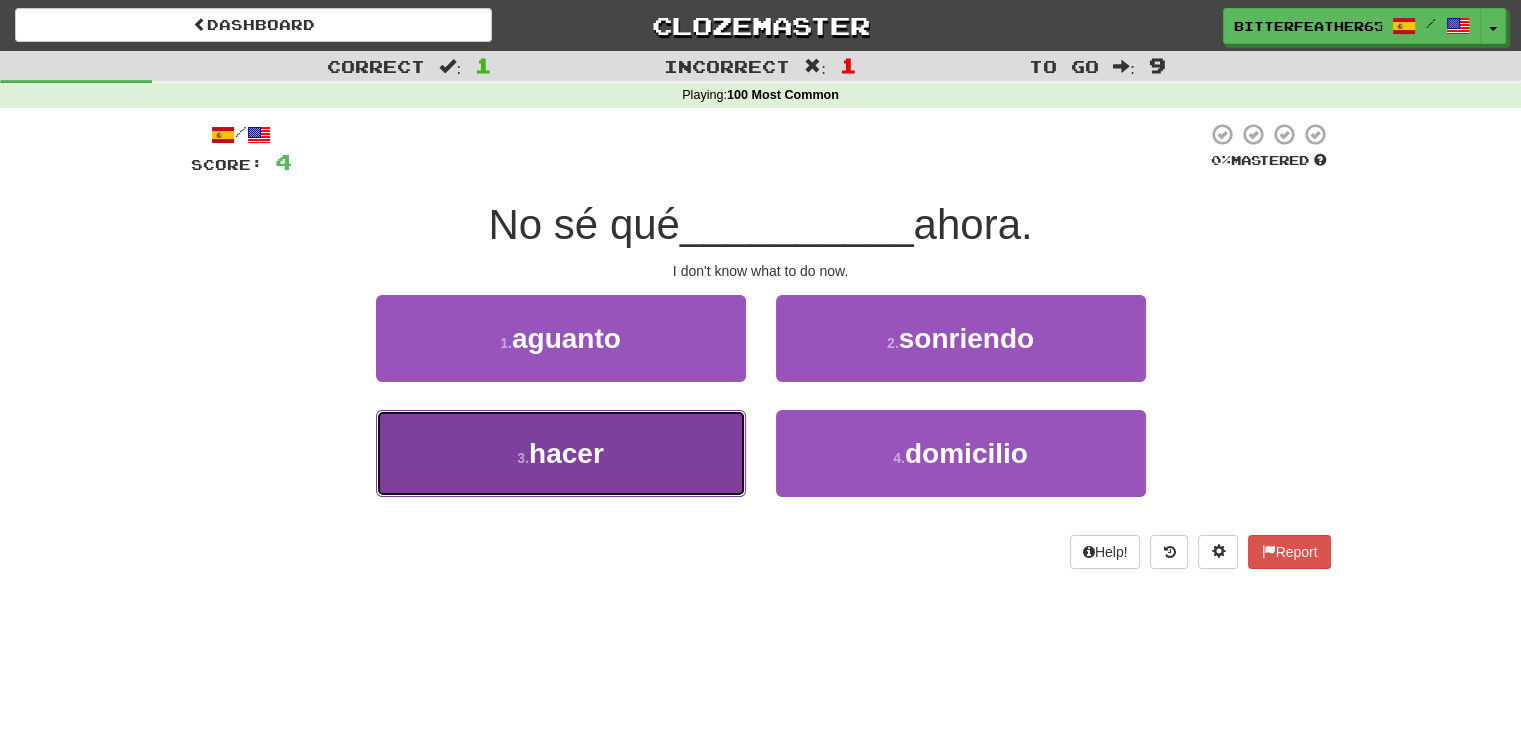 click on "3 .  hacer" at bounding box center [561, 453] 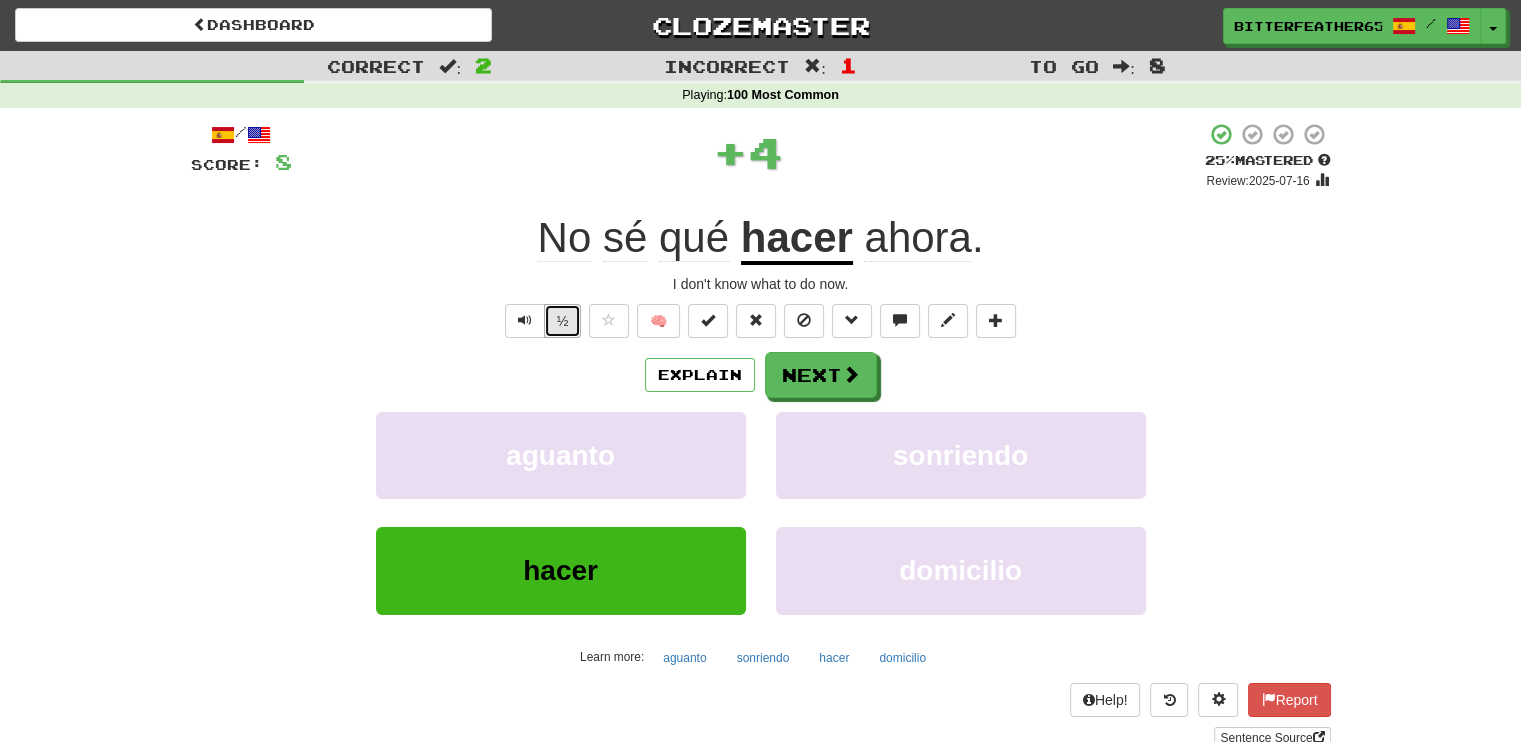 click on "½" at bounding box center [563, 321] 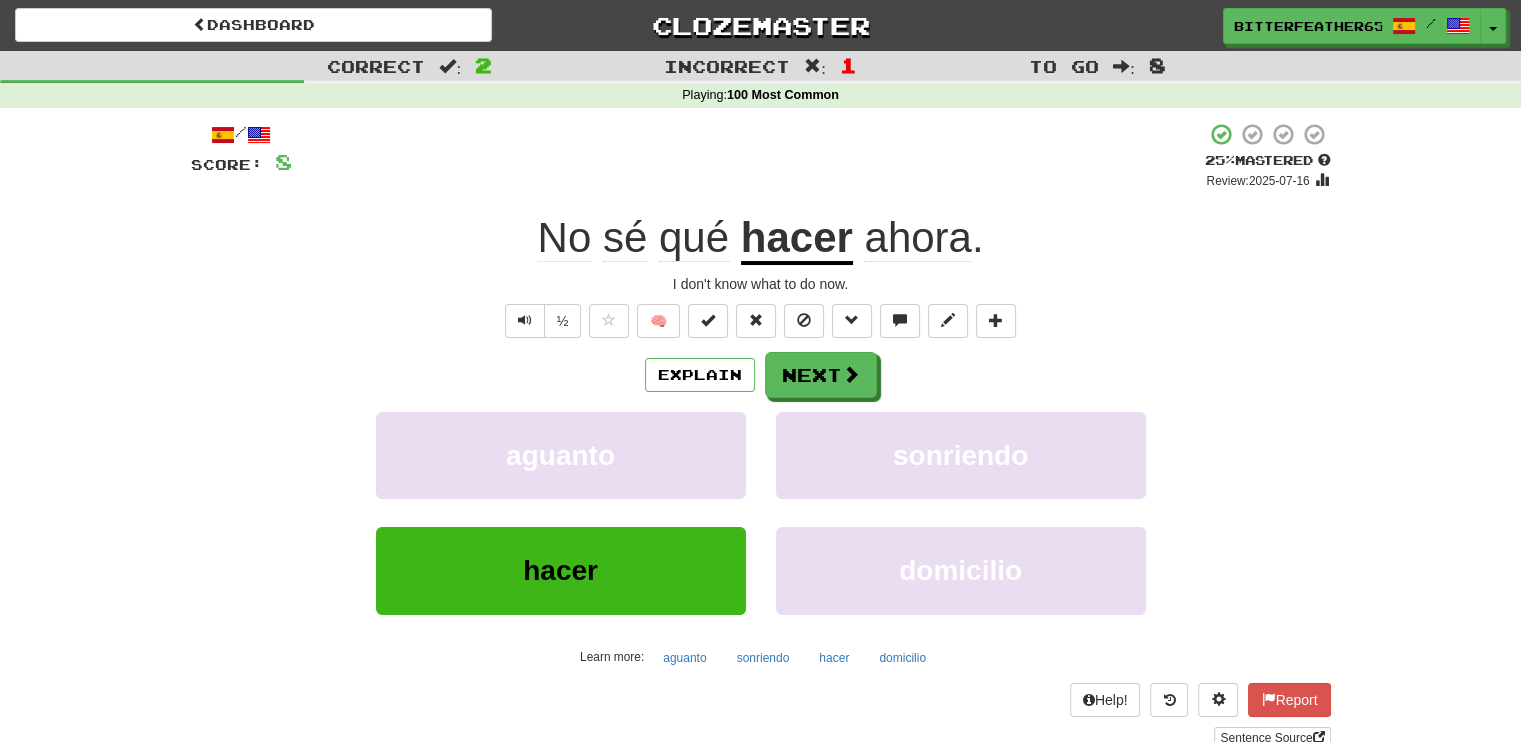 click on "hacer" at bounding box center [797, 239] 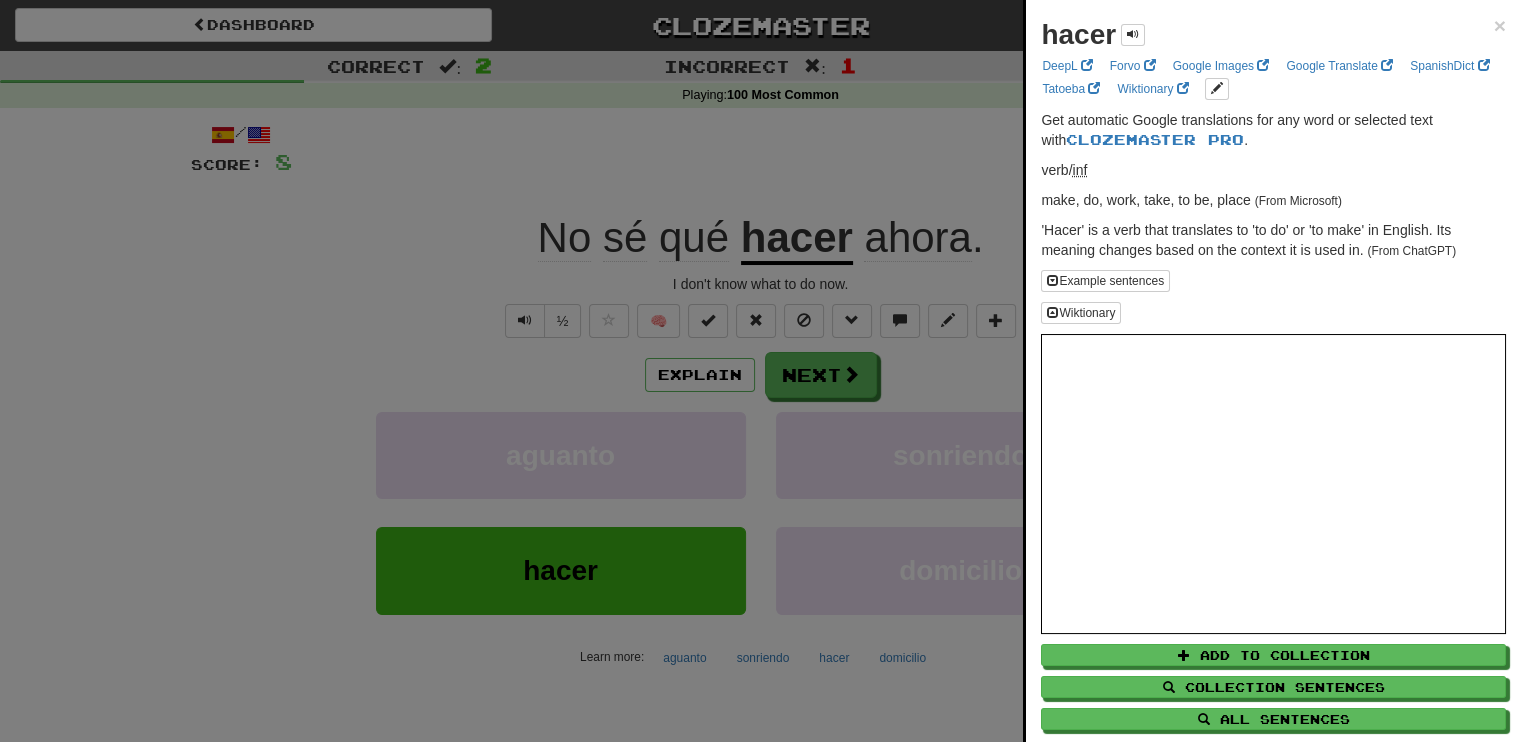 click at bounding box center (760, 371) 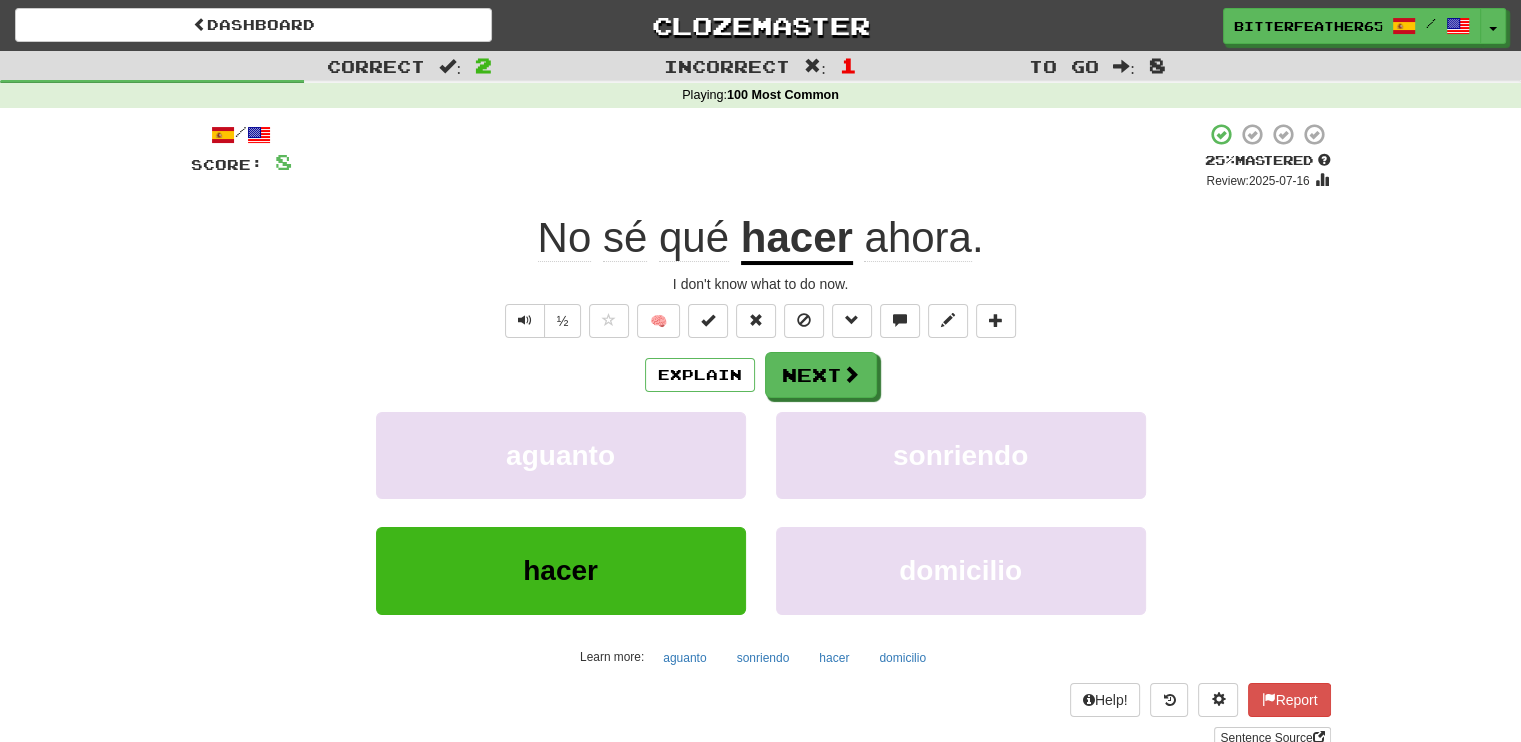 click on "ahora" at bounding box center [917, 238] 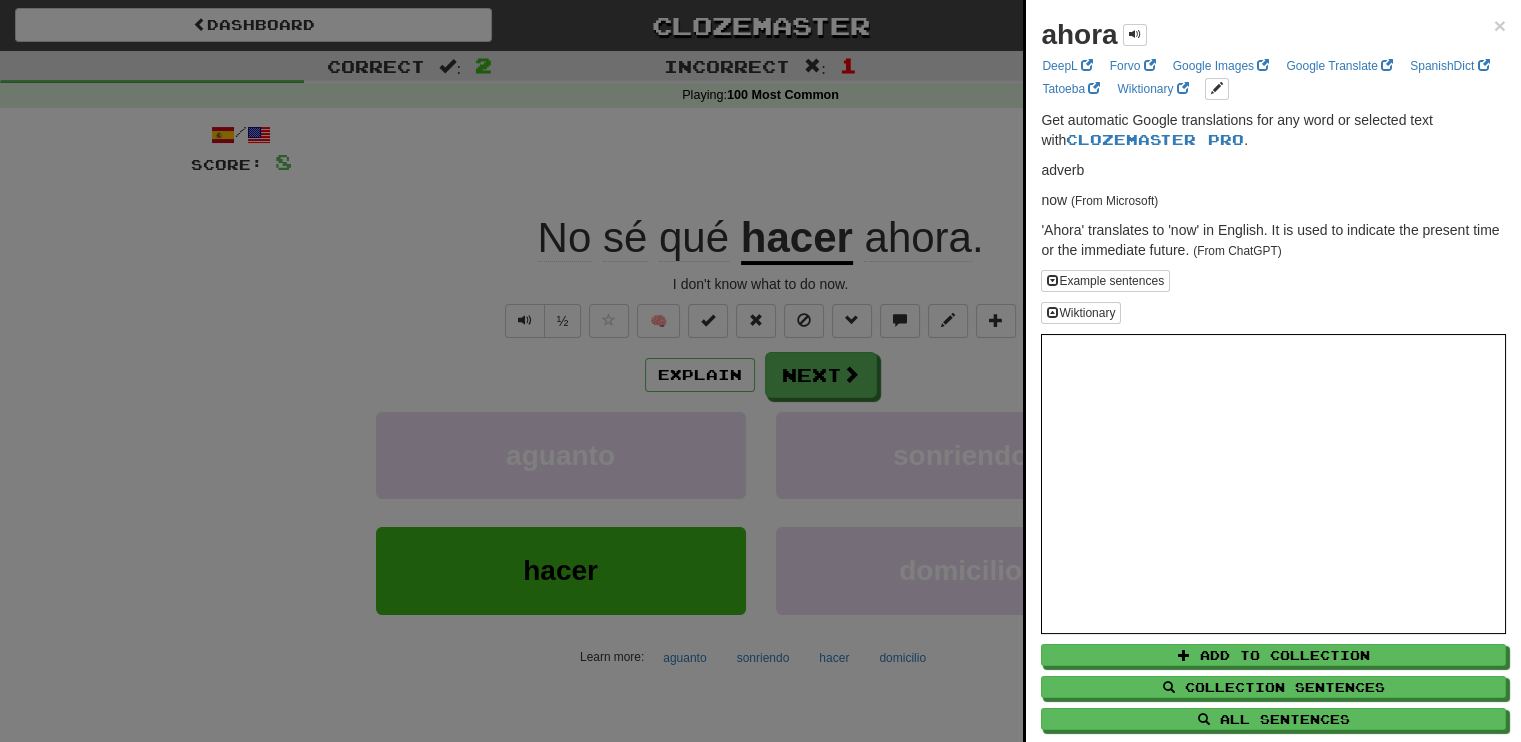 click at bounding box center (760, 371) 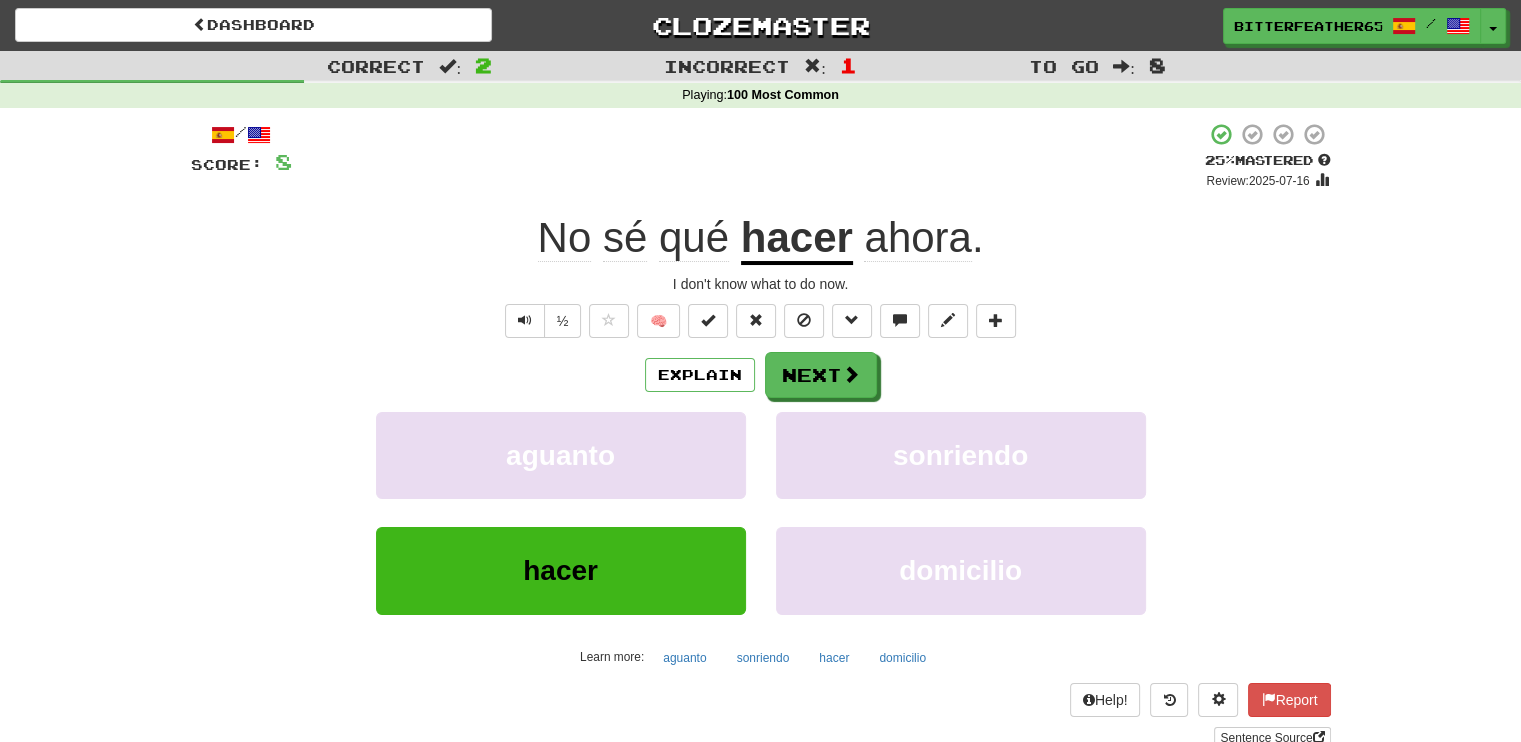 click on "sé" 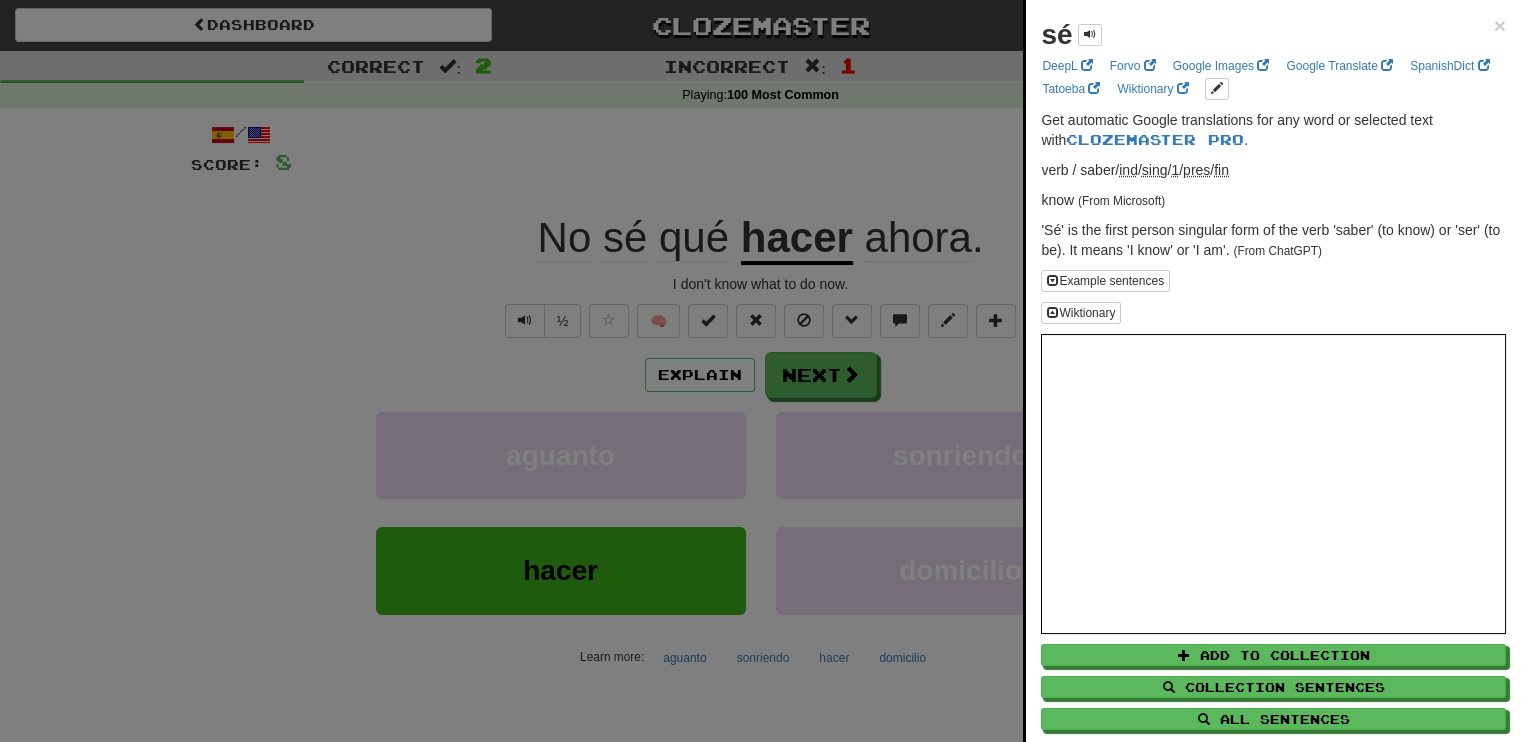 click at bounding box center (760, 371) 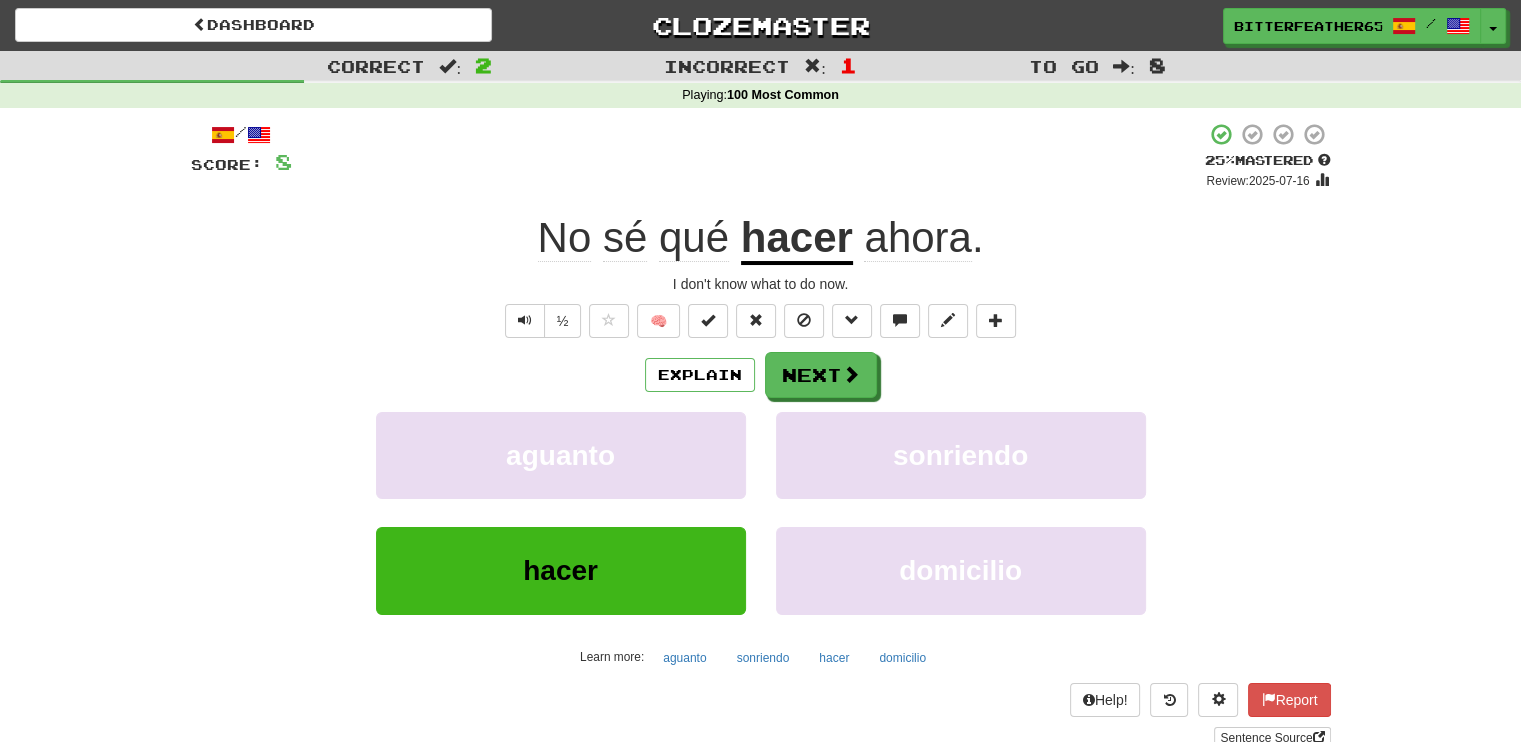 click on "No" 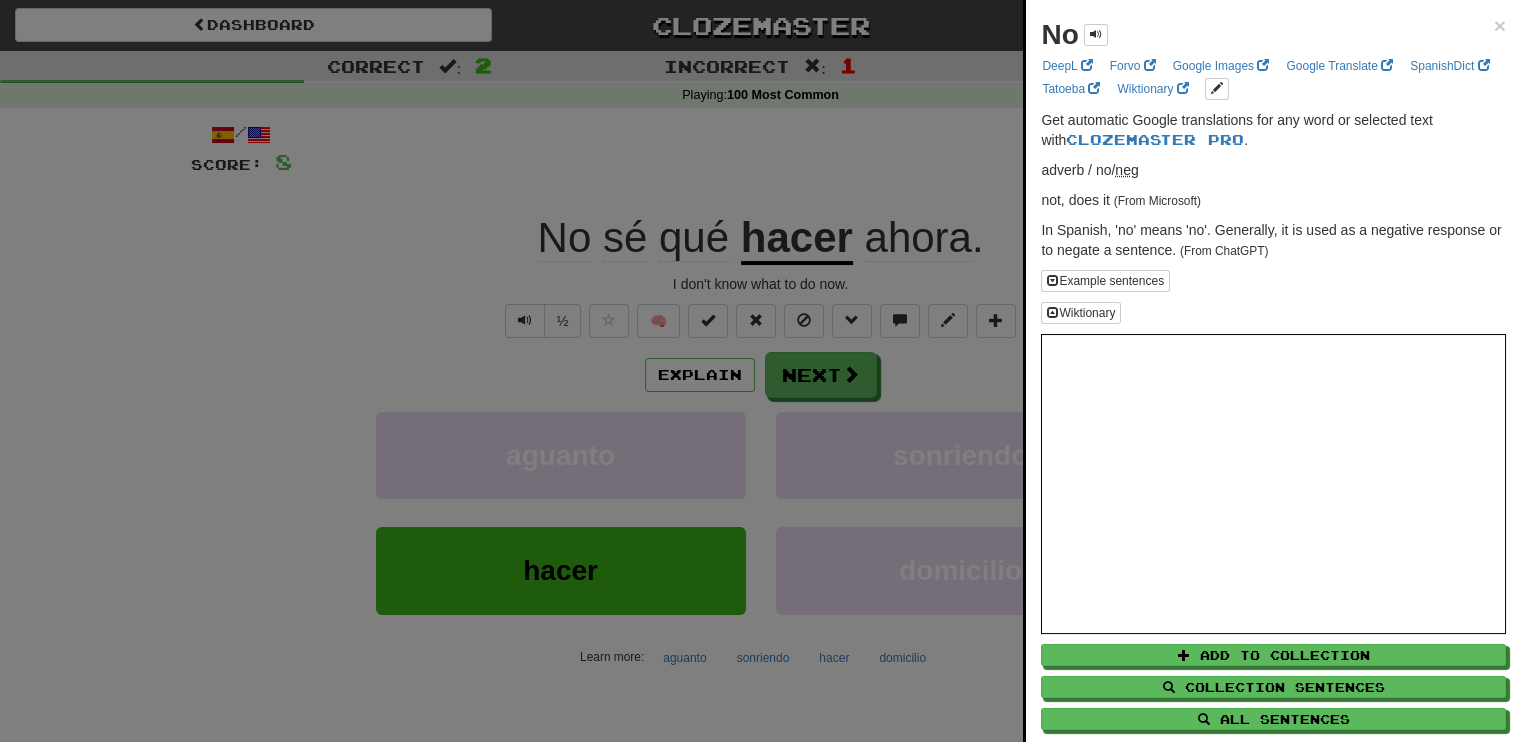 click at bounding box center (760, 371) 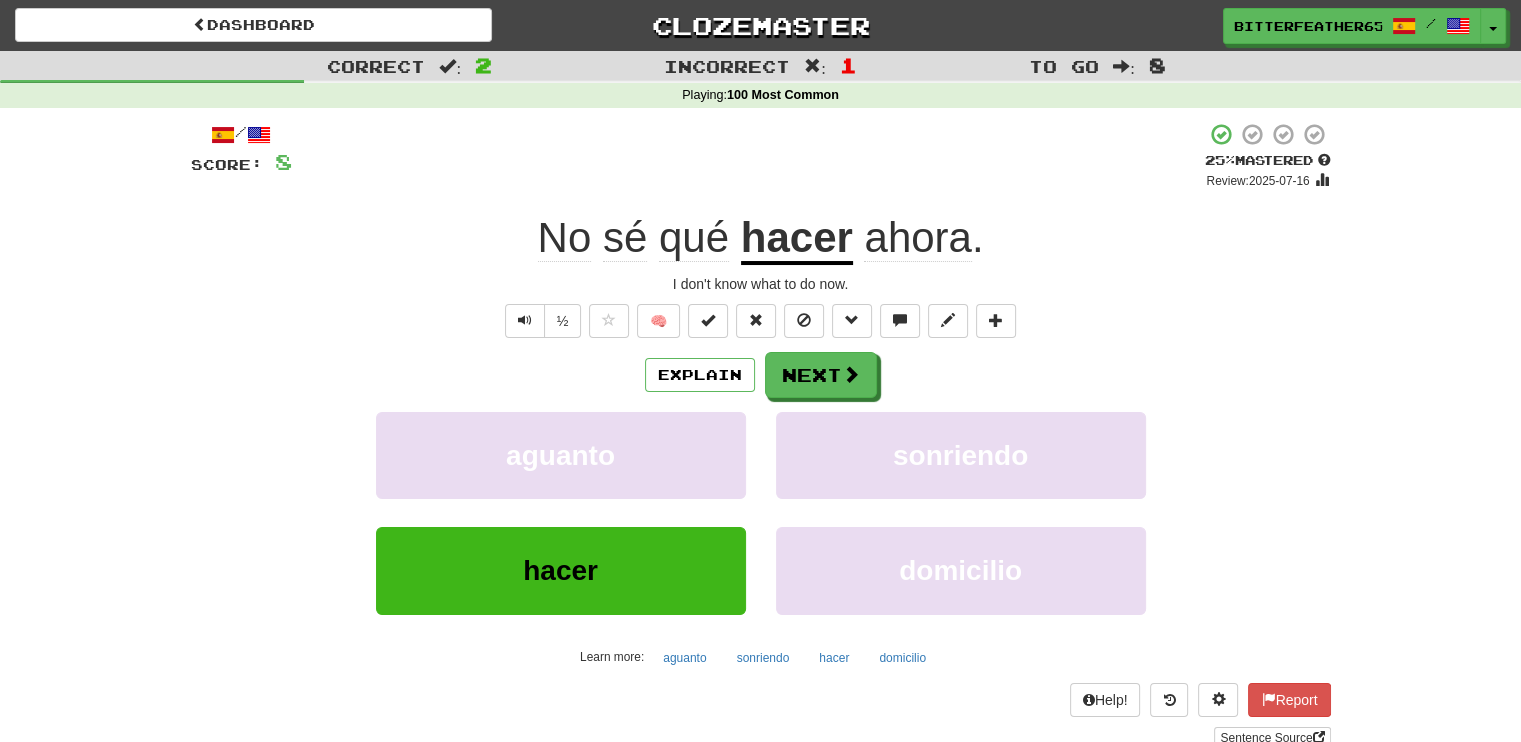 click on "qué" 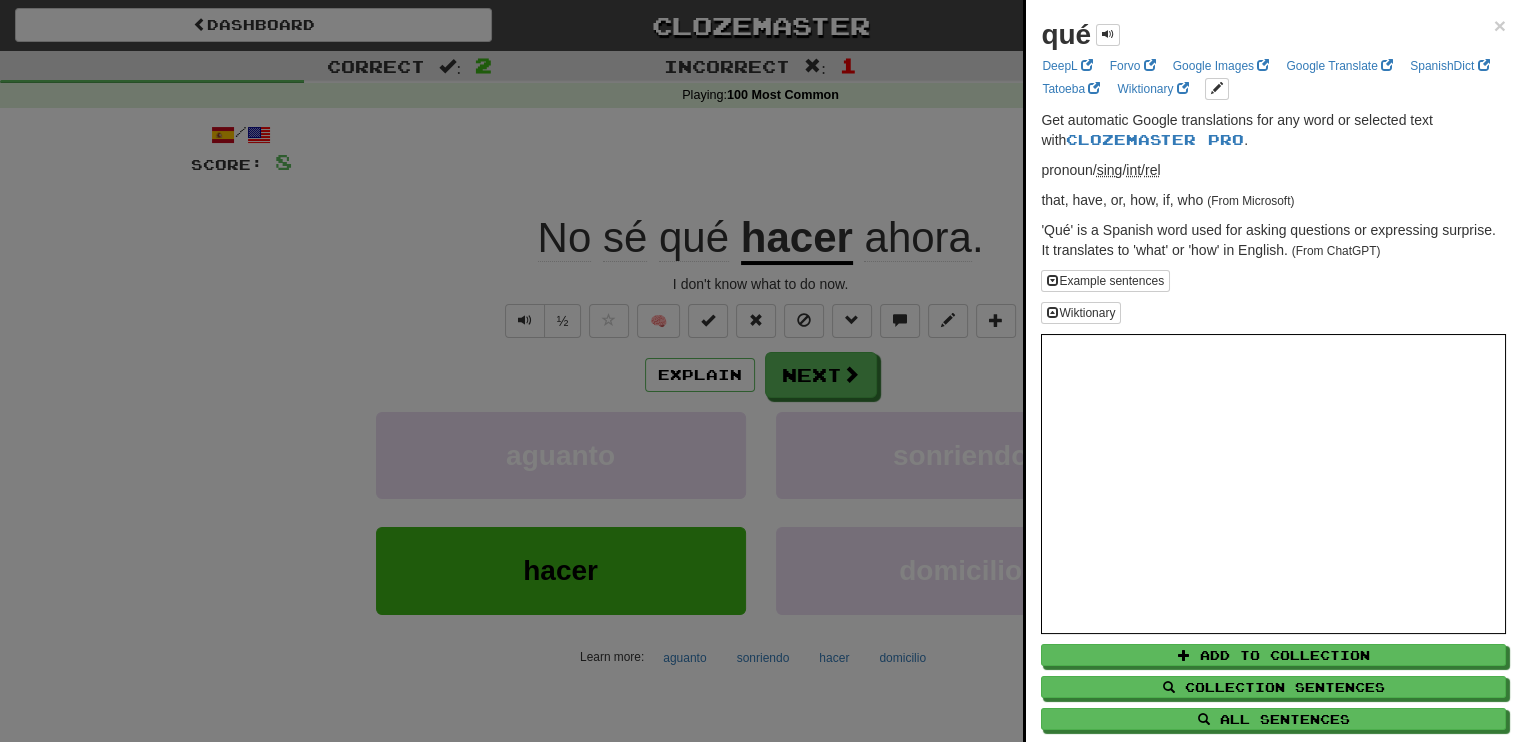 click at bounding box center [760, 371] 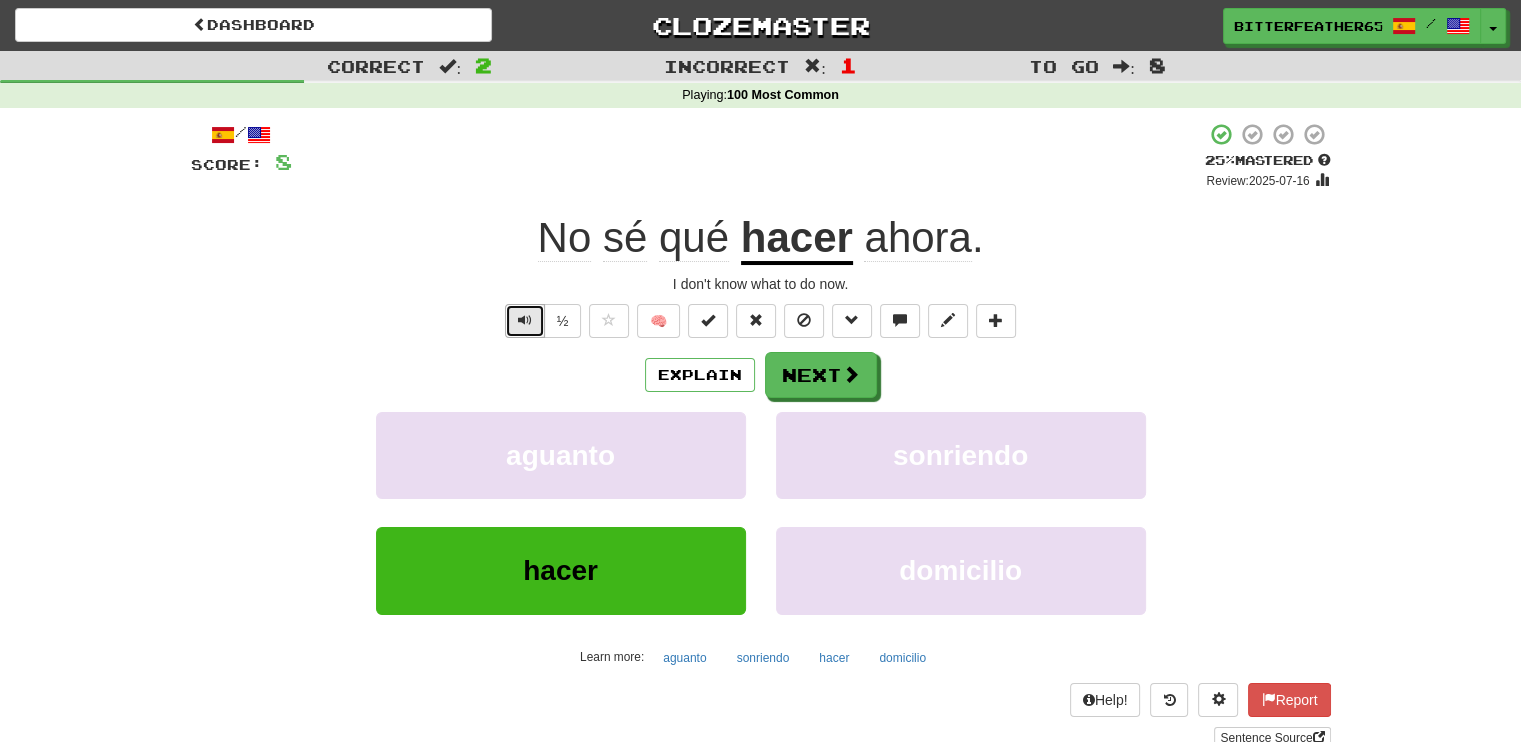 click at bounding box center (525, 320) 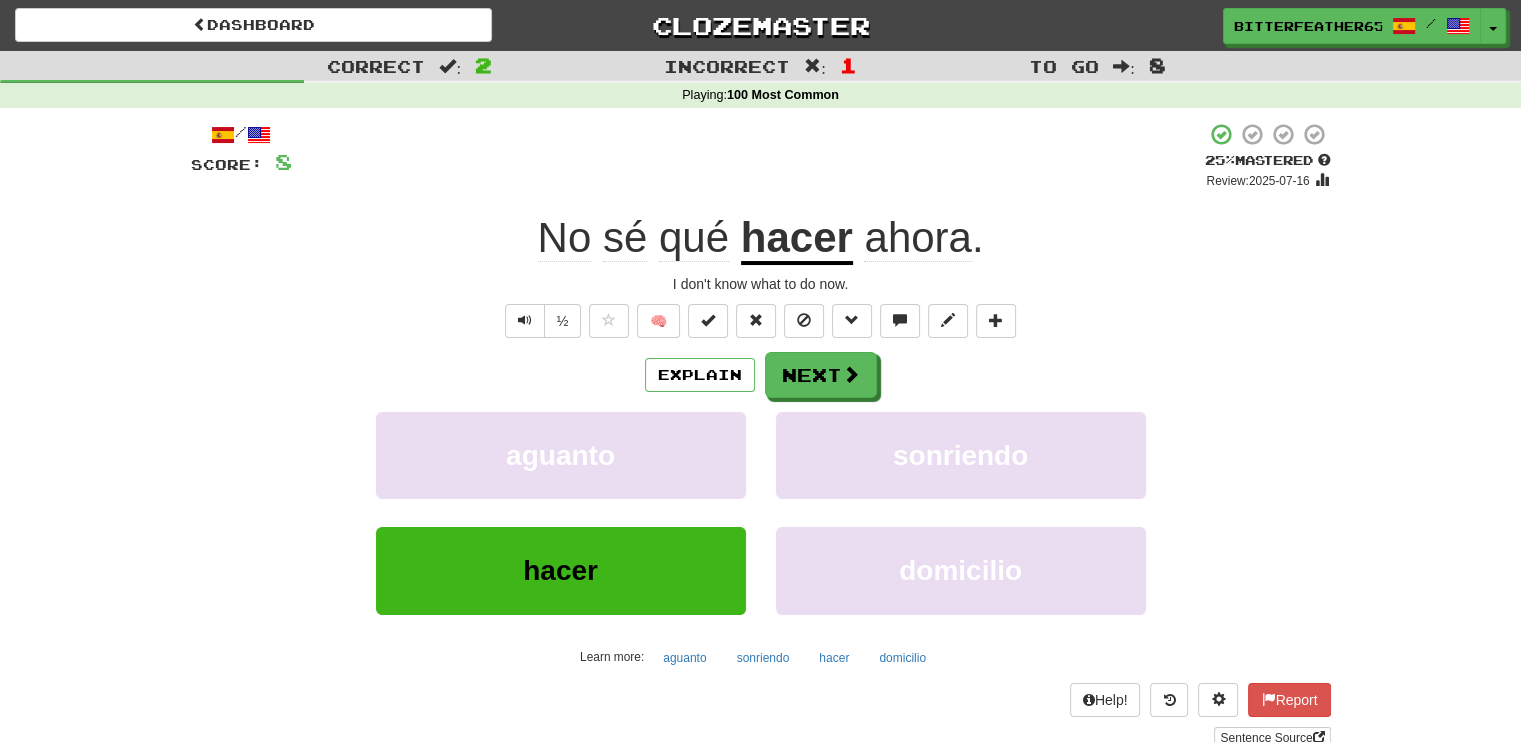 click on "I don't know what to do now." at bounding box center (761, 284) 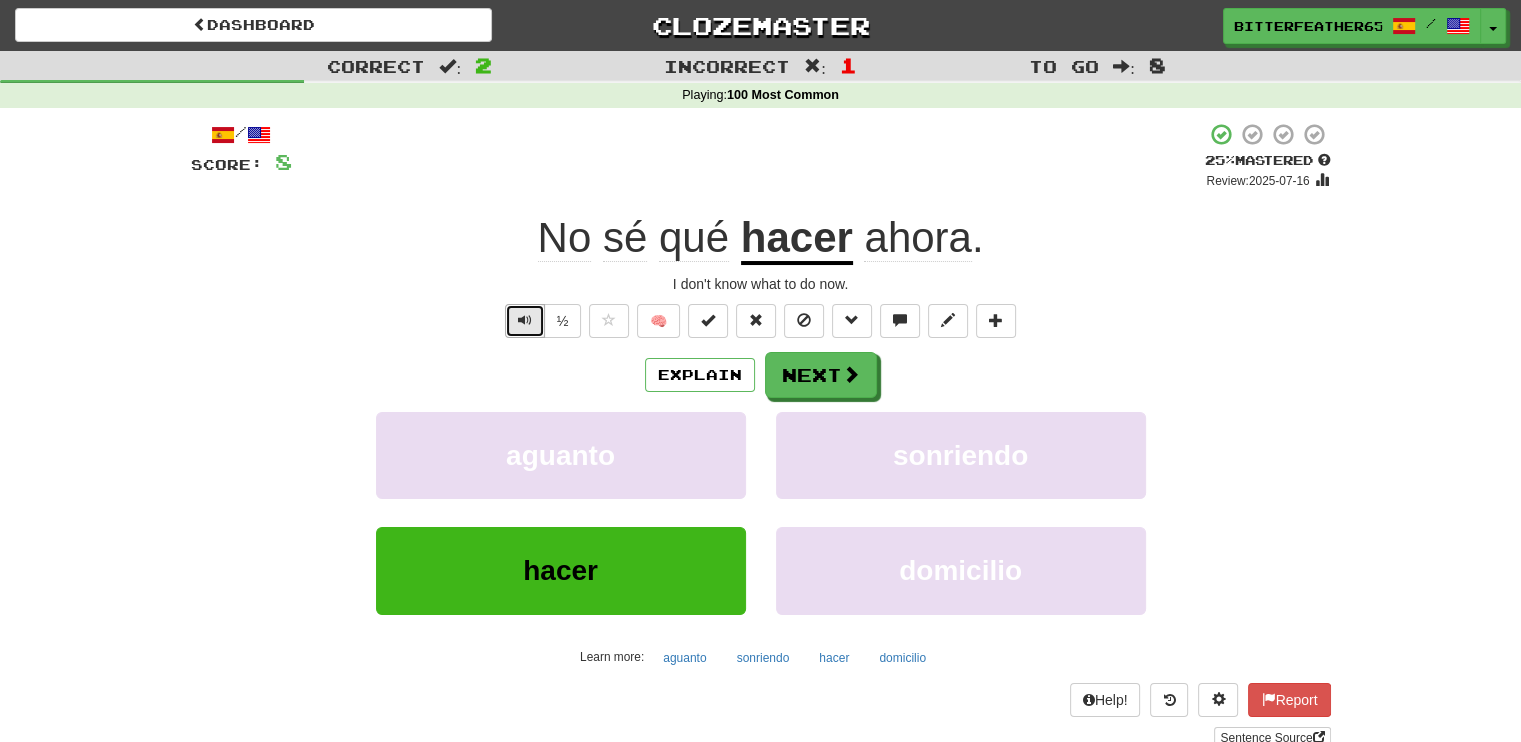 click at bounding box center [525, 320] 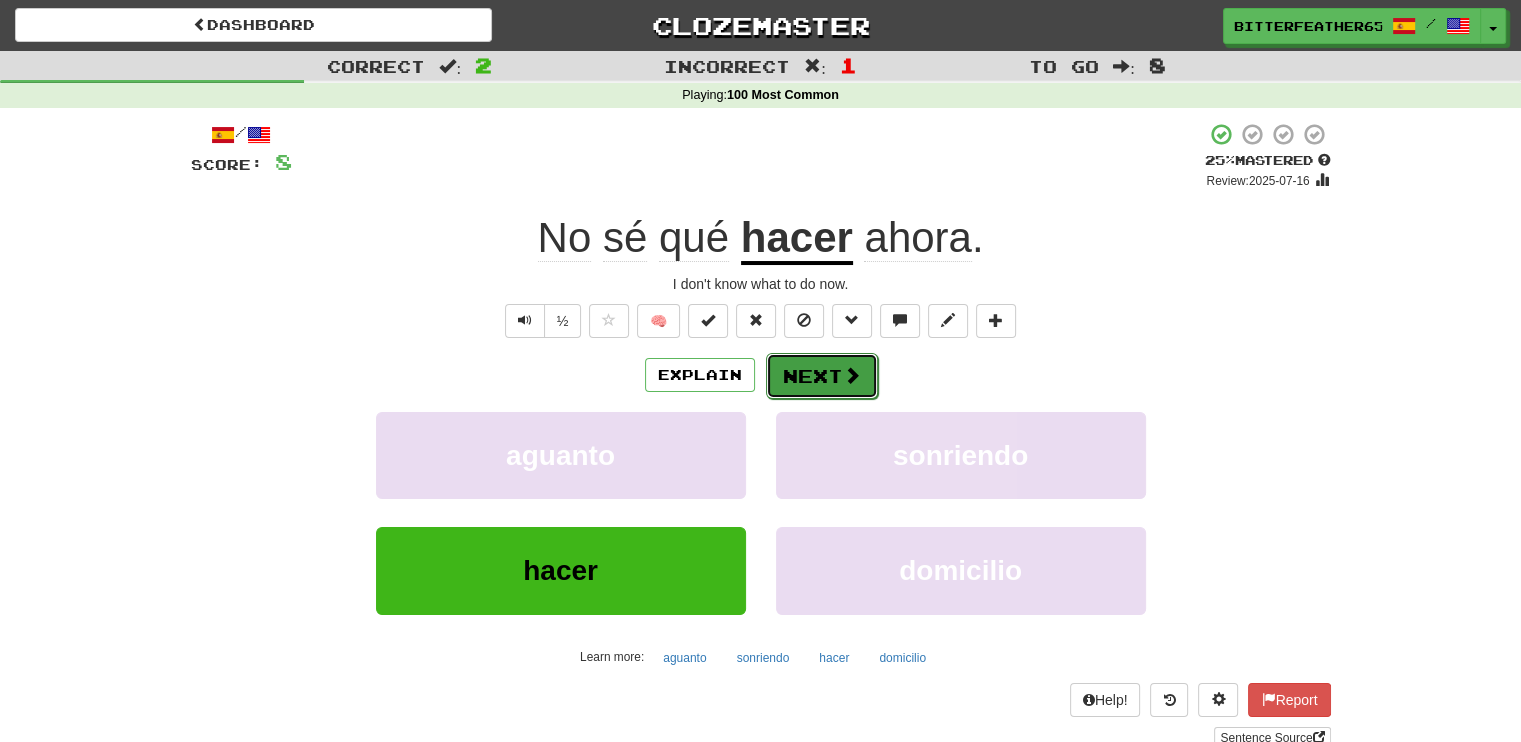 click on "Next" at bounding box center [822, 376] 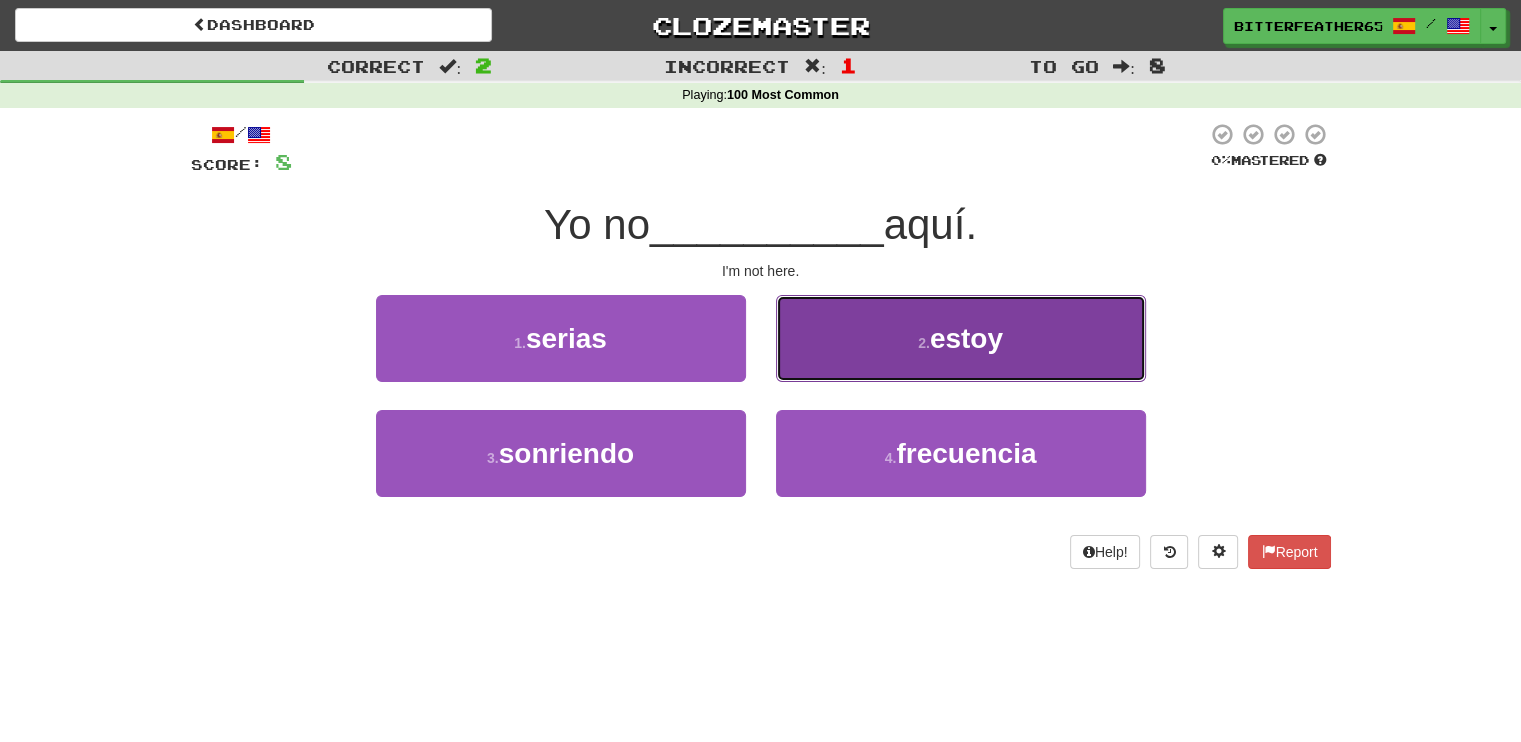 click on "2 .  estoy" at bounding box center (961, 338) 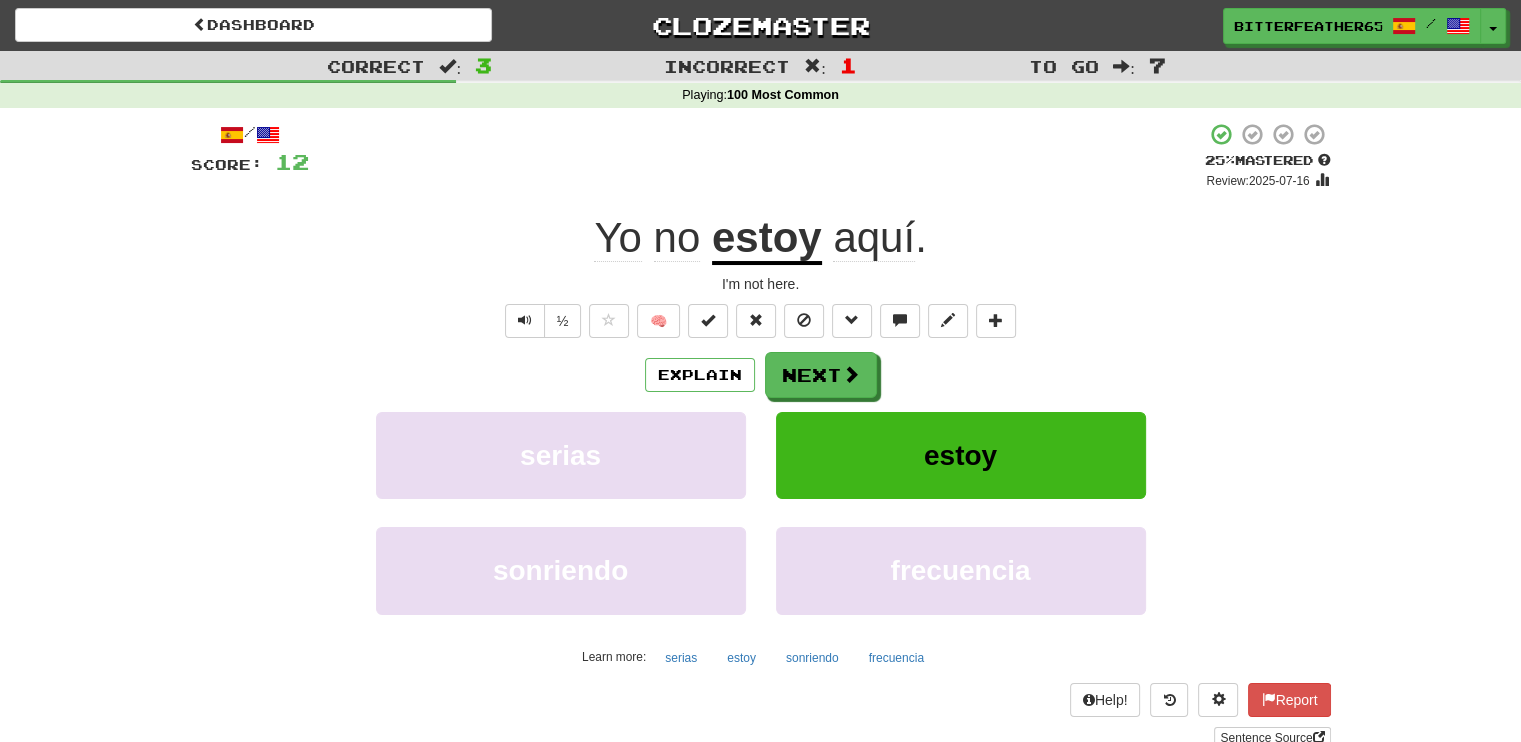 click on "Yo" 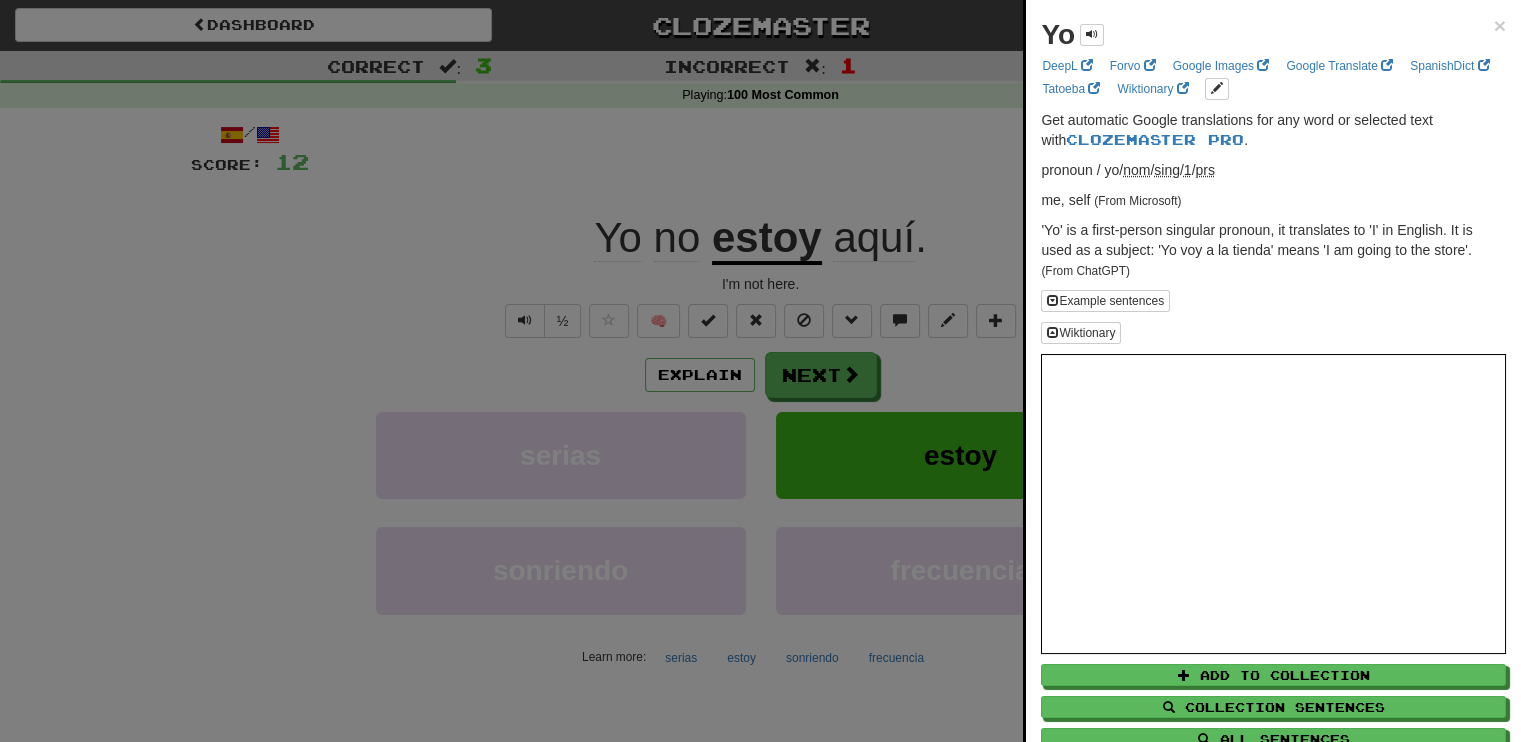click at bounding box center (760, 371) 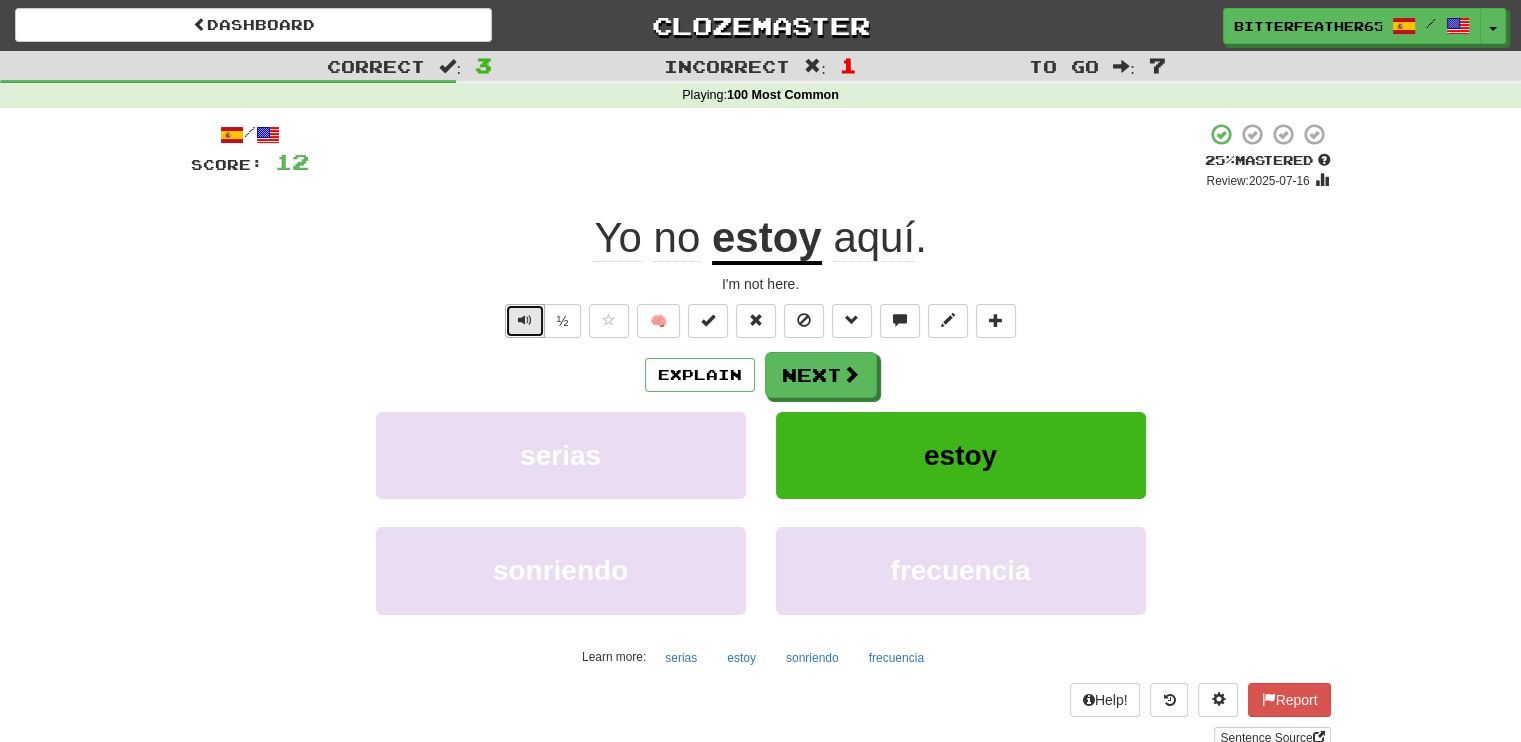 click at bounding box center (525, 320) 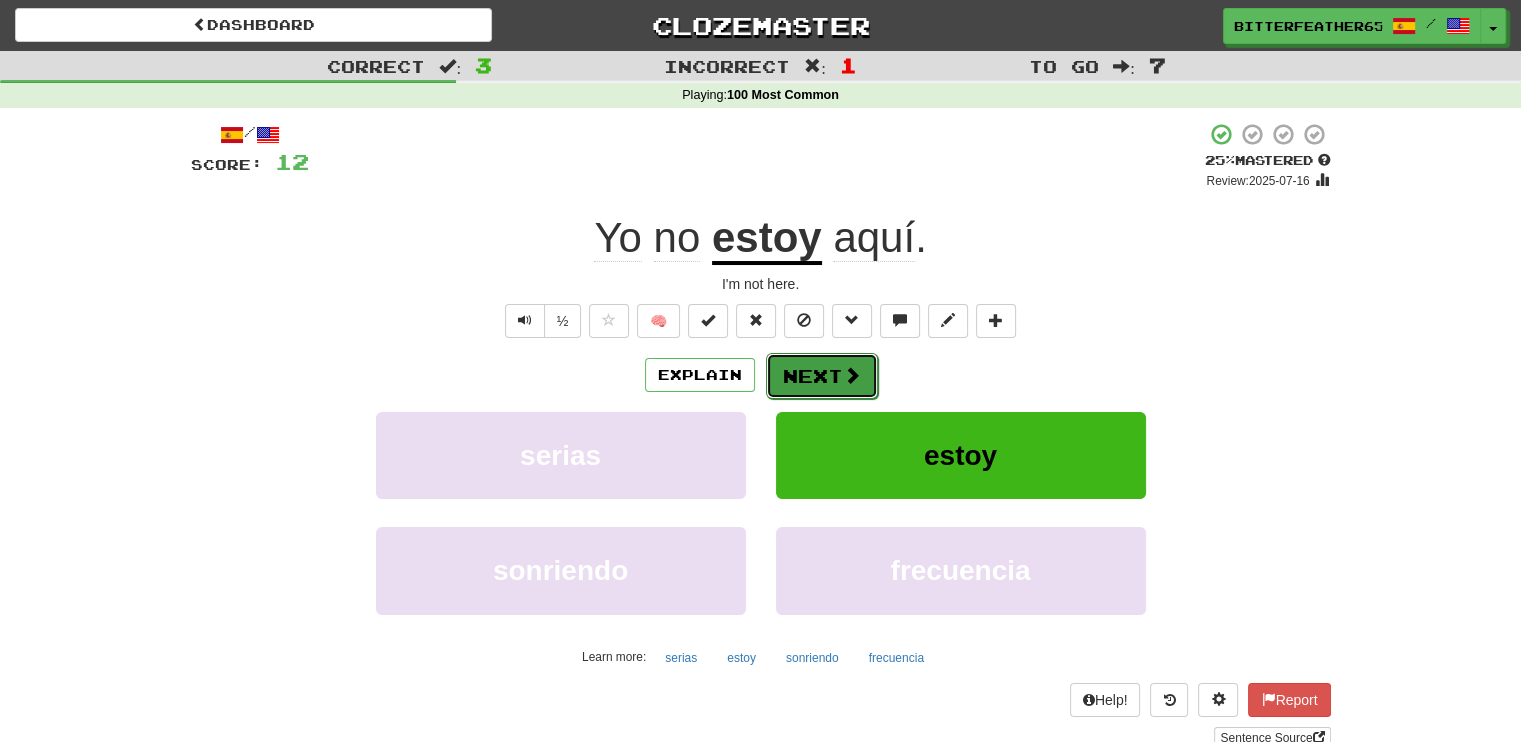 click on "Next" at bounding box center [822, 376] 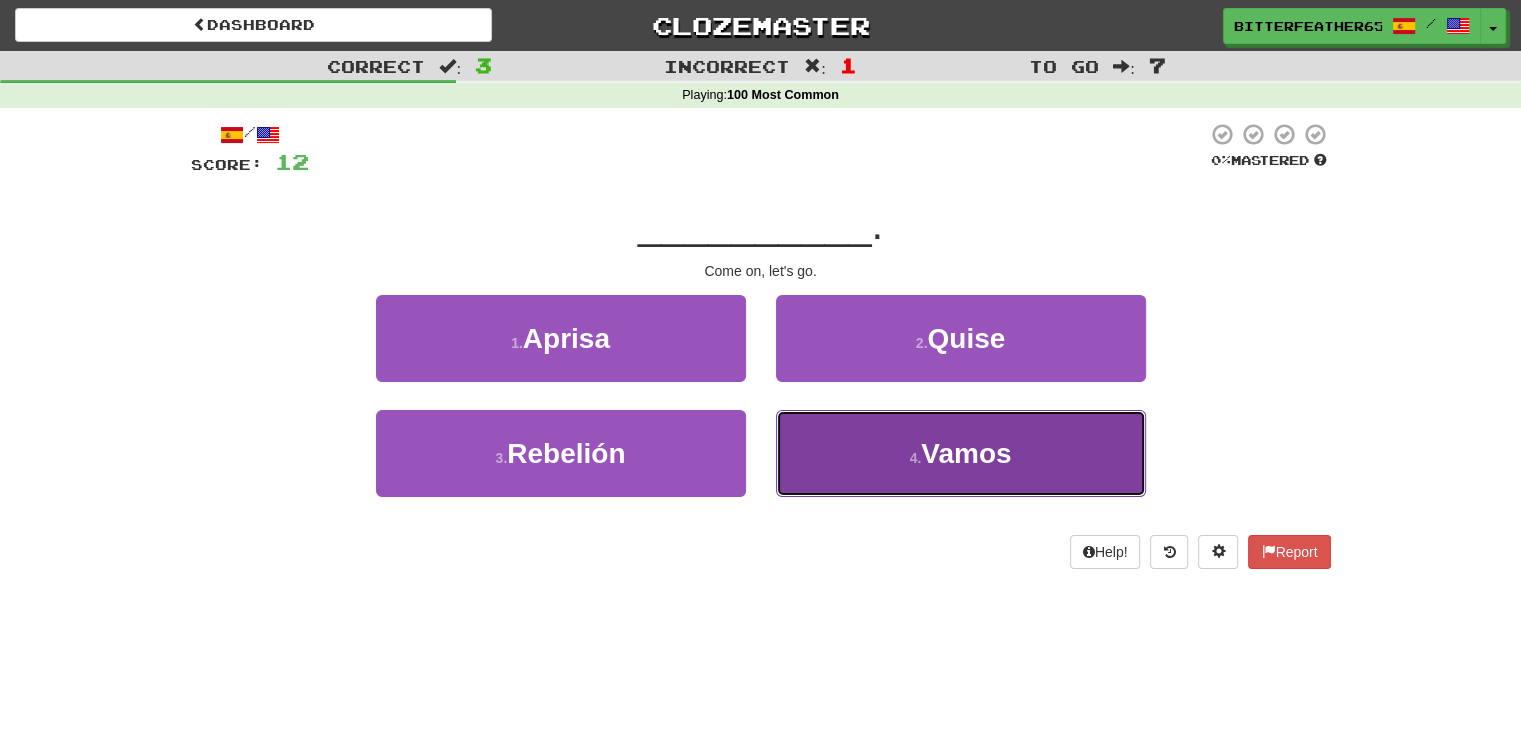 click on "4 .  Vamos" at bounding box center [961, 453] 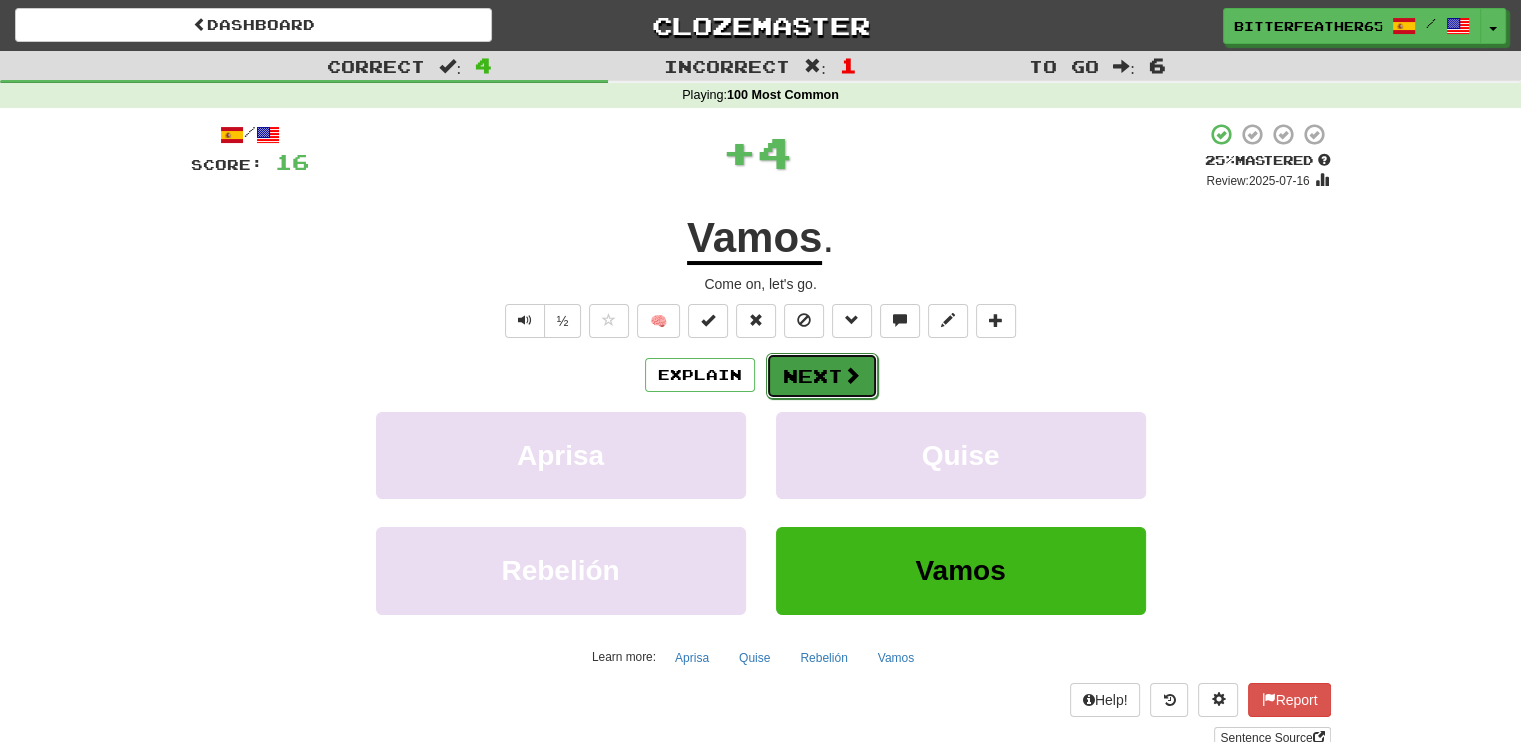 click on "Next" at bounding box center (822, 376) 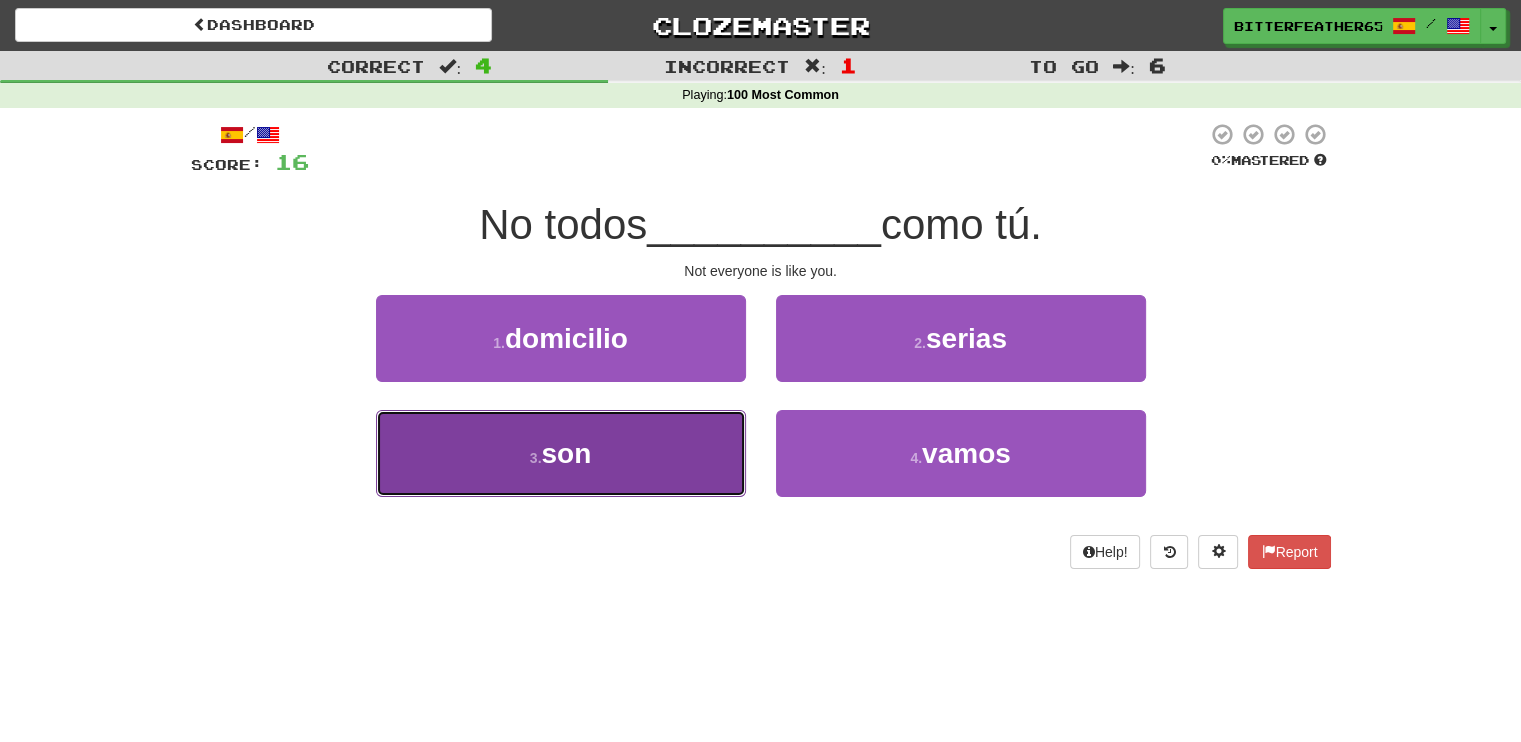 click on "3 .  son" at bounding box center (561, 453) 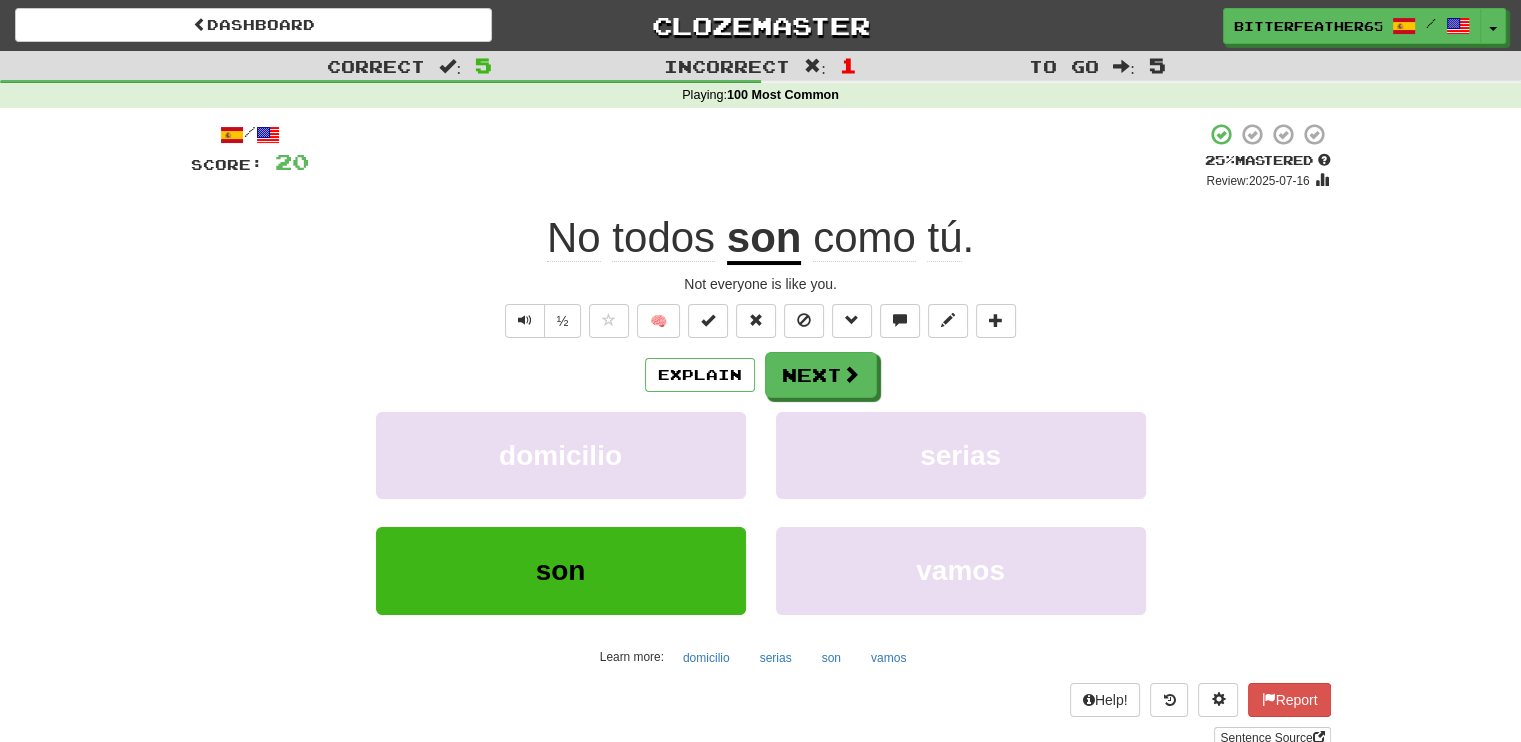click on "todos" 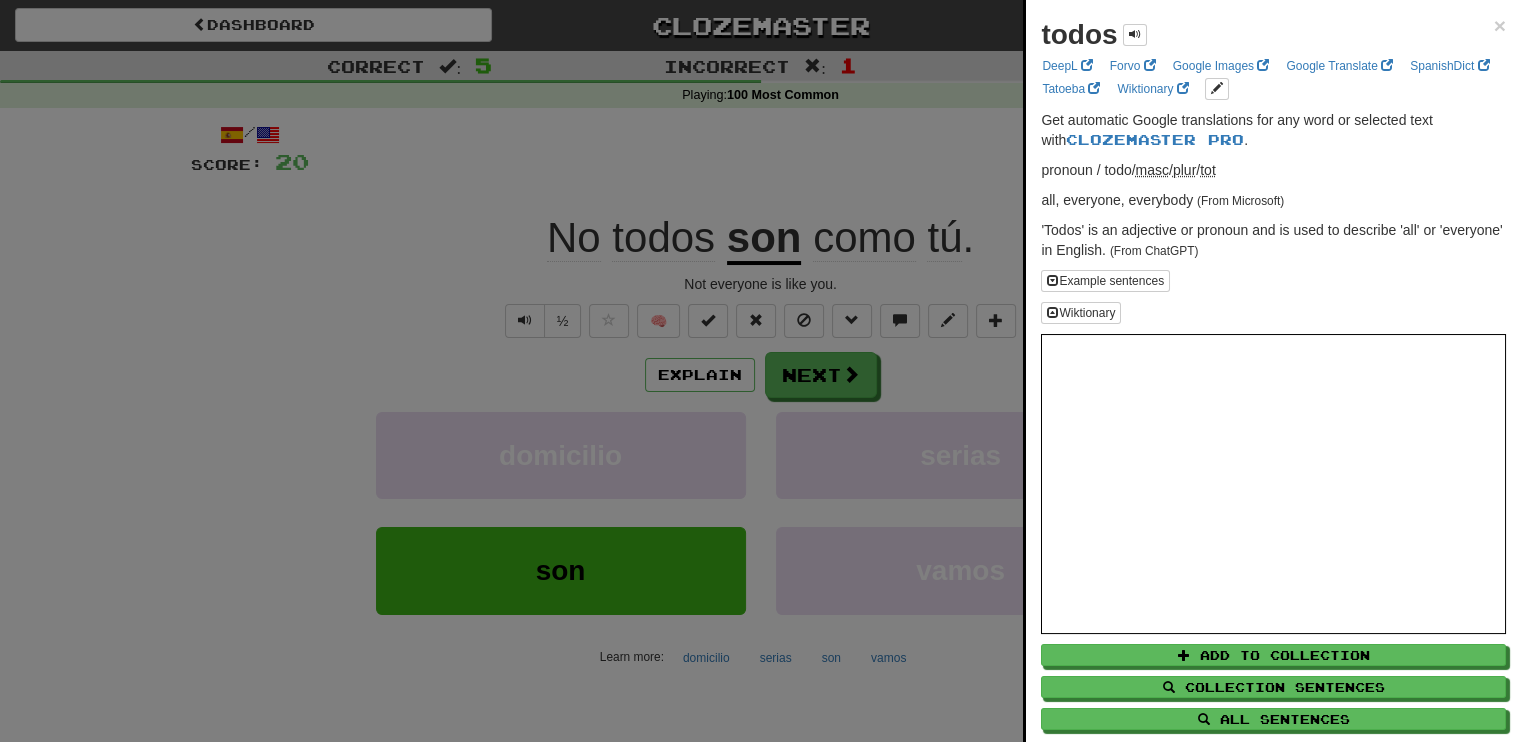 click at bounding box center [760, 371] 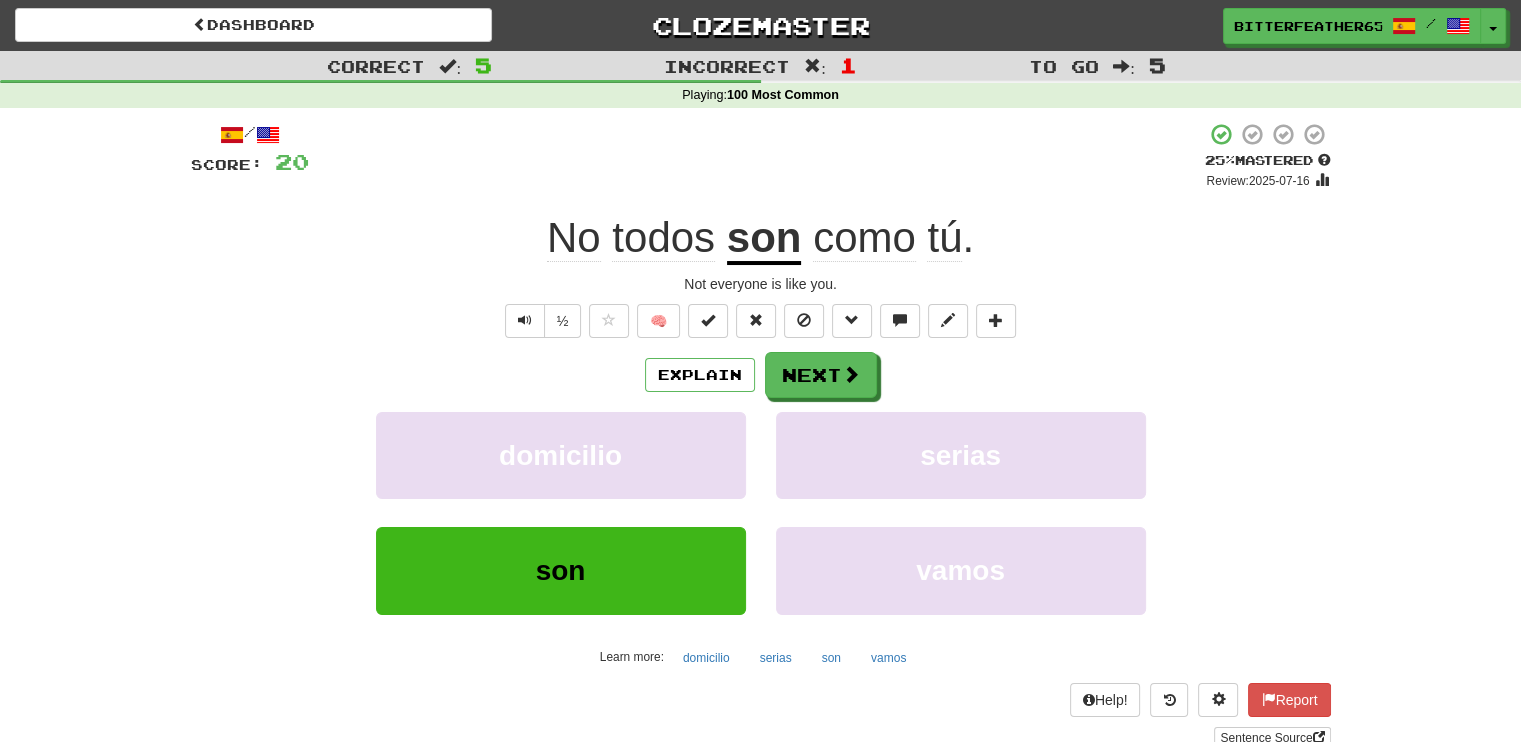 click on "como" at bounding box center [864, 238] 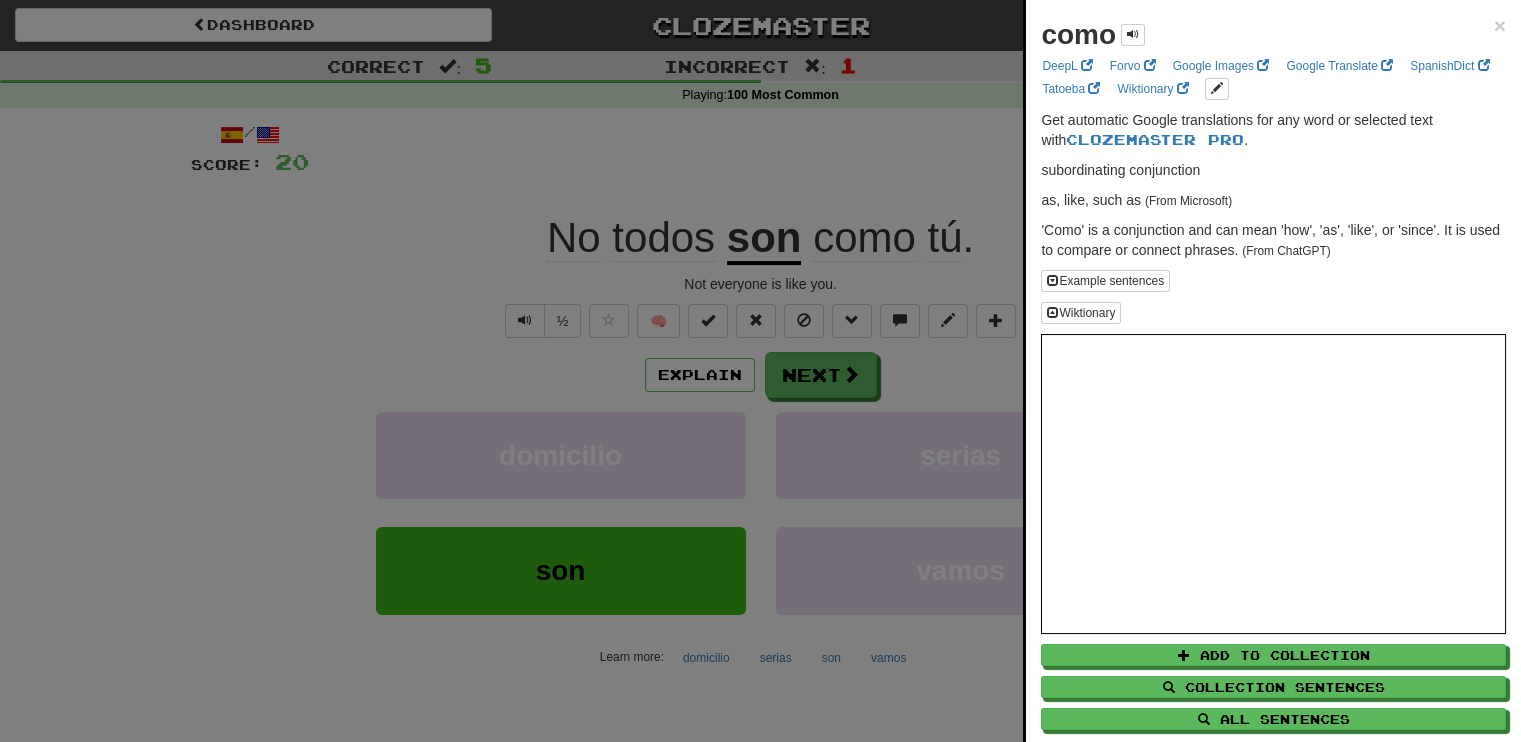 click at bounding box center (760, 371) 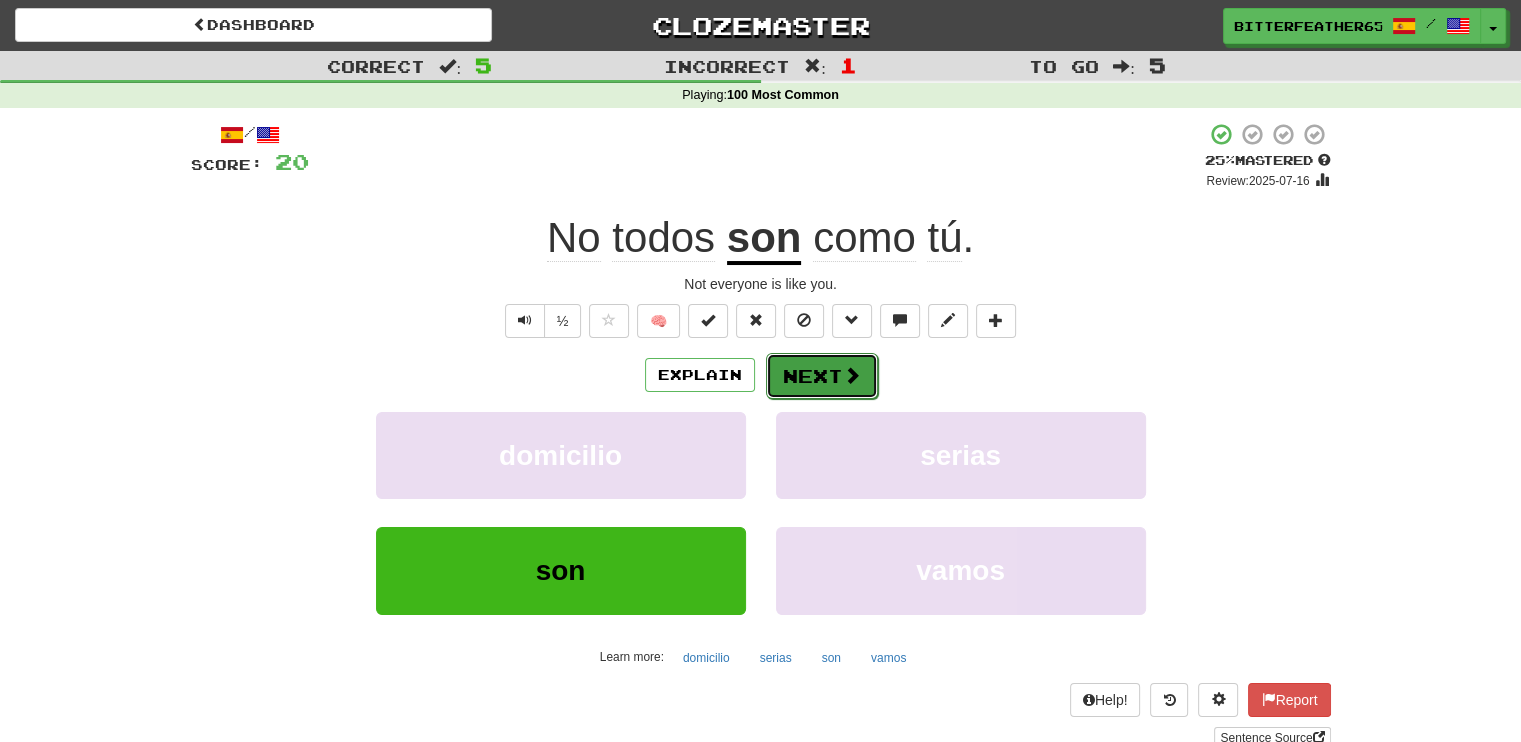 click on "Next" at bounding box center (822, 376) 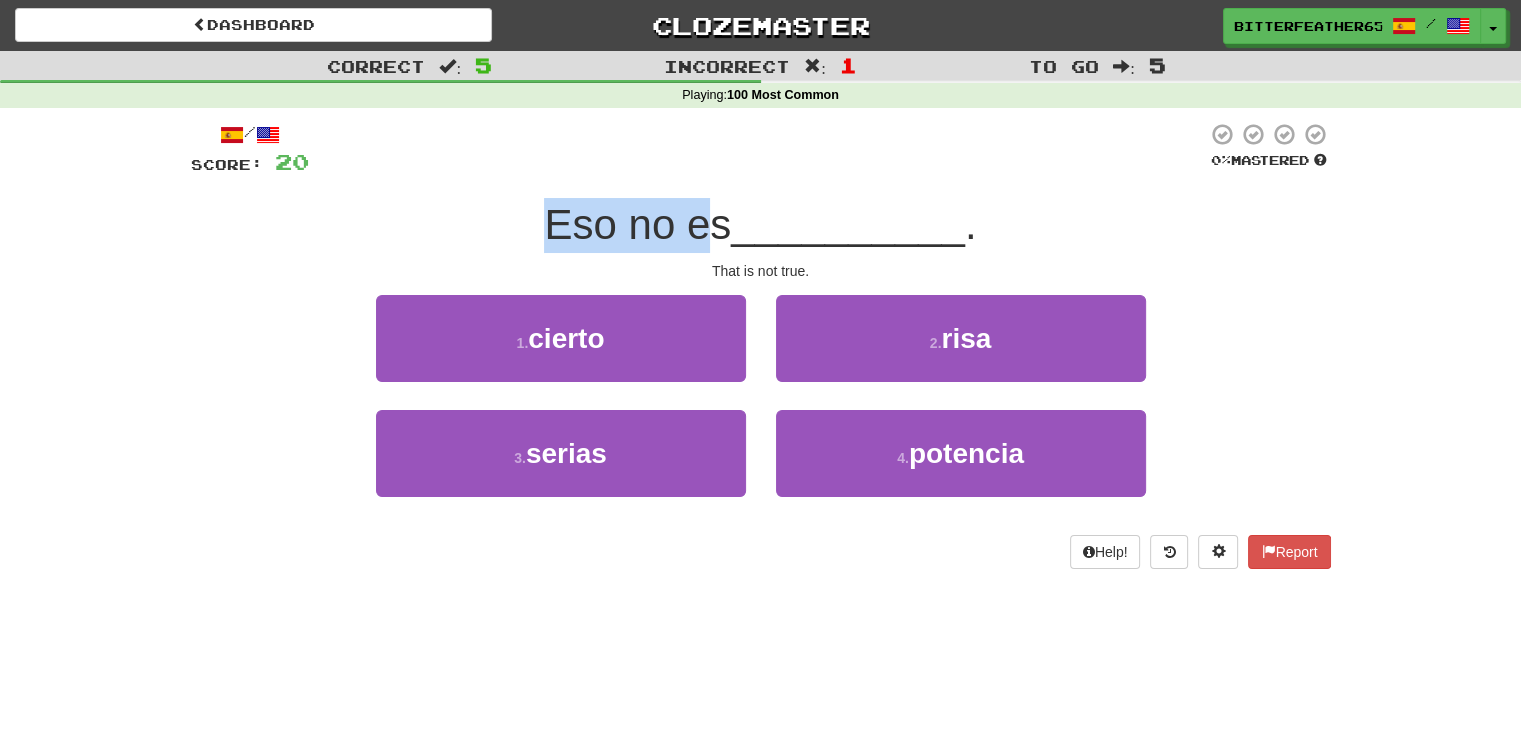 drag, startPoint x: 541, startPoint y: 232, endPoint x: 694, endPoint y: 231, distance: 153.00327 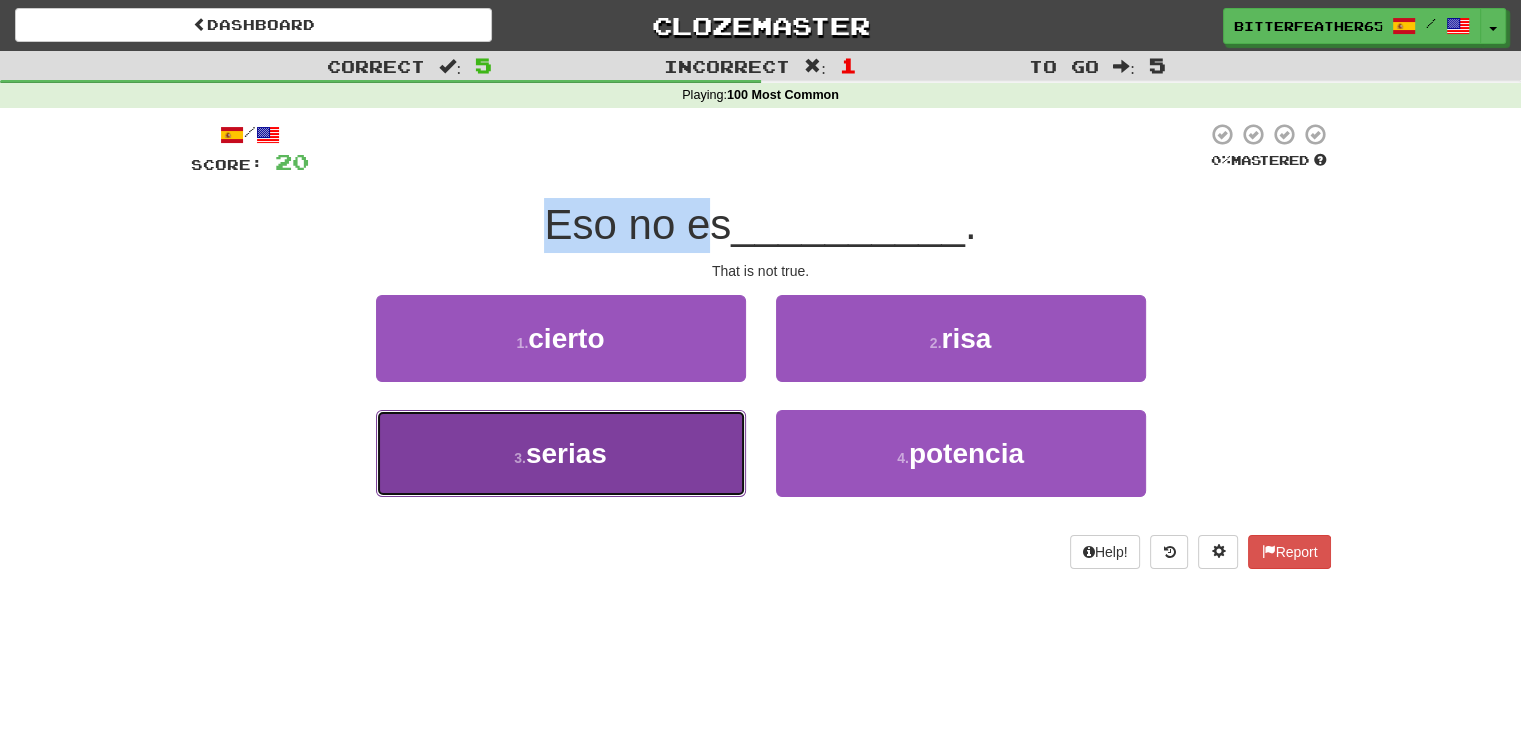 click on "3 .  serias" at bounding box center [561, 453] 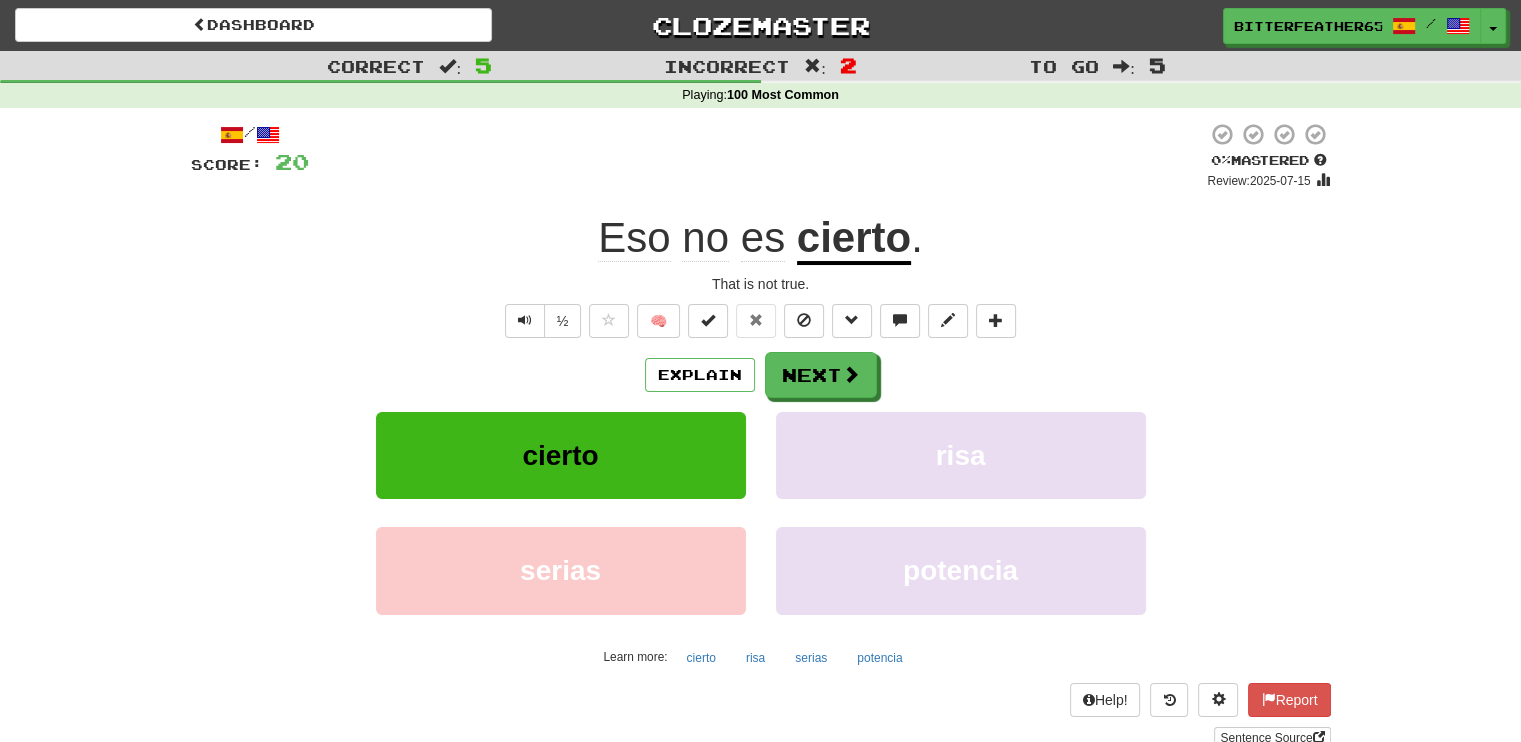 click on "Eso" 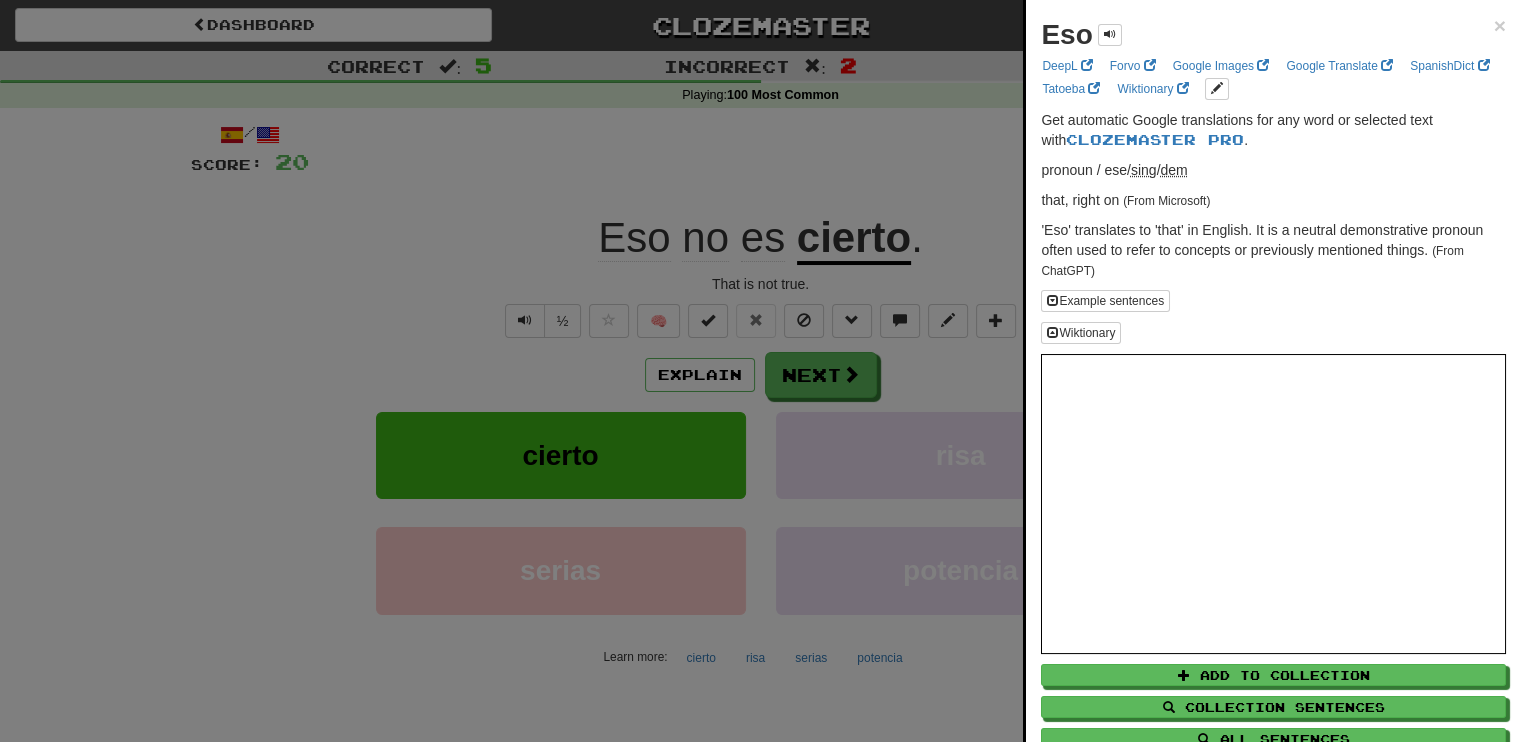 click at bounding box center (760, 371) 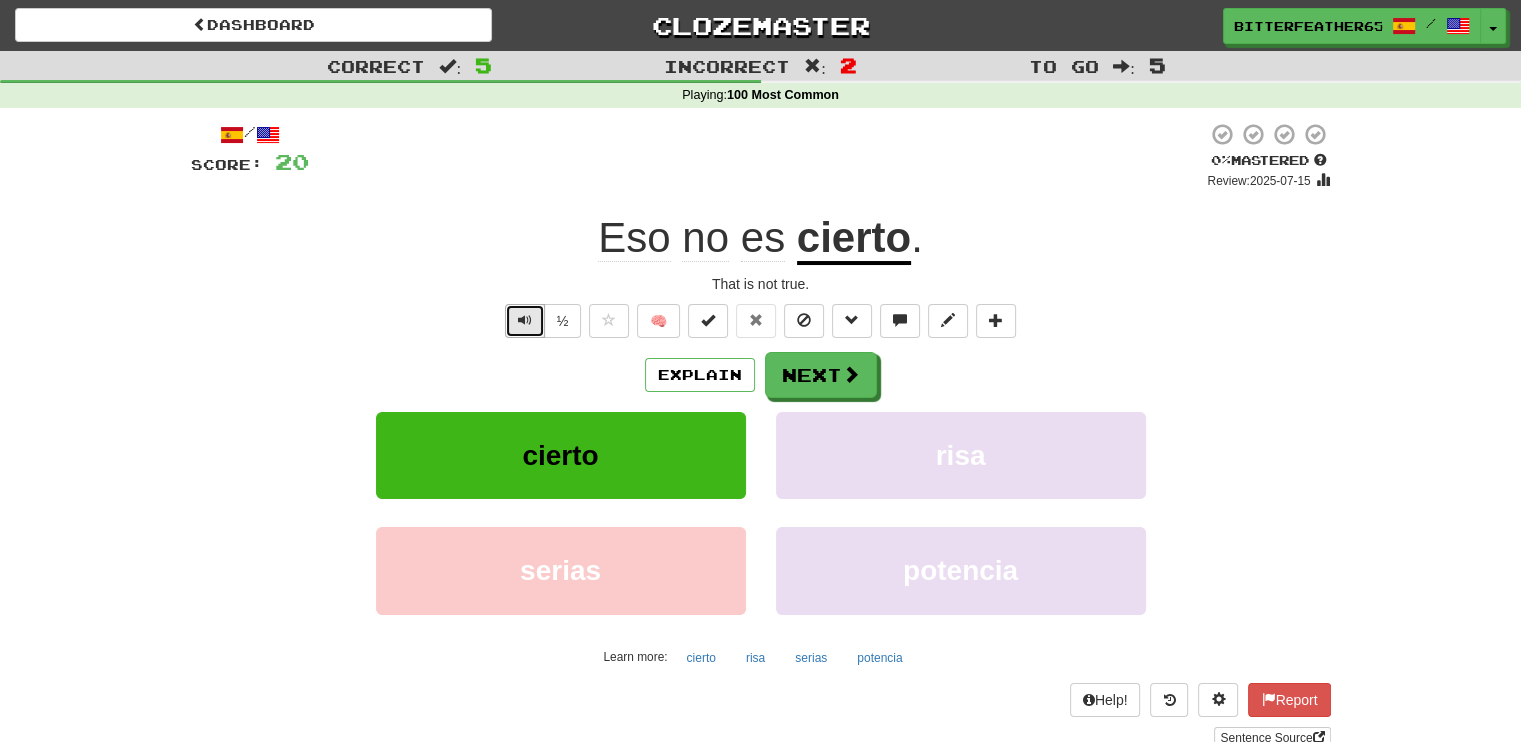 click at bounding box center [525, 320] 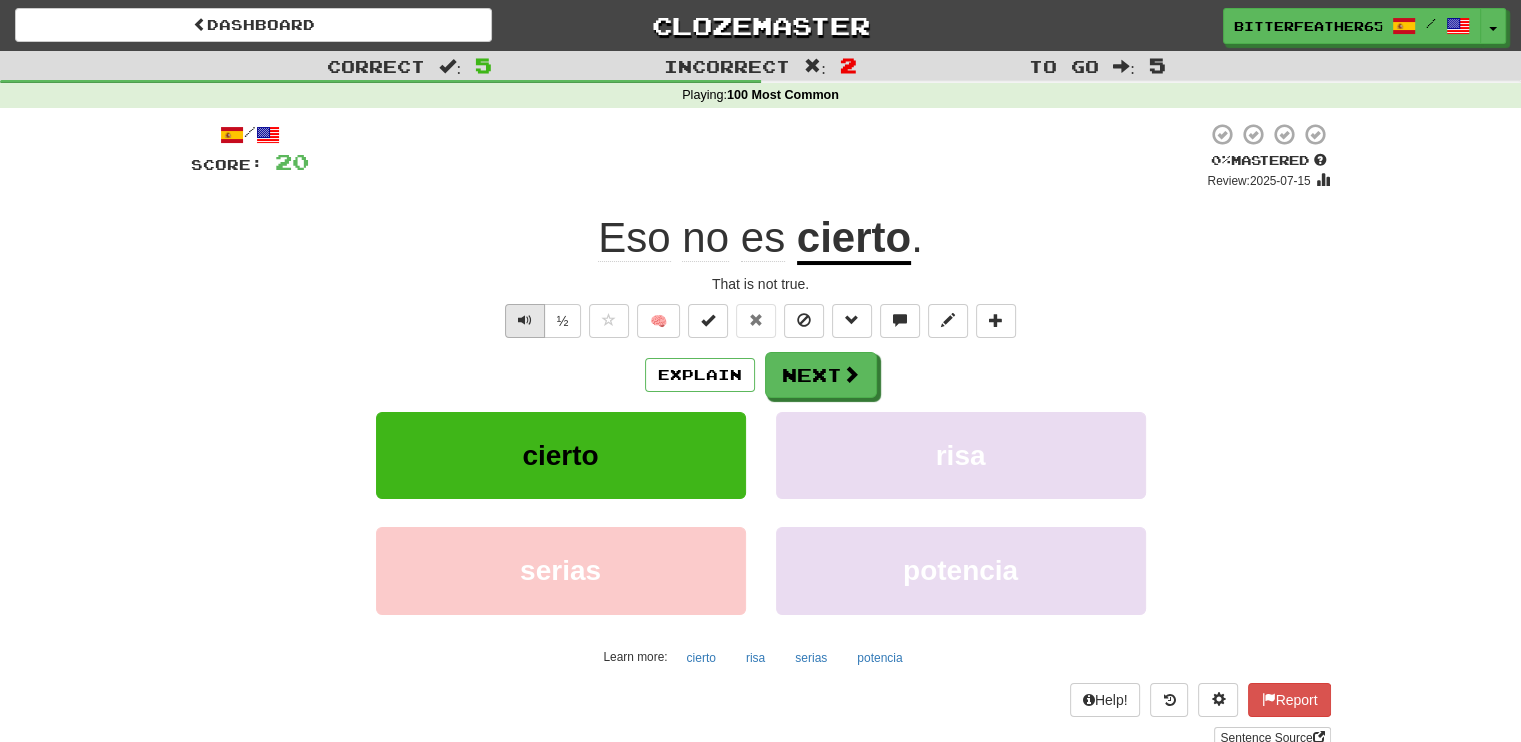 click on "½" at bounding box center (541, 321) 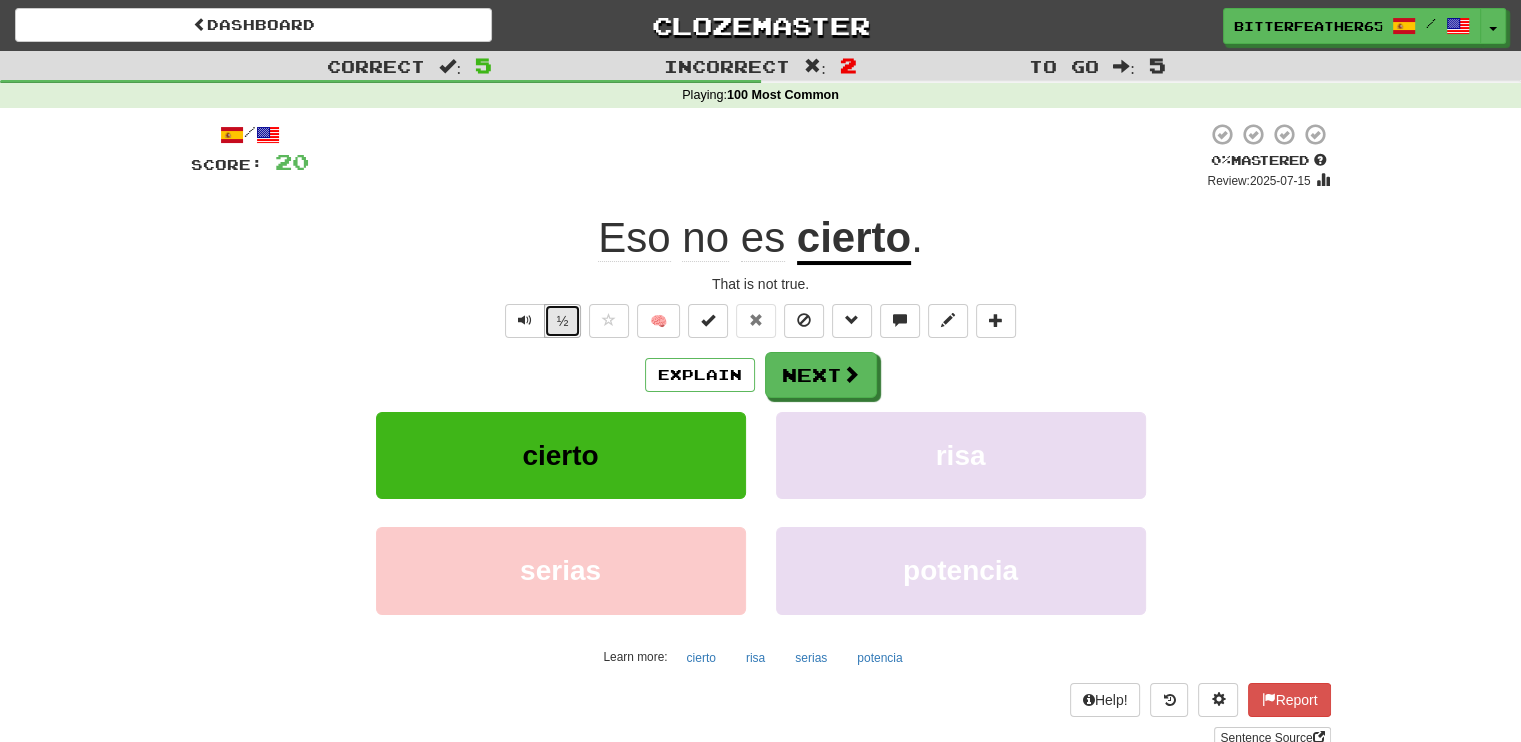 click on "½" at bounding box center [563, 321] 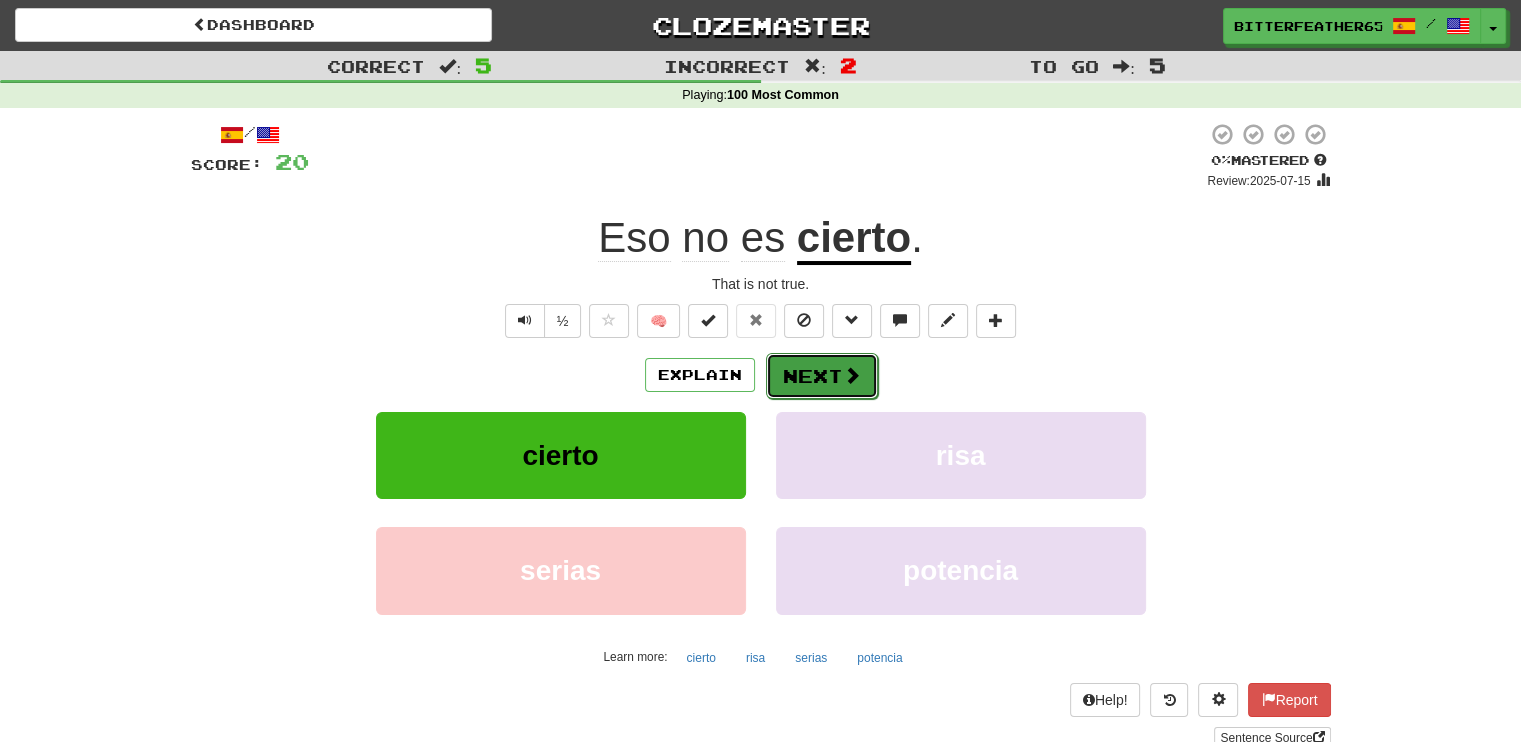 click on "Next" at bounding box center (822, 376) 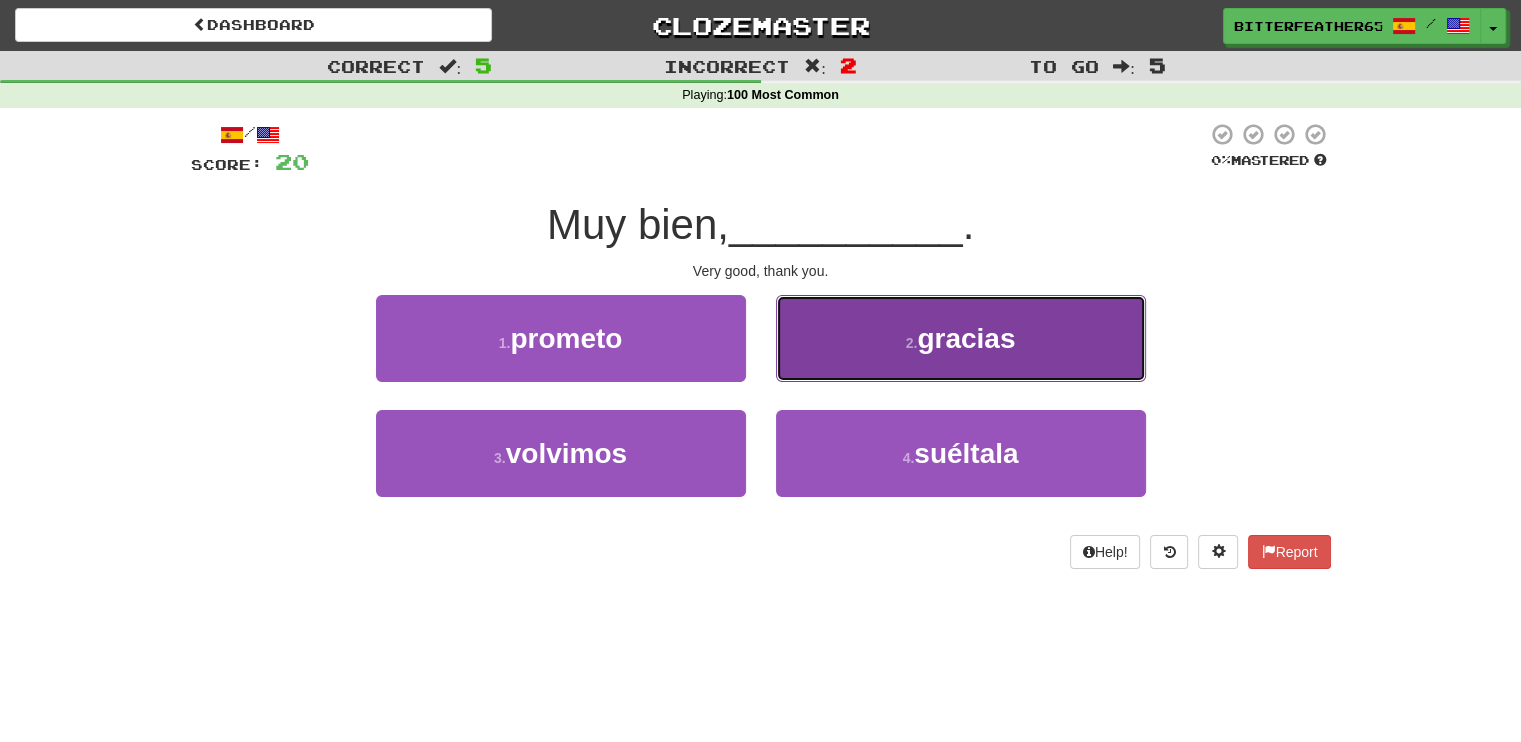 click on "2 .  gracias" at bounding box center (961, 338) 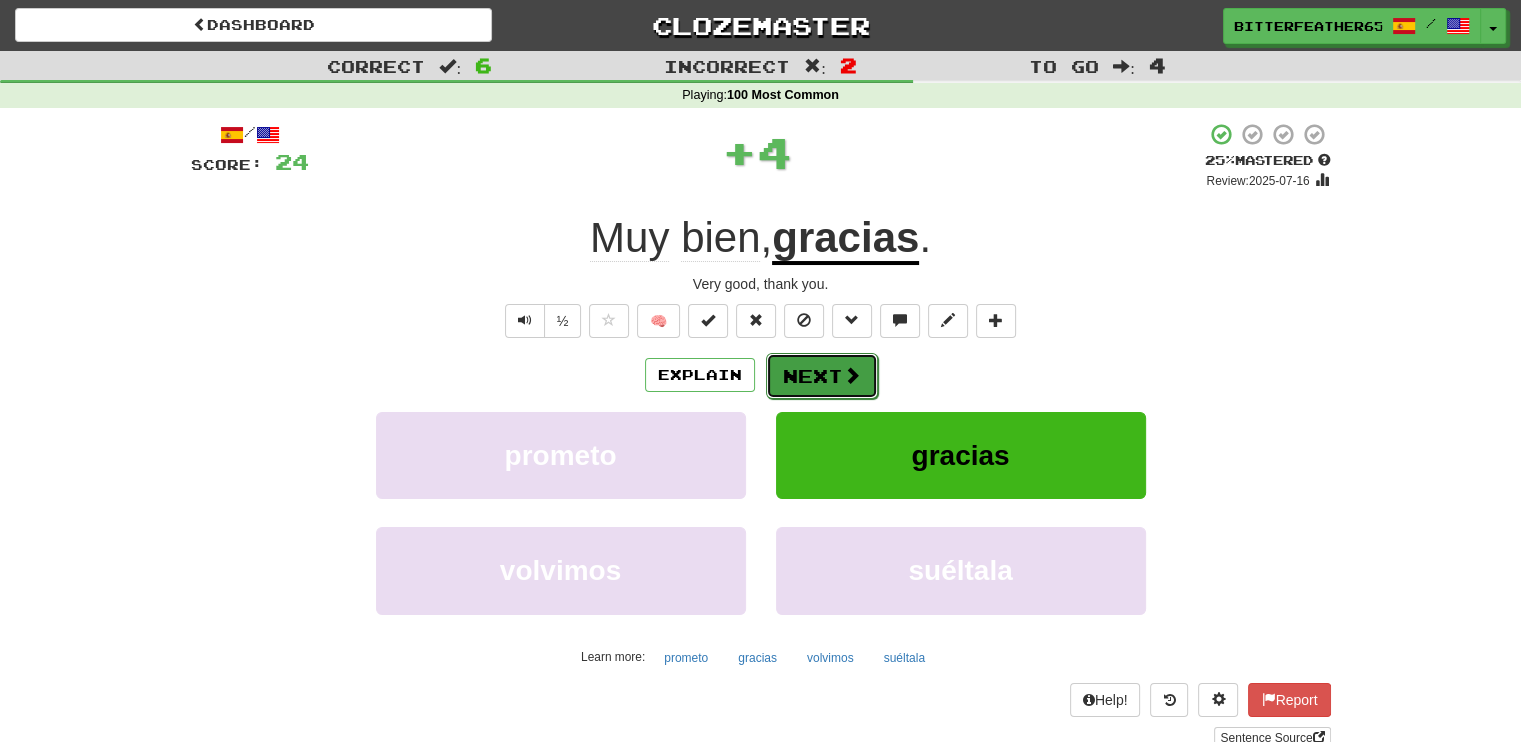 click on "Next" at bounding box center [822, 376] 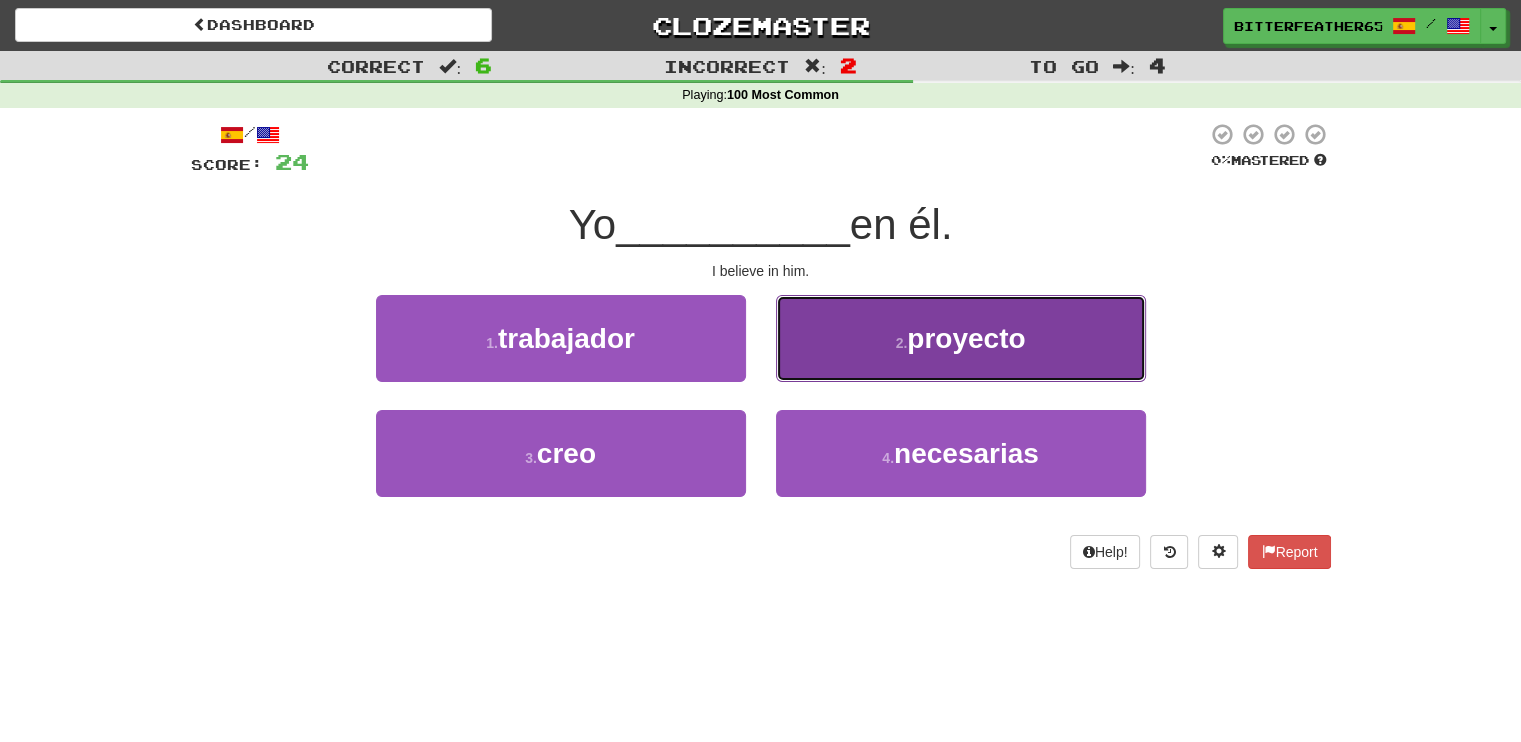 click on "2 .  proyecto" at bounding box center (961, 338) 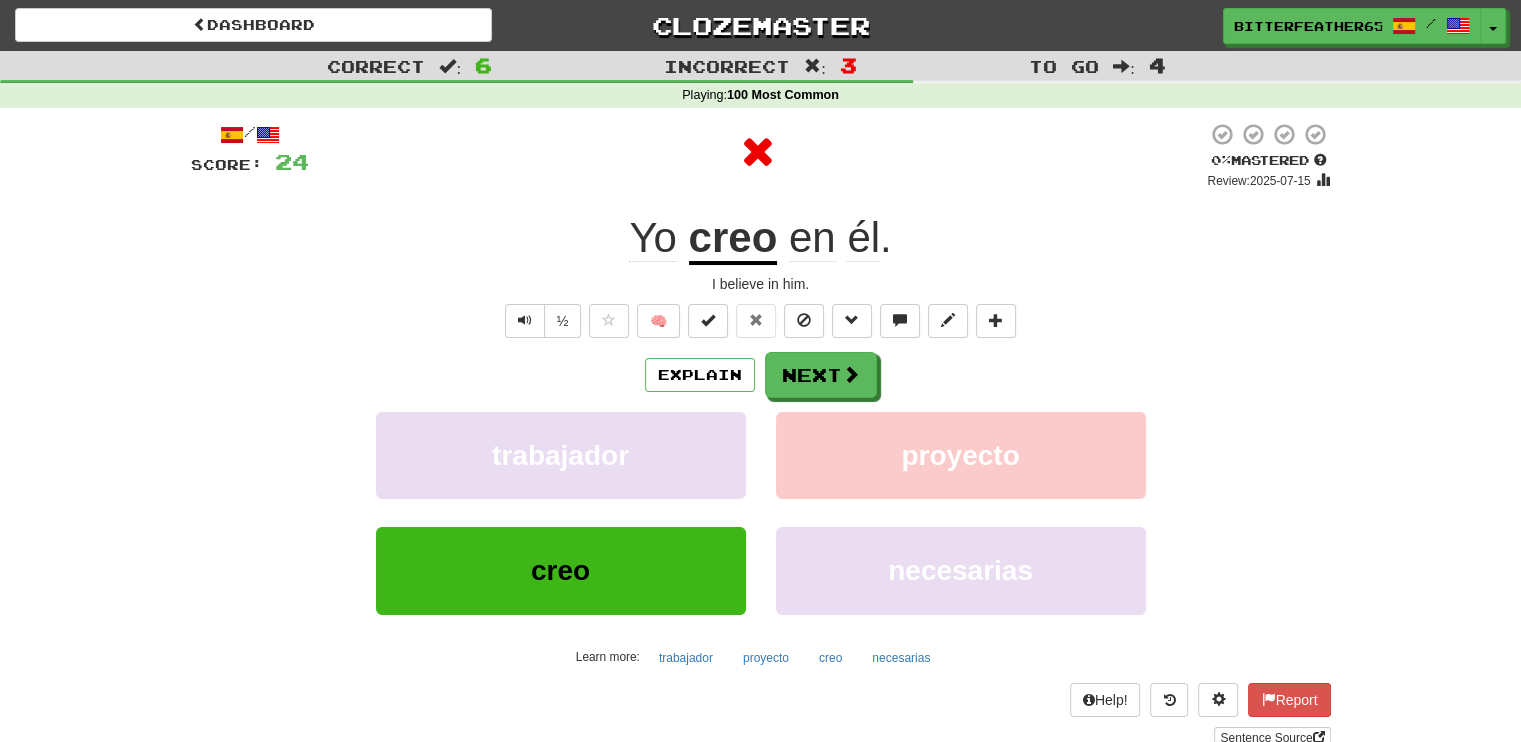 click on "creo" at bounding box center (733, 239) 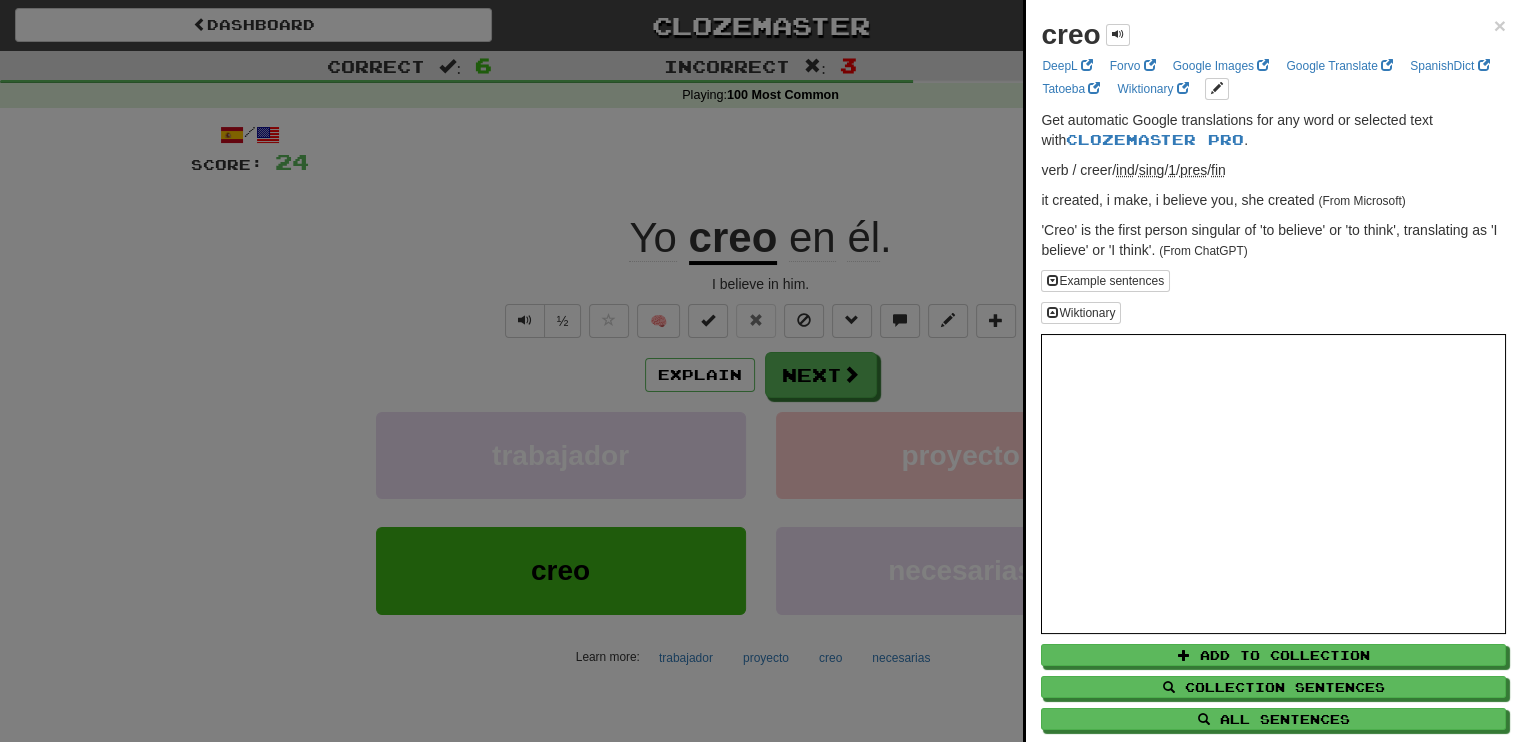 click at bounding box center [760, 371] 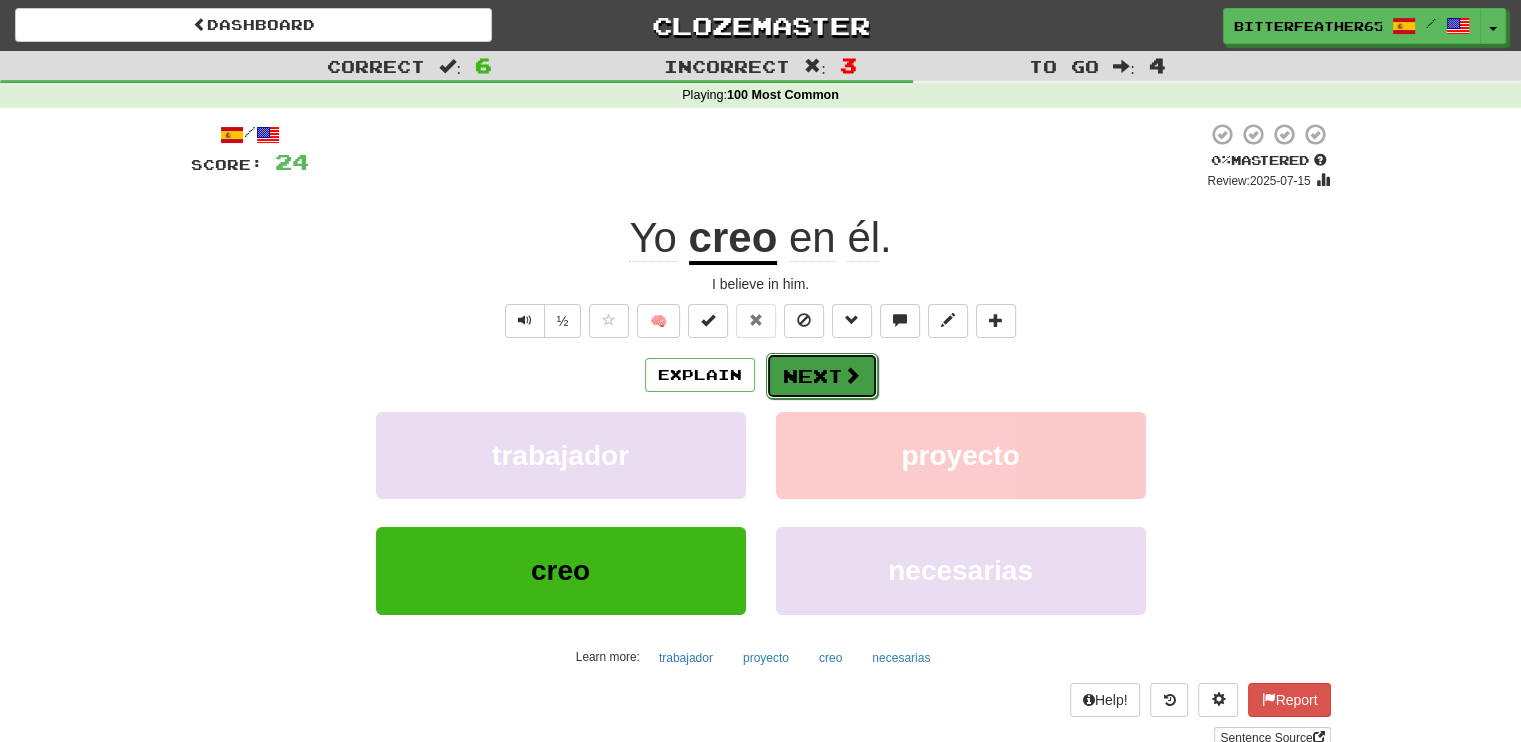 click on "Next" at bounding box center [822, 376] 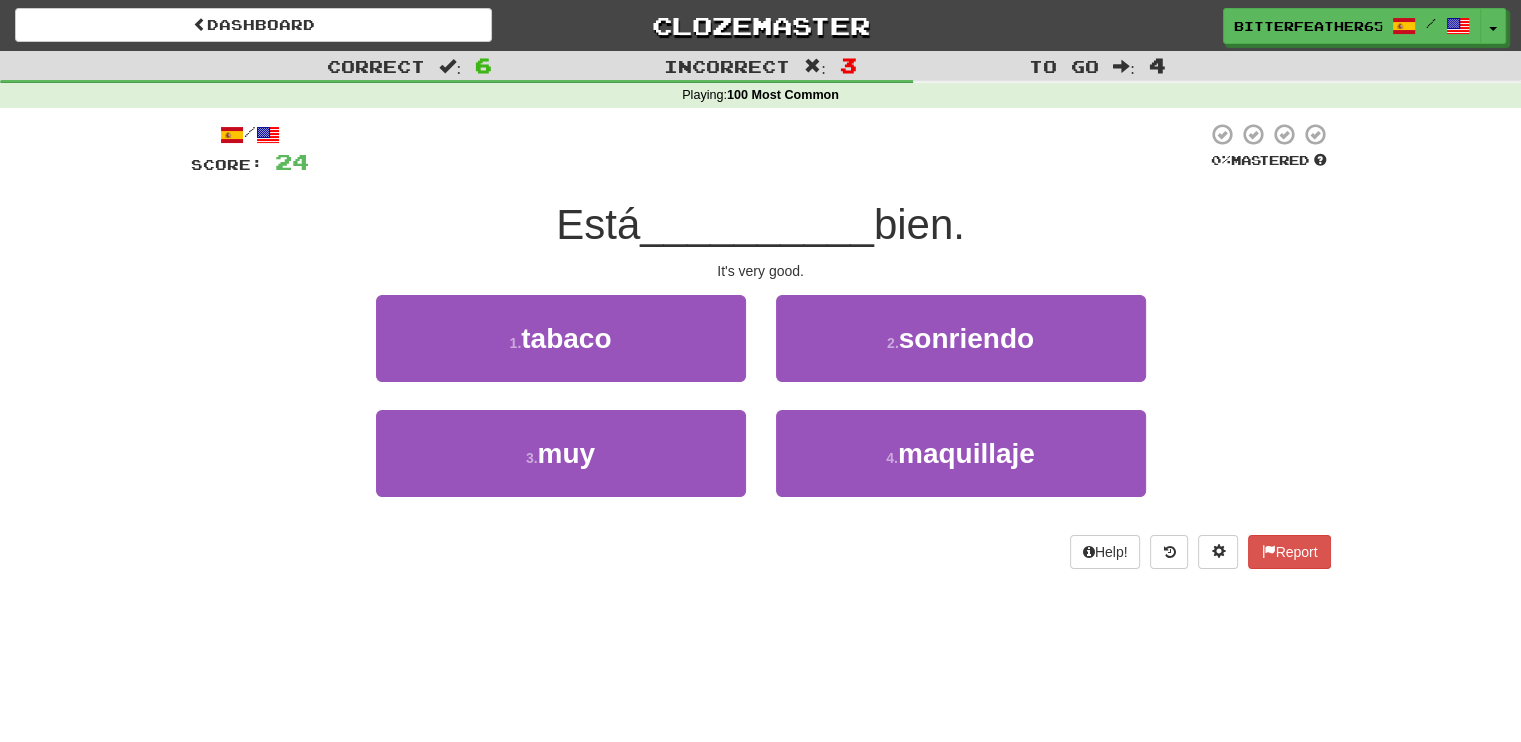 drag, startPoint x: 526, startPoint y: 215, endPoint x: 636, endPoint y: 221, distance: 110.16351 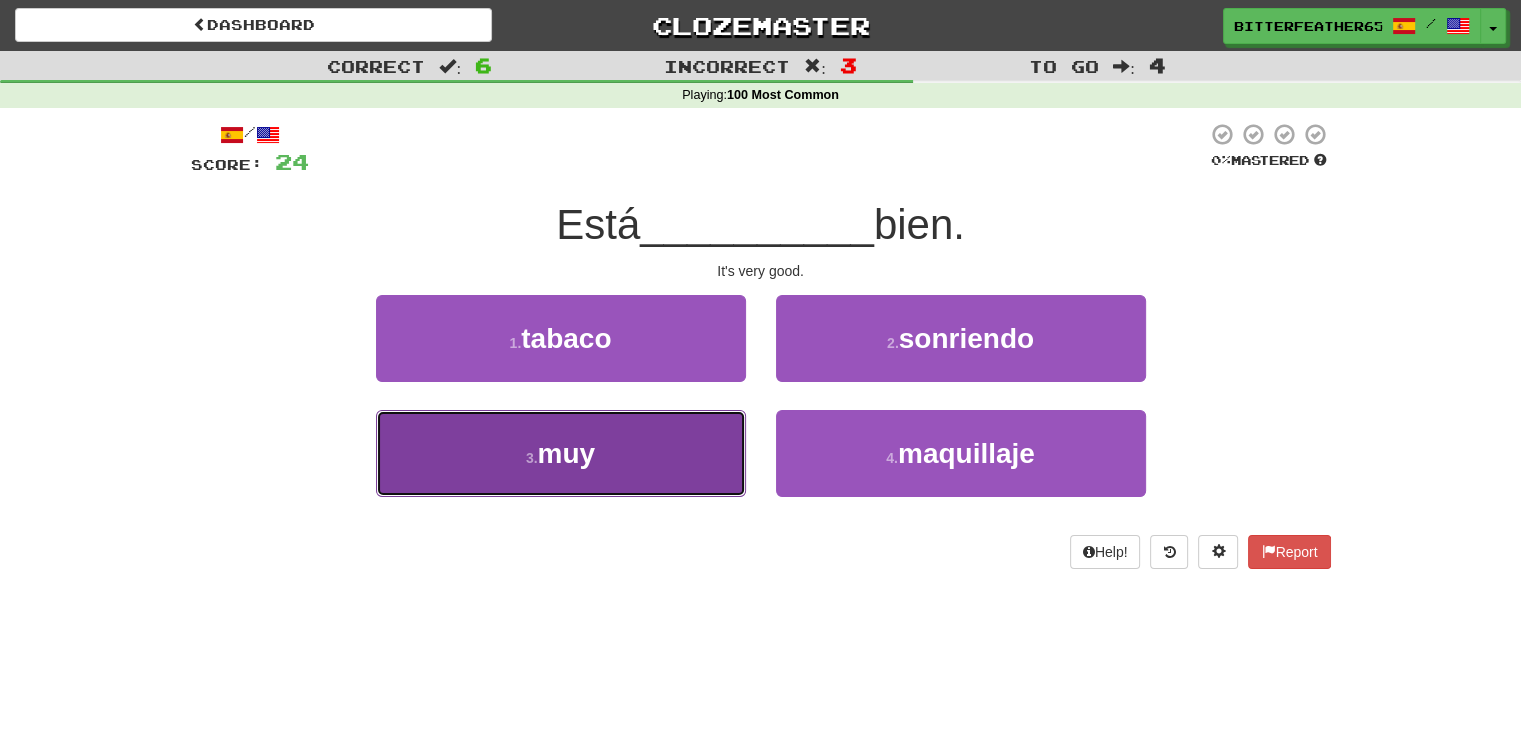 click on "3 .  muy" at bounding box center [561, 453] 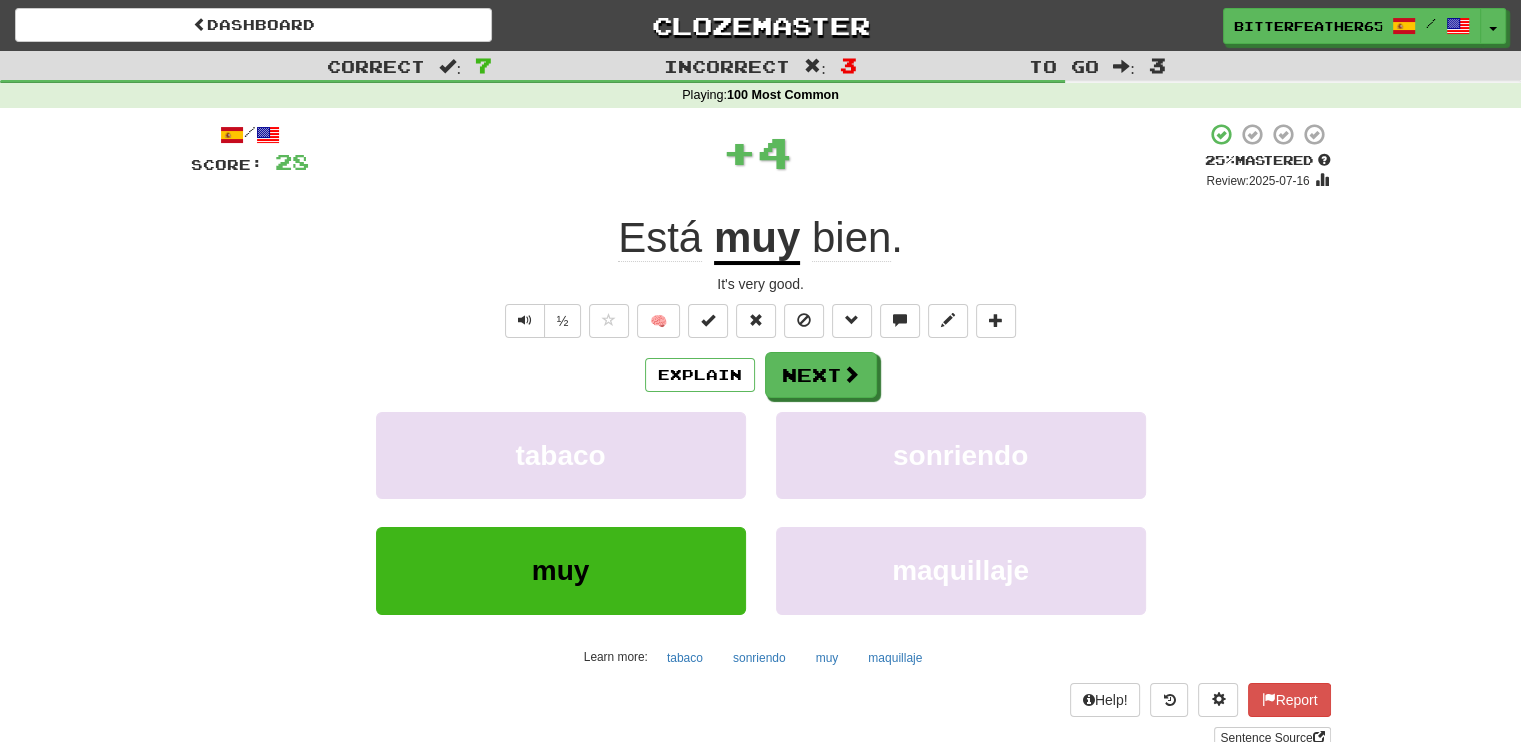 click on "Está" 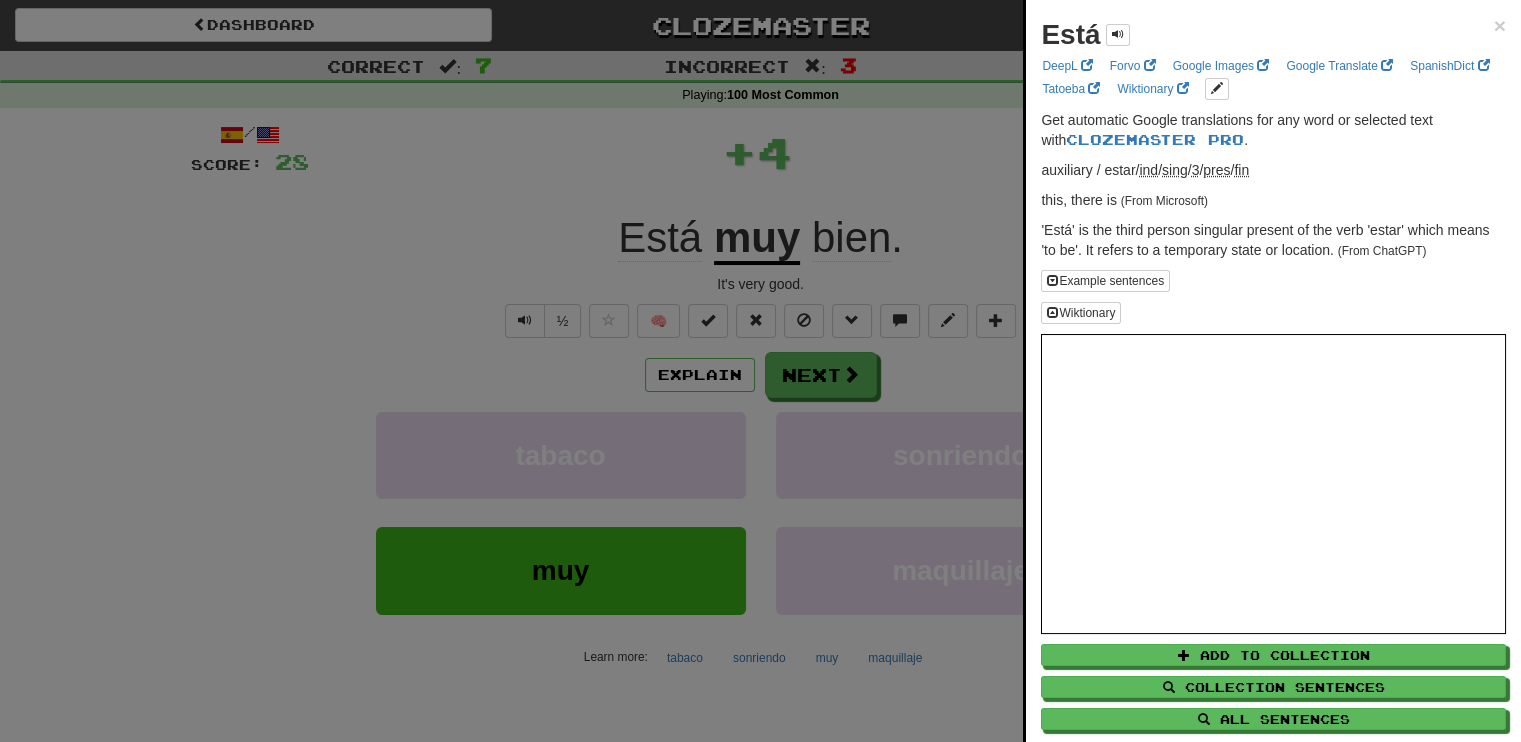 click at bounding box center (760, 371) 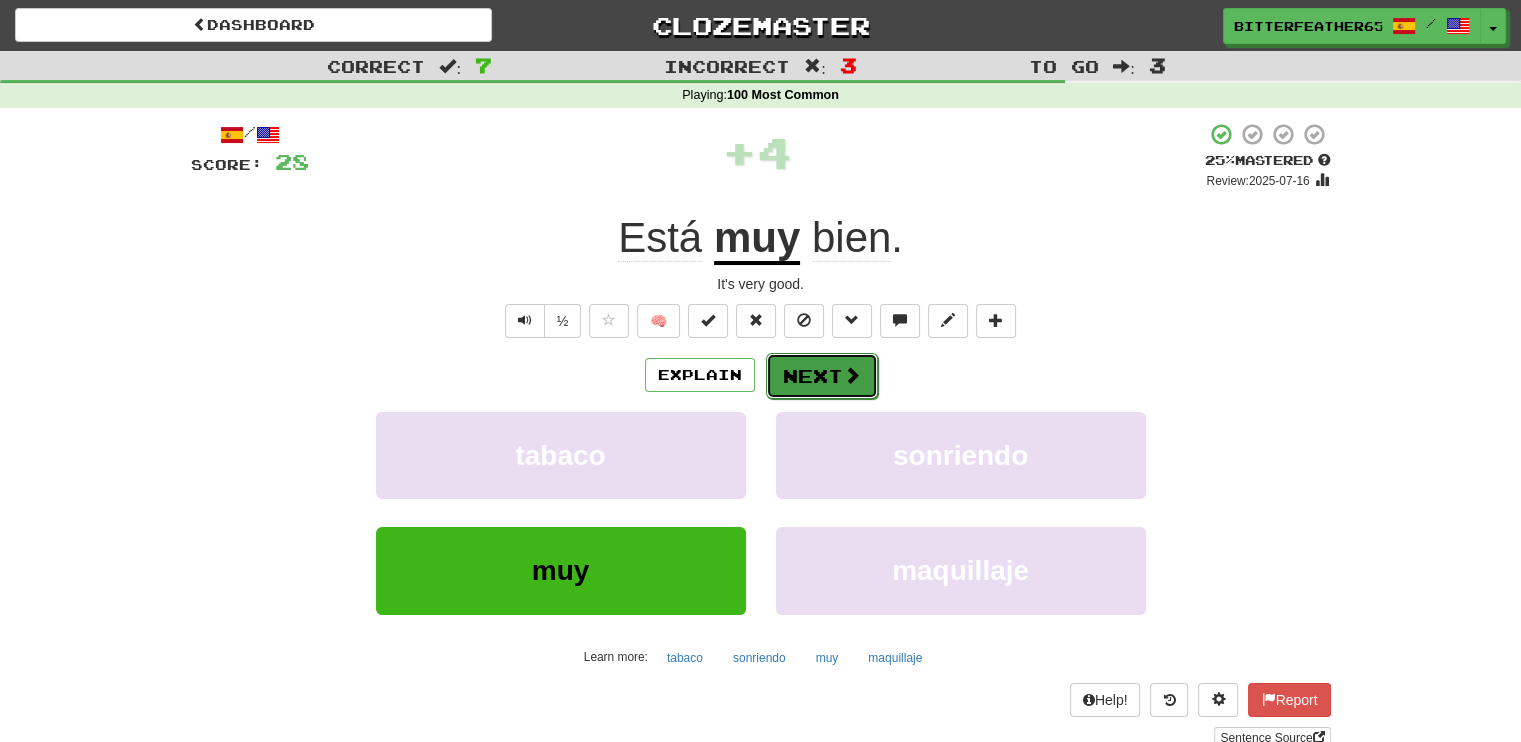 click on "Next" at bounding box center [822, 376] 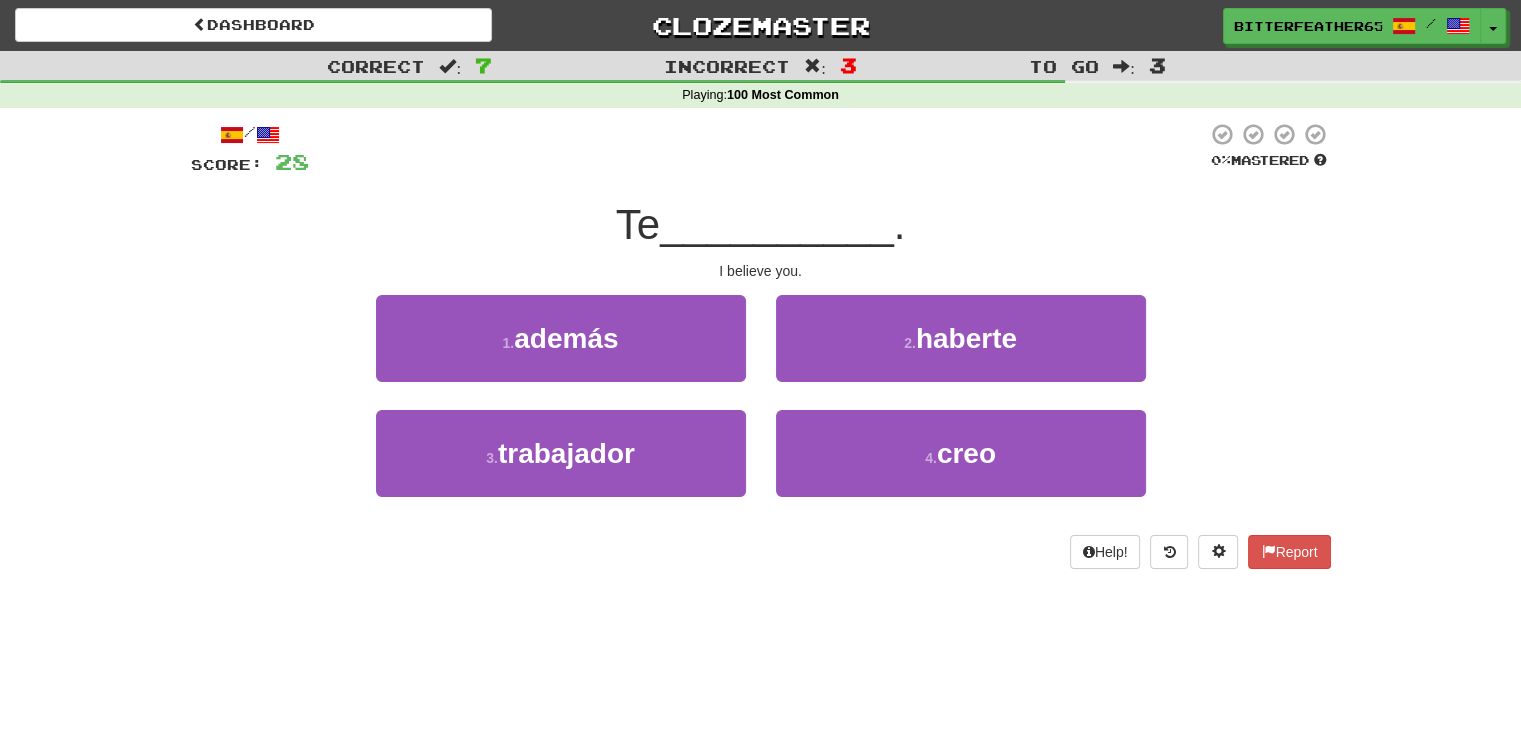 drag, startPoint x: 623, startPoint y: 230, endPoint x: 668, endPoint y: 227, distance: 45.099888 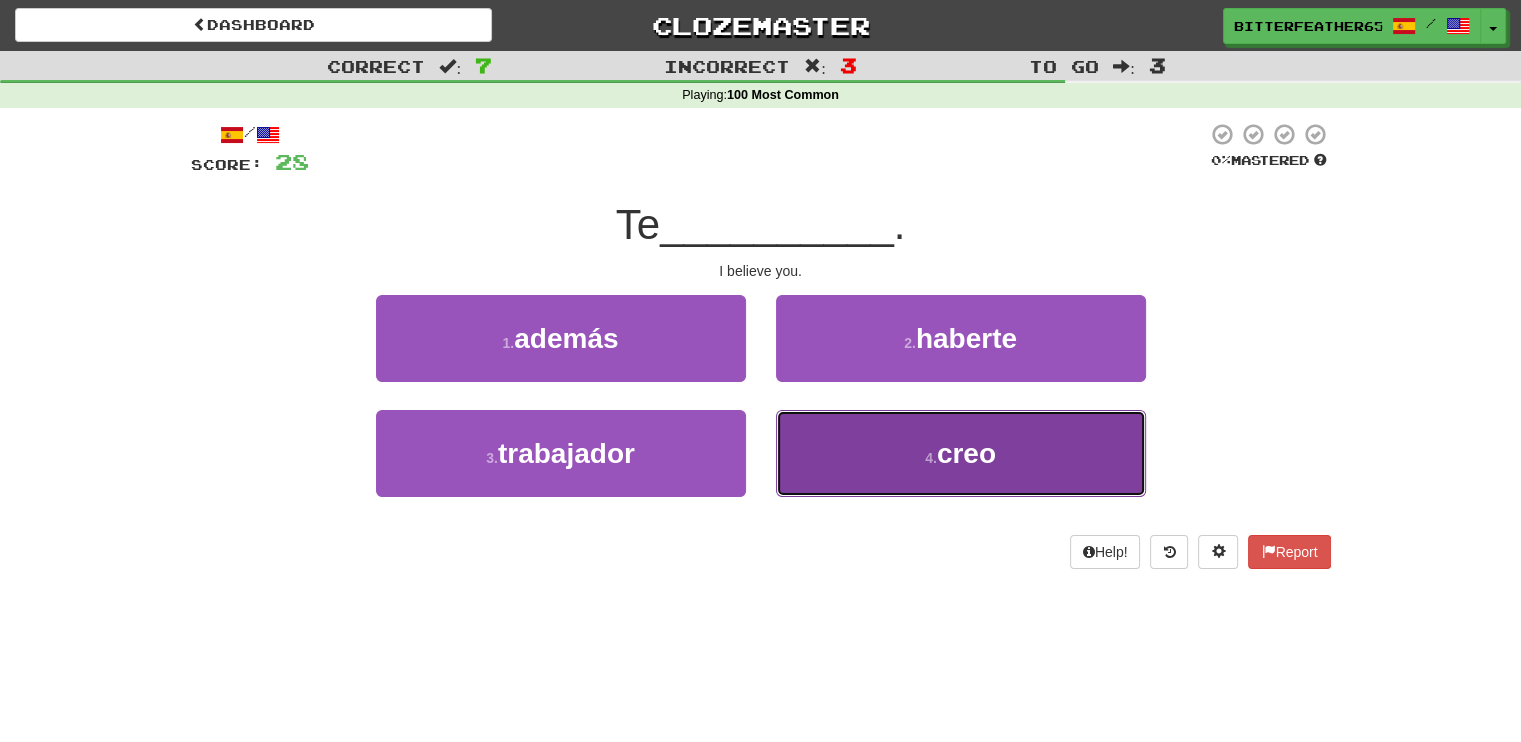 click on "4 .  creo" at bounding box center [961, 453] 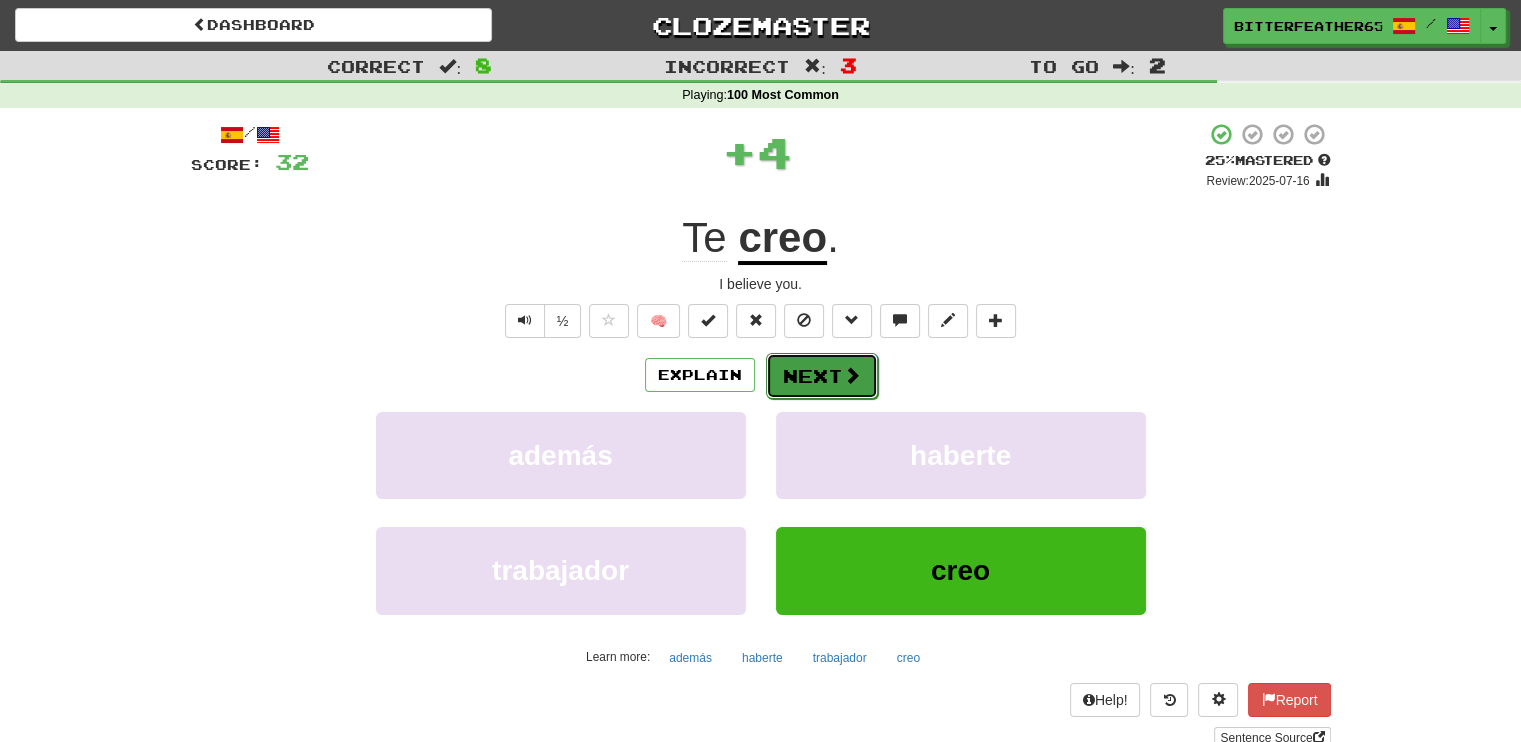click on "Next" at bounding box center [822, 376] 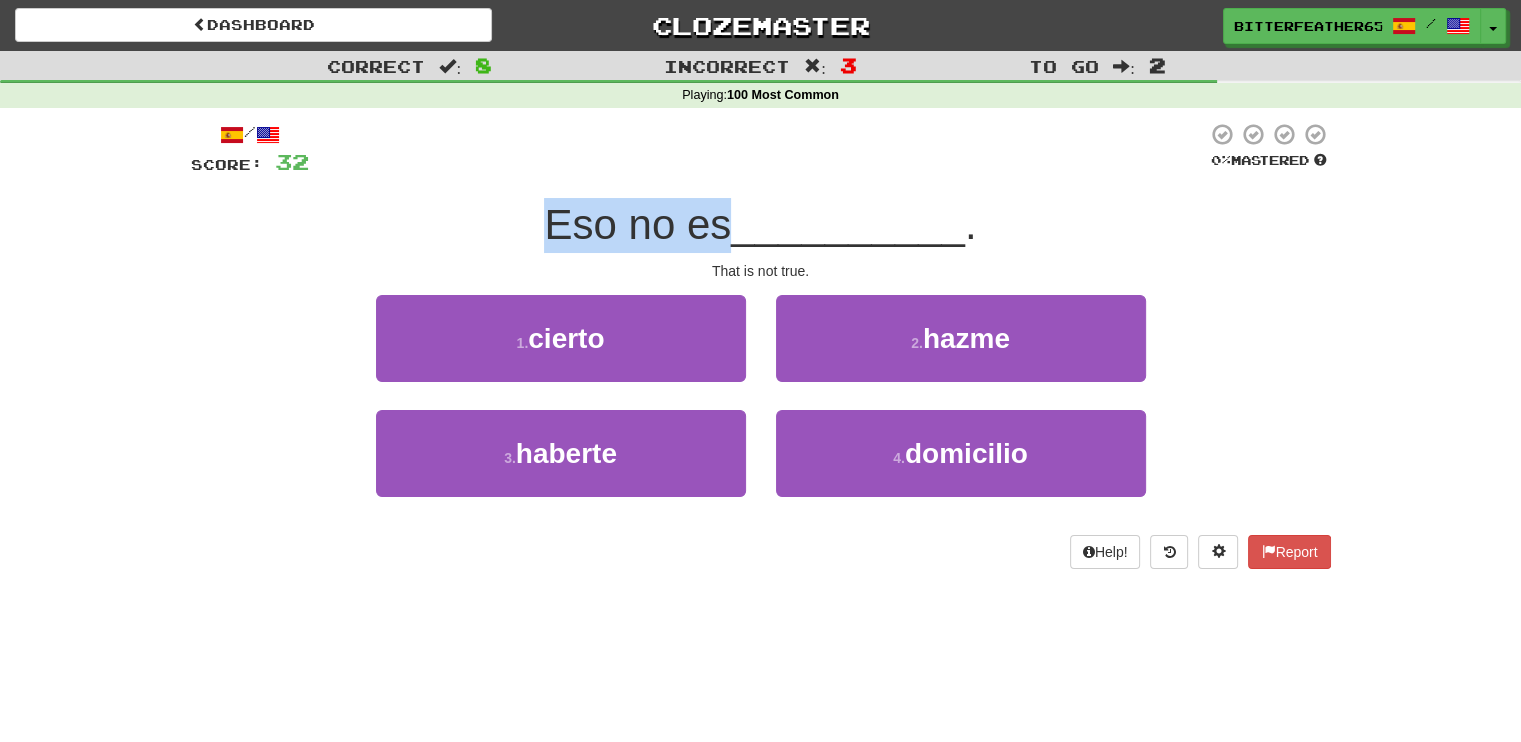 drag, startPoint x: 541, startPoint y: 224, endPoint x: 730, endPoint y: 230, distance: 189.09521 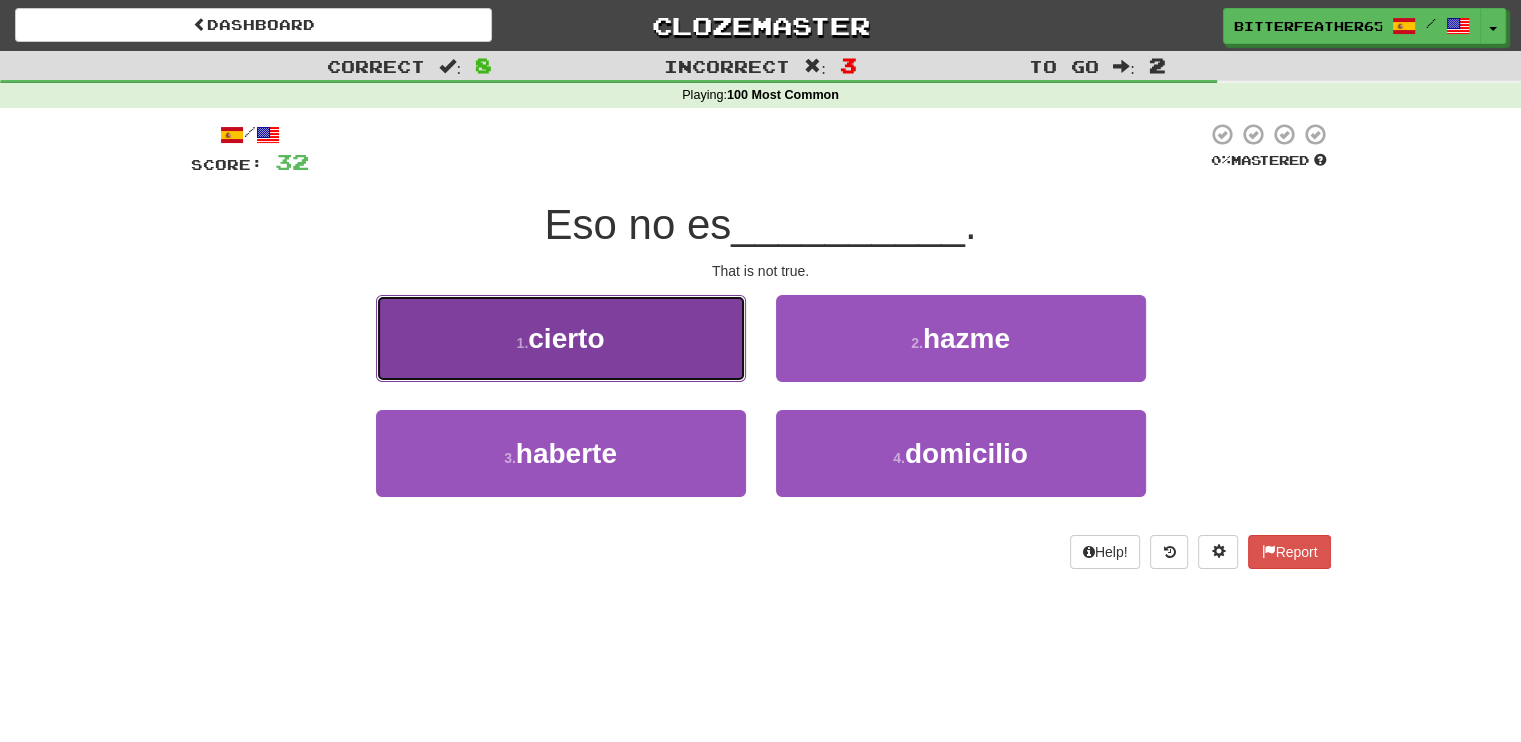 click on "1 .  cierto" at bounding box center [561, 338] 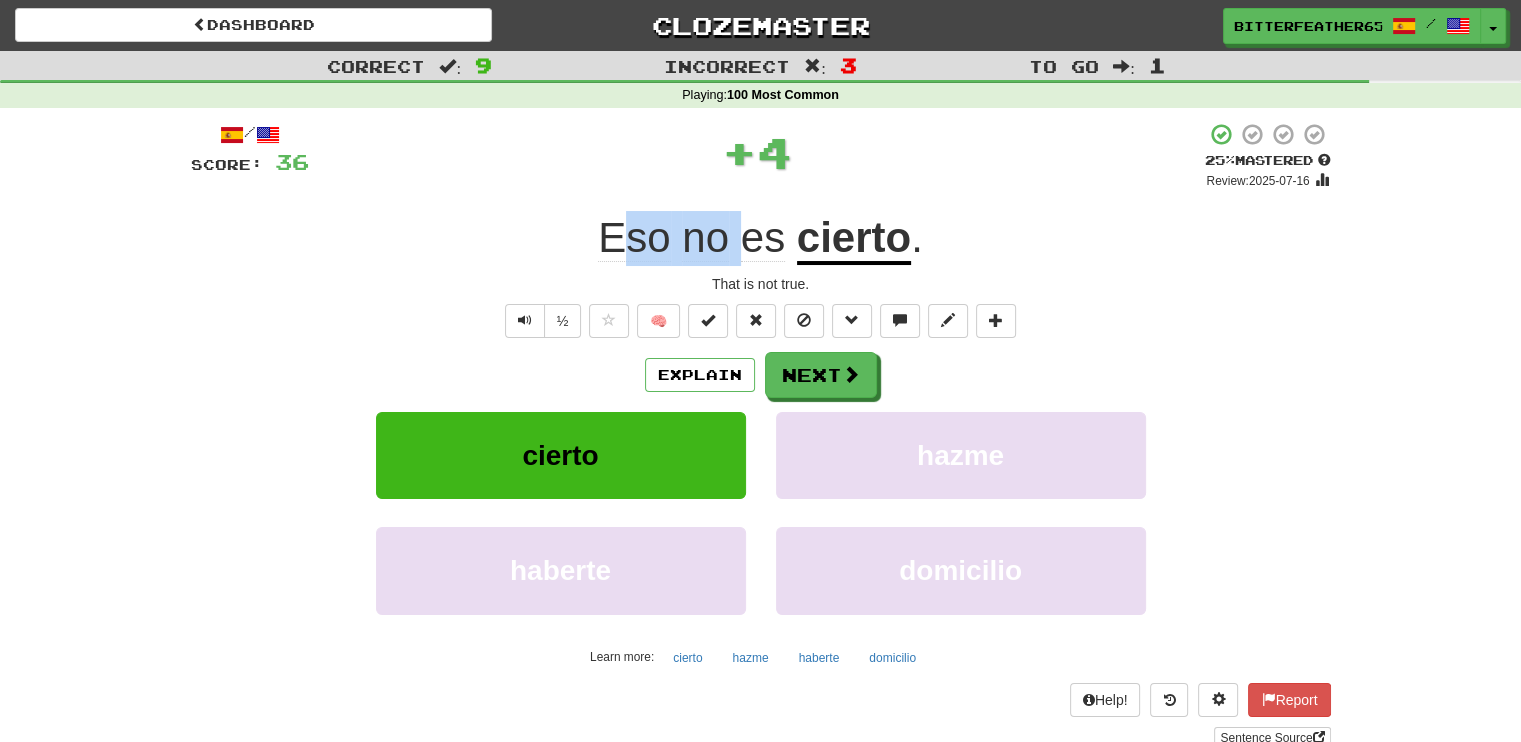 drag, startPoint x: 614, startPoint y: 231, endPoint x: 750, endPoint y: 235, distance: 136.0588 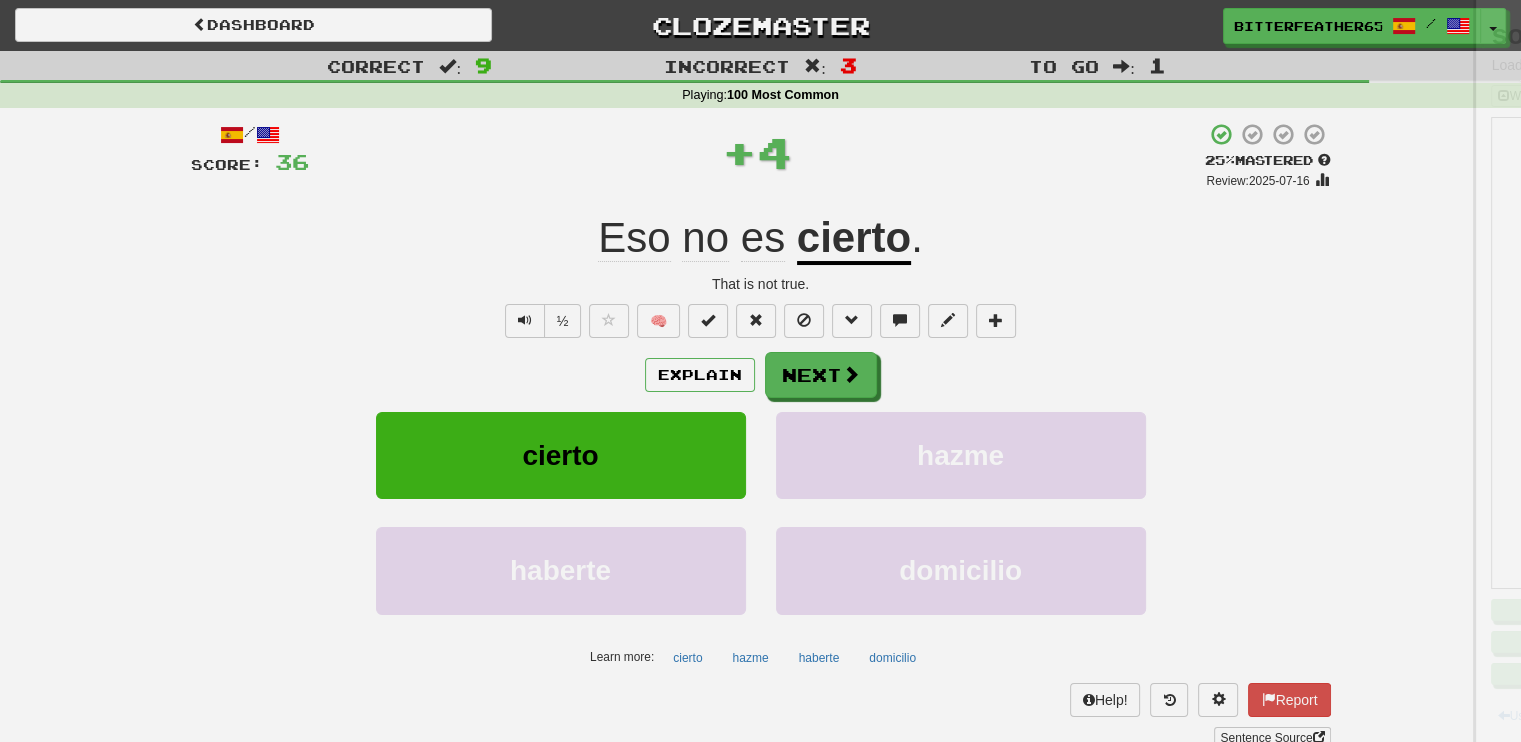 click at bounding box center [760, 371] 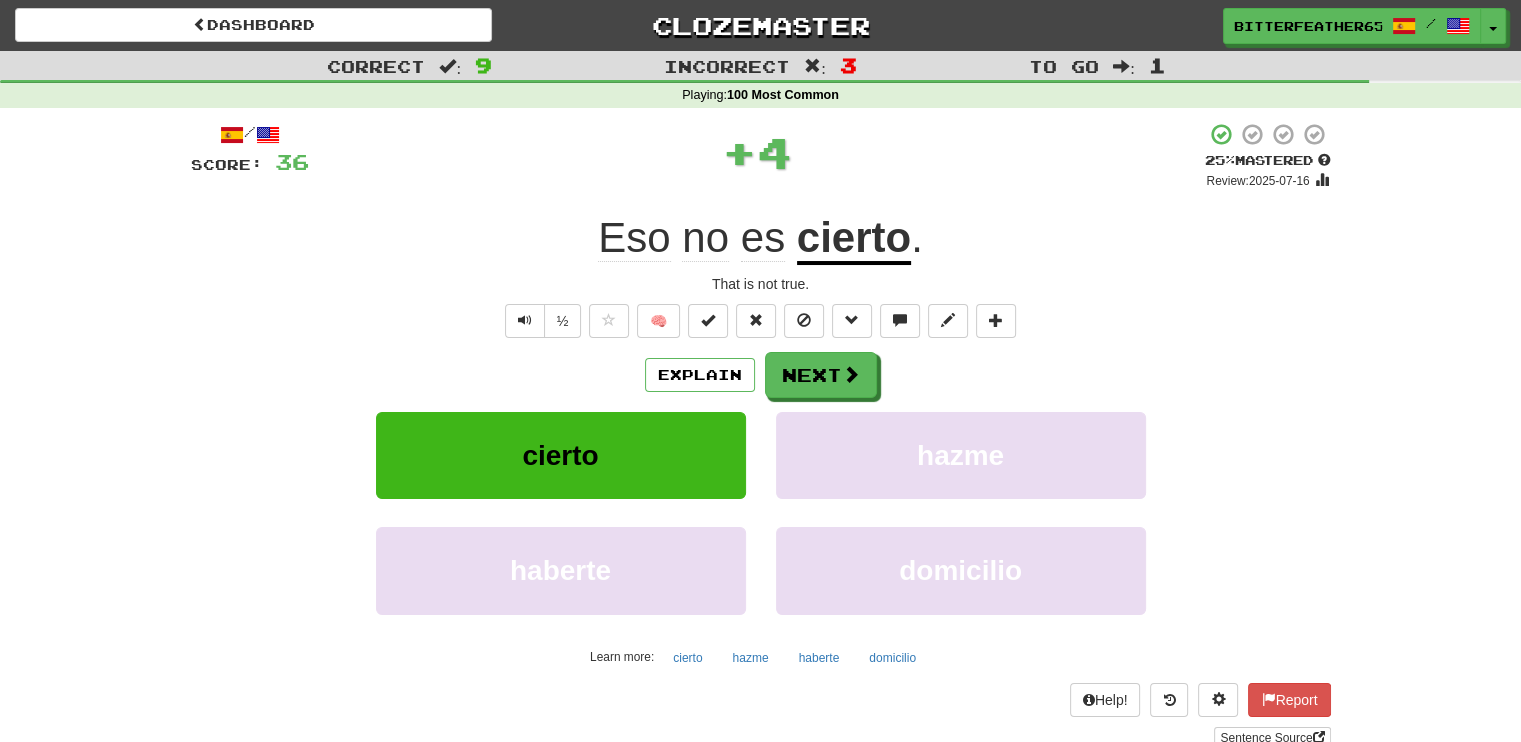 click on "cierto" at bounding box center [854, 239] 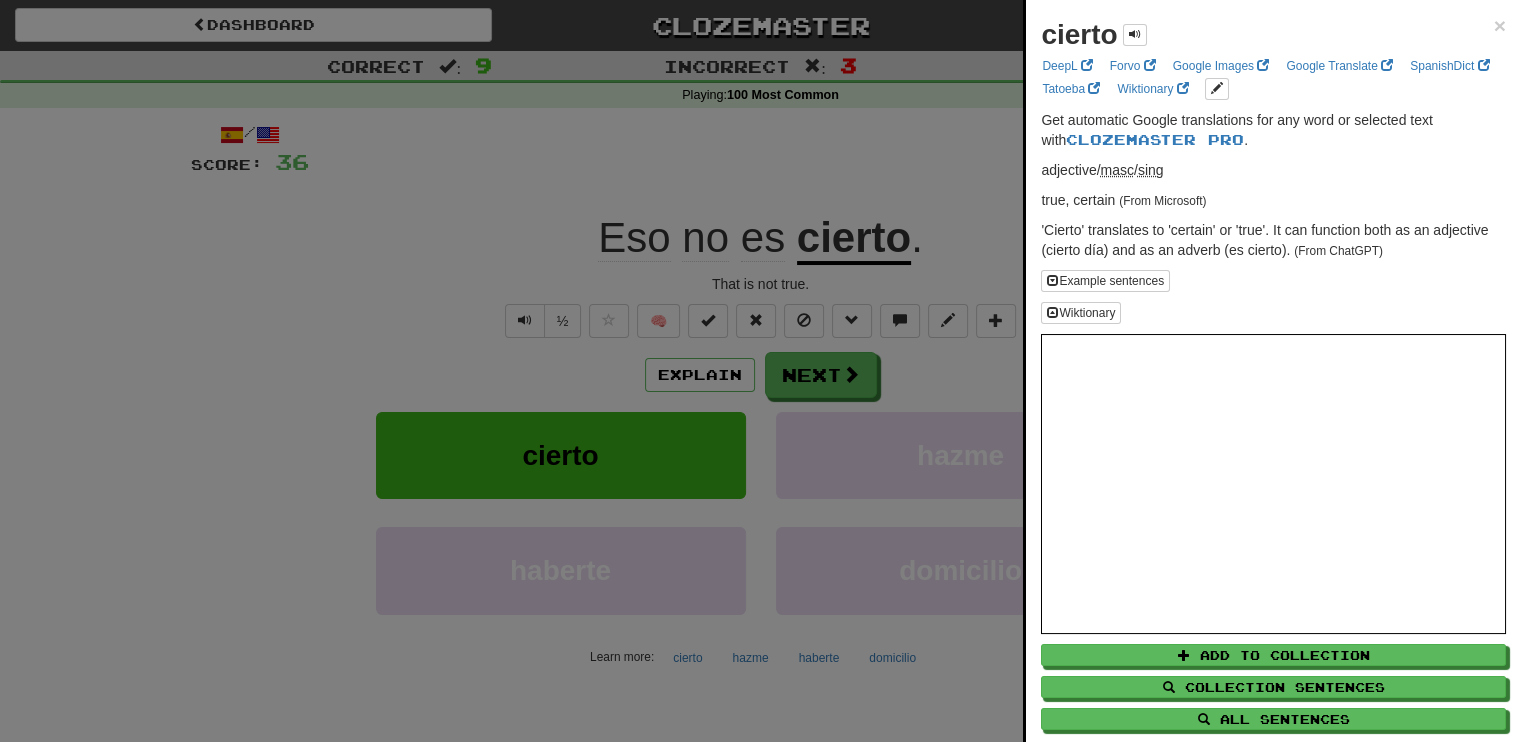 click at bounding box center [760, 371] 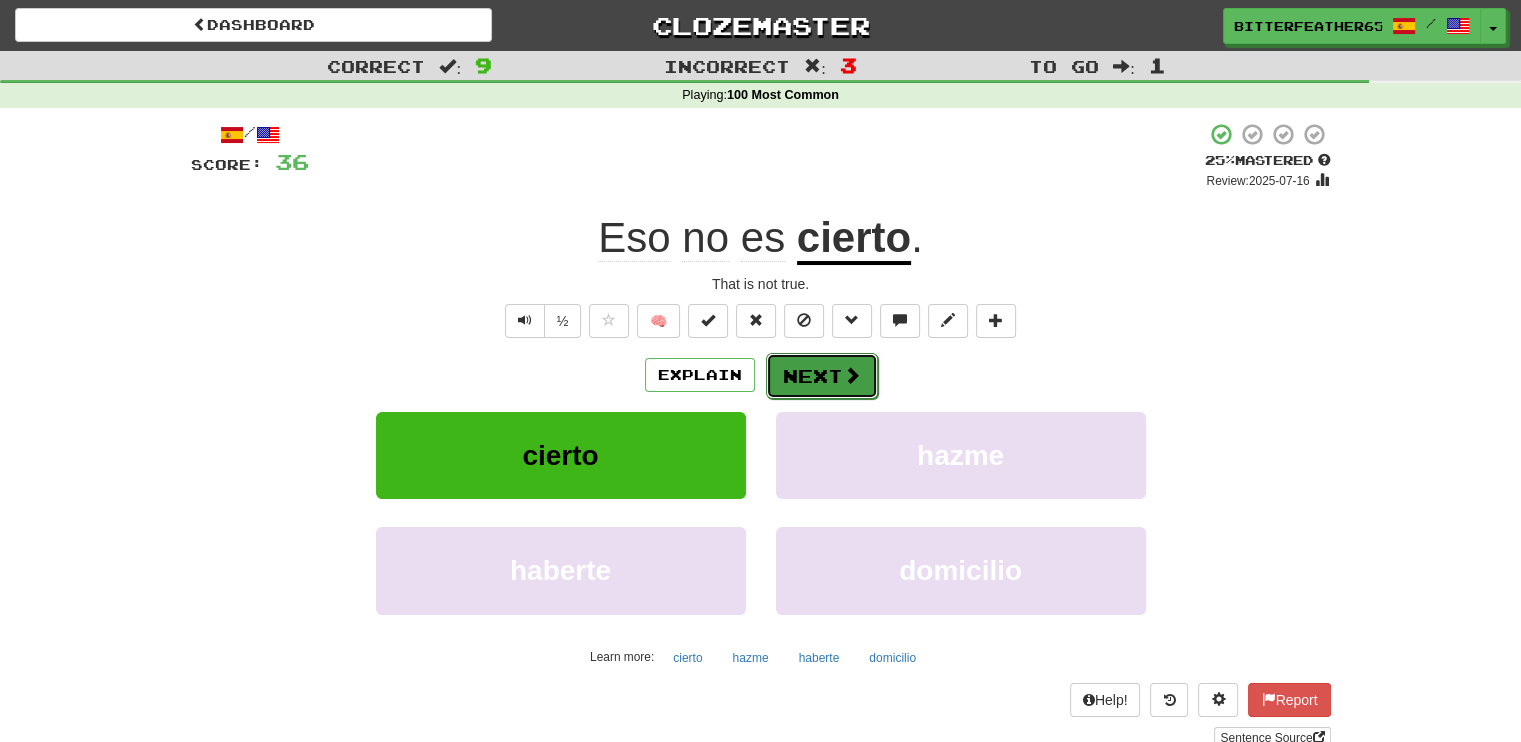 click on "Next" at bounding box center [822, 376] 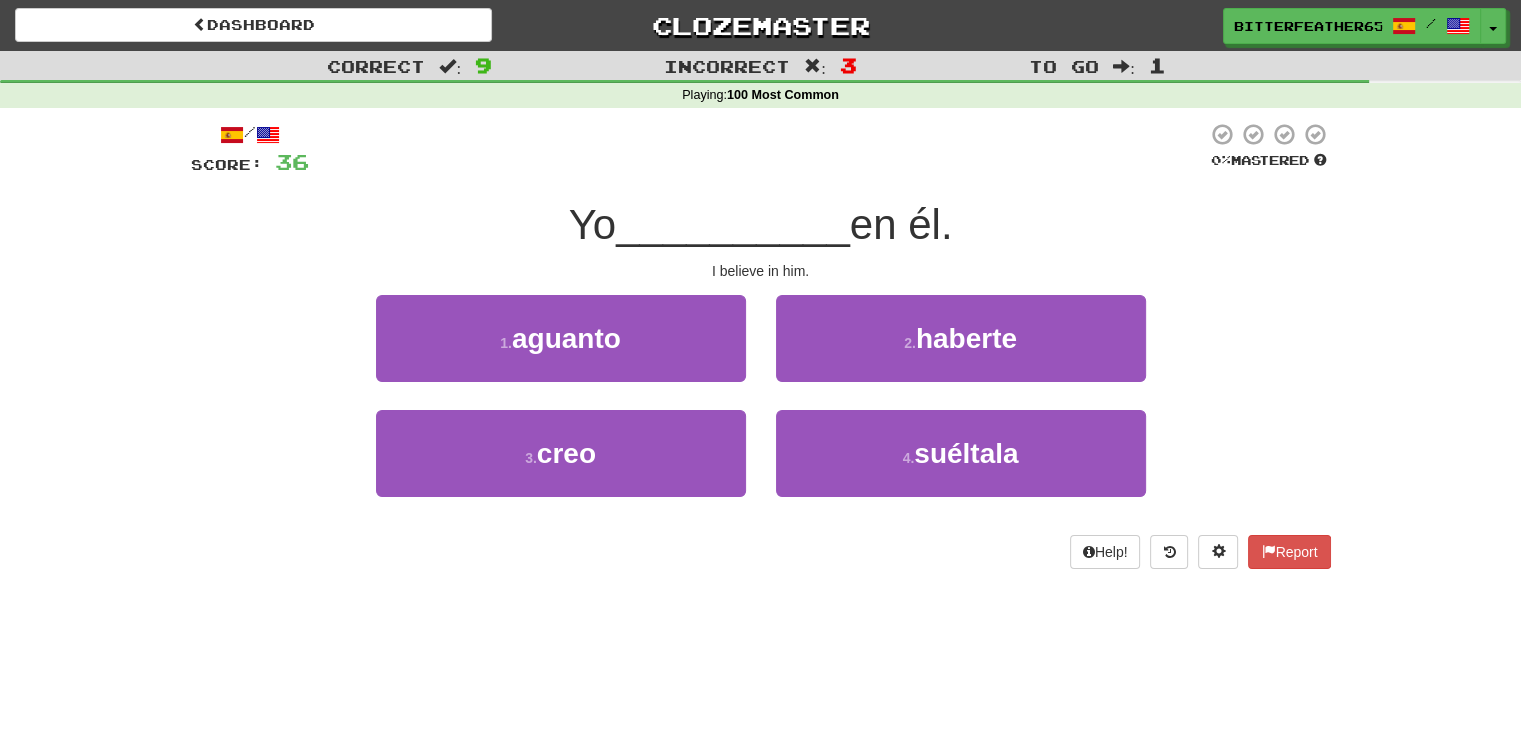 drag, startPoint x: 574, startPoint y: 226, endPoint x: 608, endPoint y: 233, distance: 34.713108 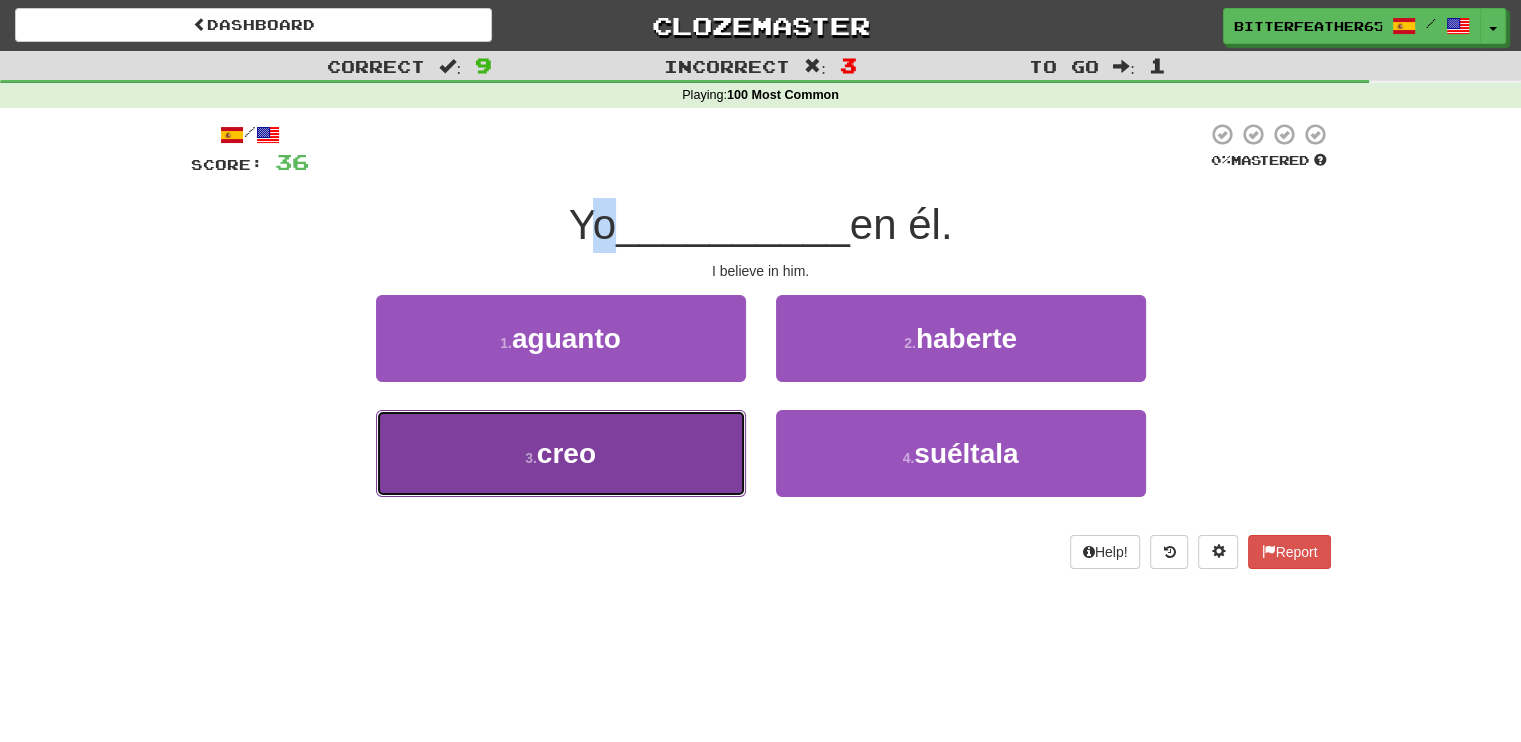 click on "3 .  creo" at bounding box center [561, 453] 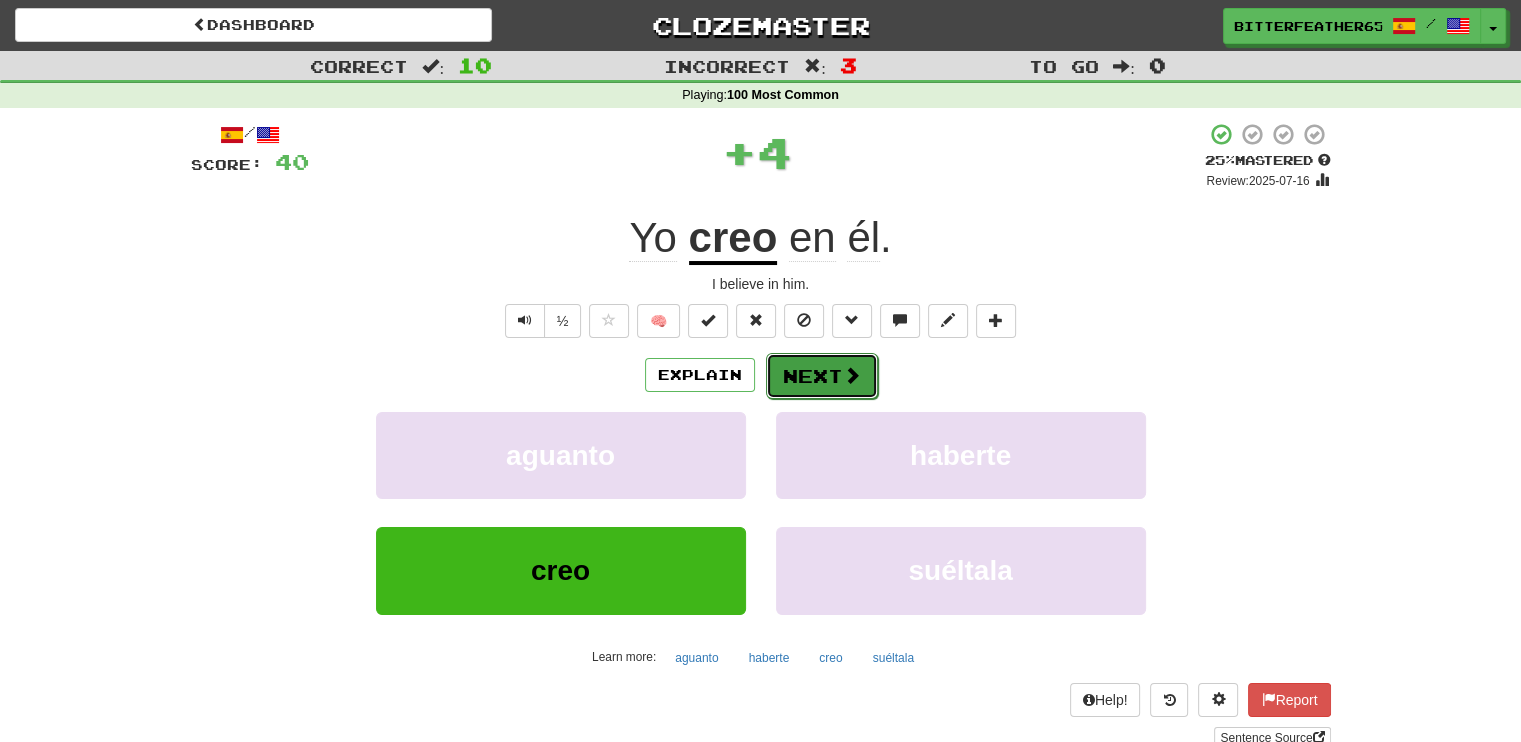 click on "Next" at bounding box center (822, 376) 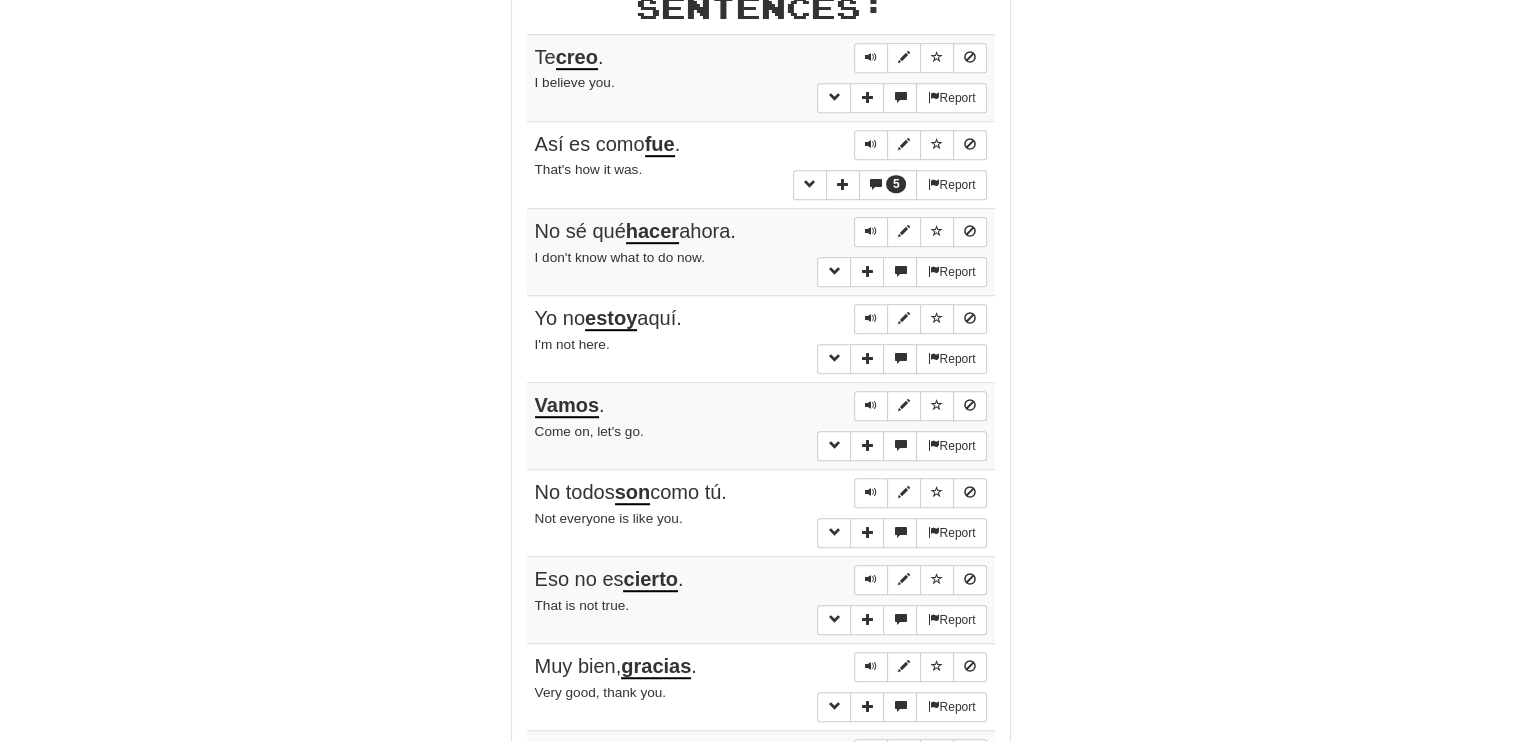 scroll, scrollTop: 1200, scrollLeft: 0, axis: vertical 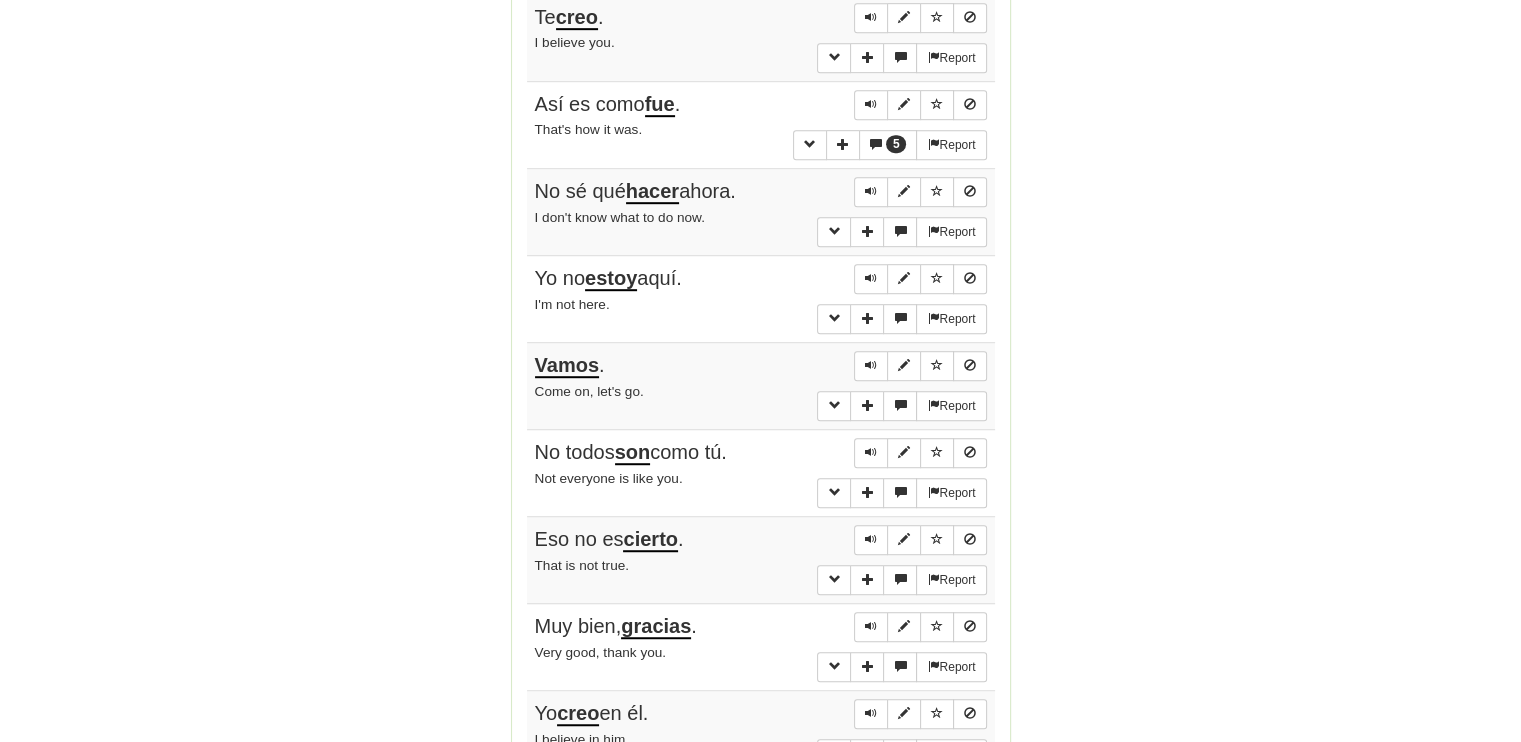 click on "estoy" at bounding box center [611, 279] 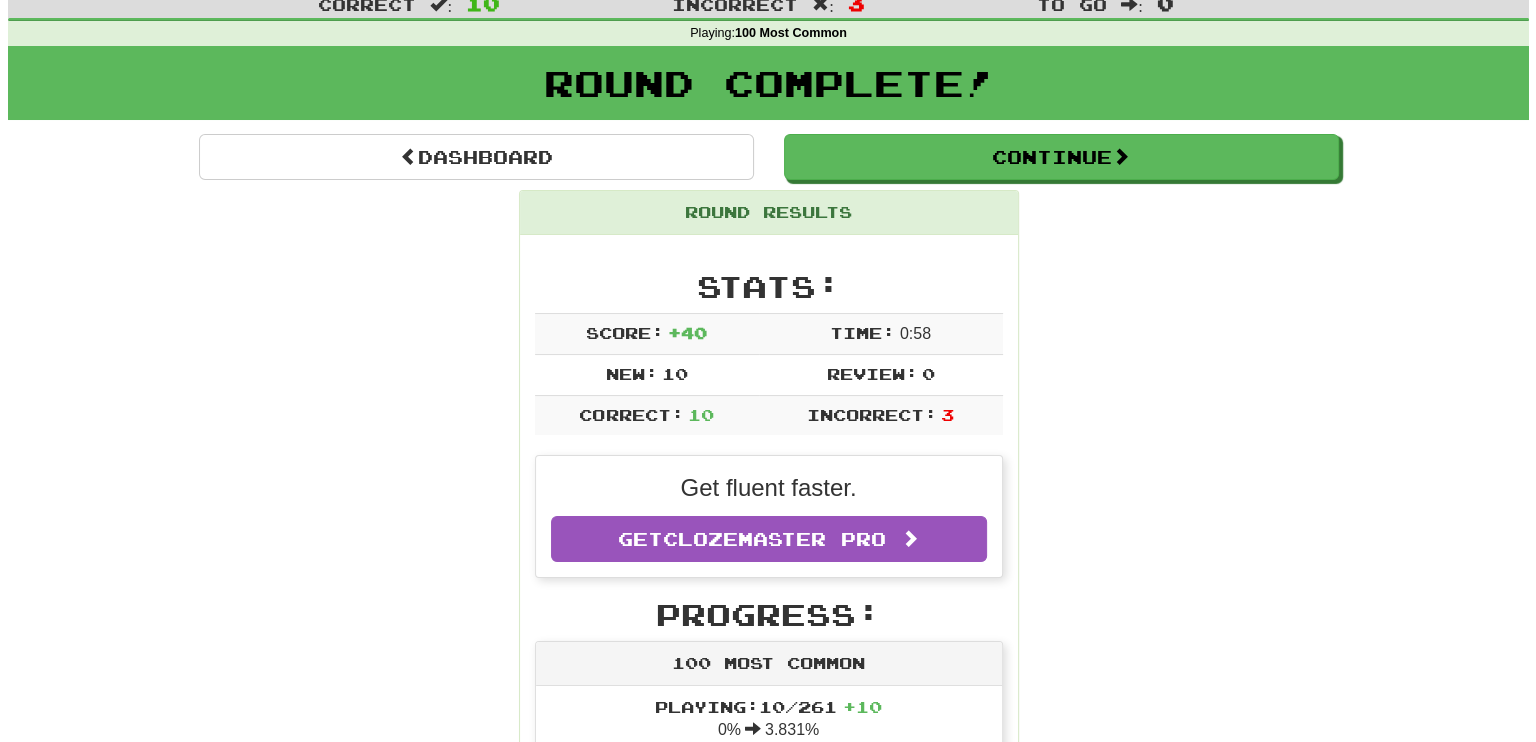 scroll, scrollTop: 0, scrollLeft: 0, axis: both 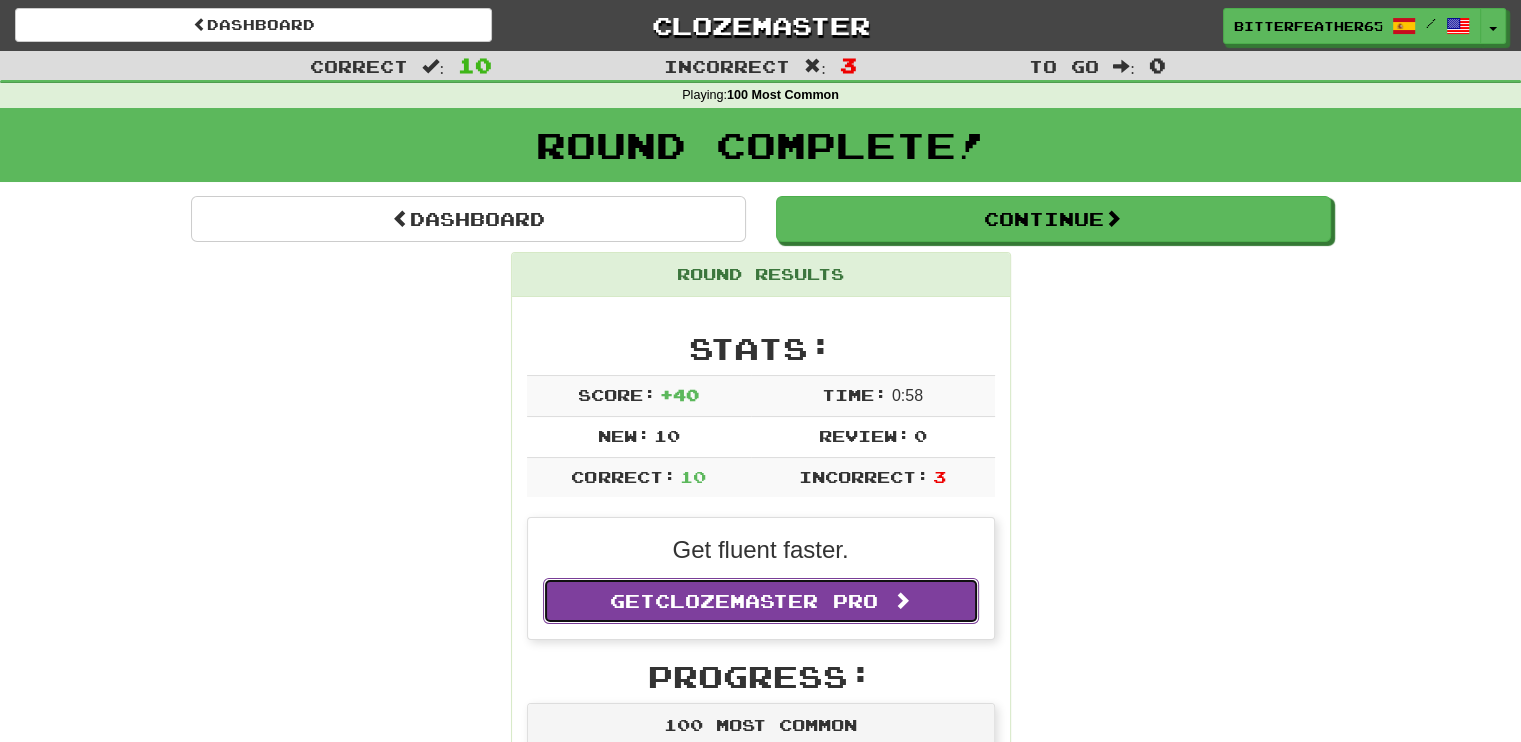 click on "Clozemaster Pro" at bounding box center (766, 601) 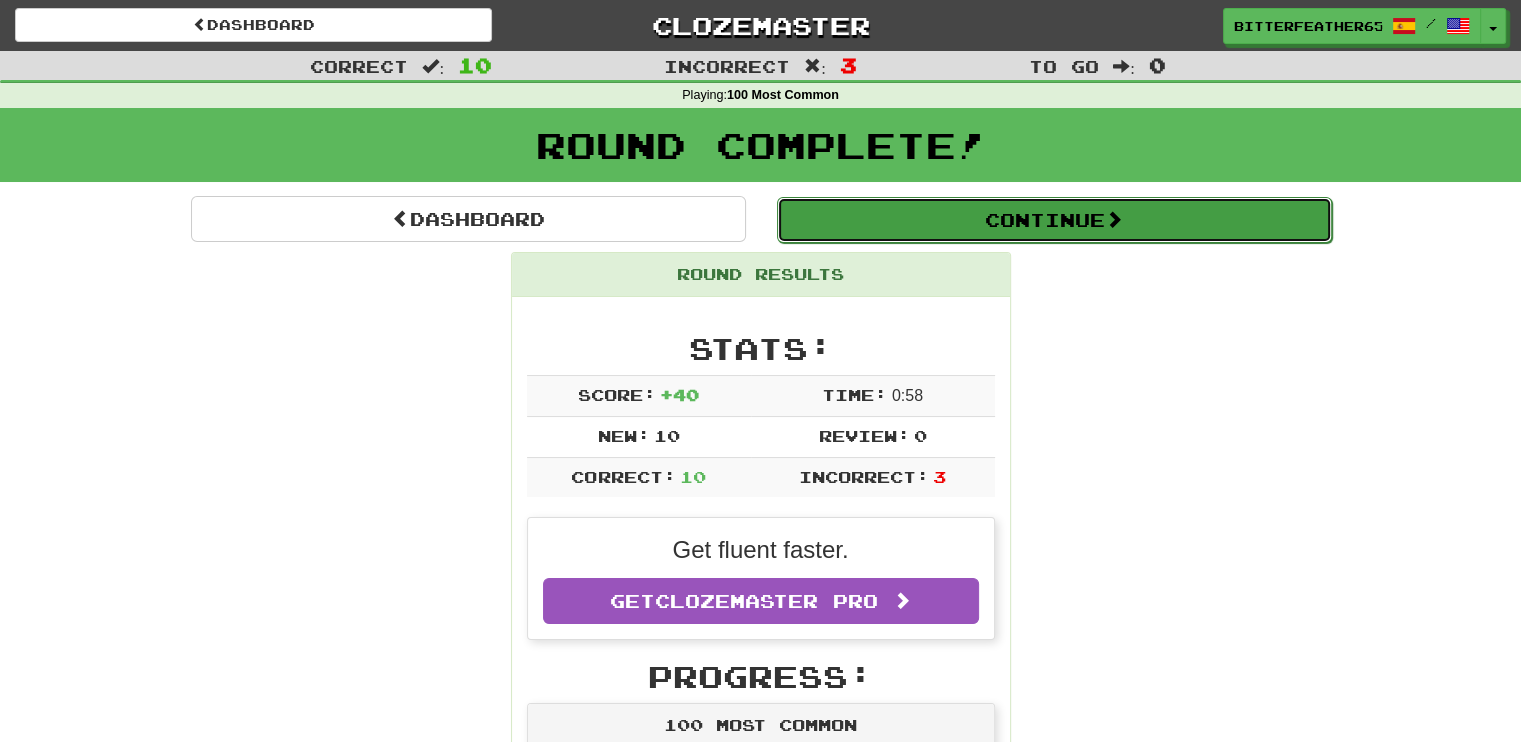click on "Continue" at bounding box center (1054, 220) 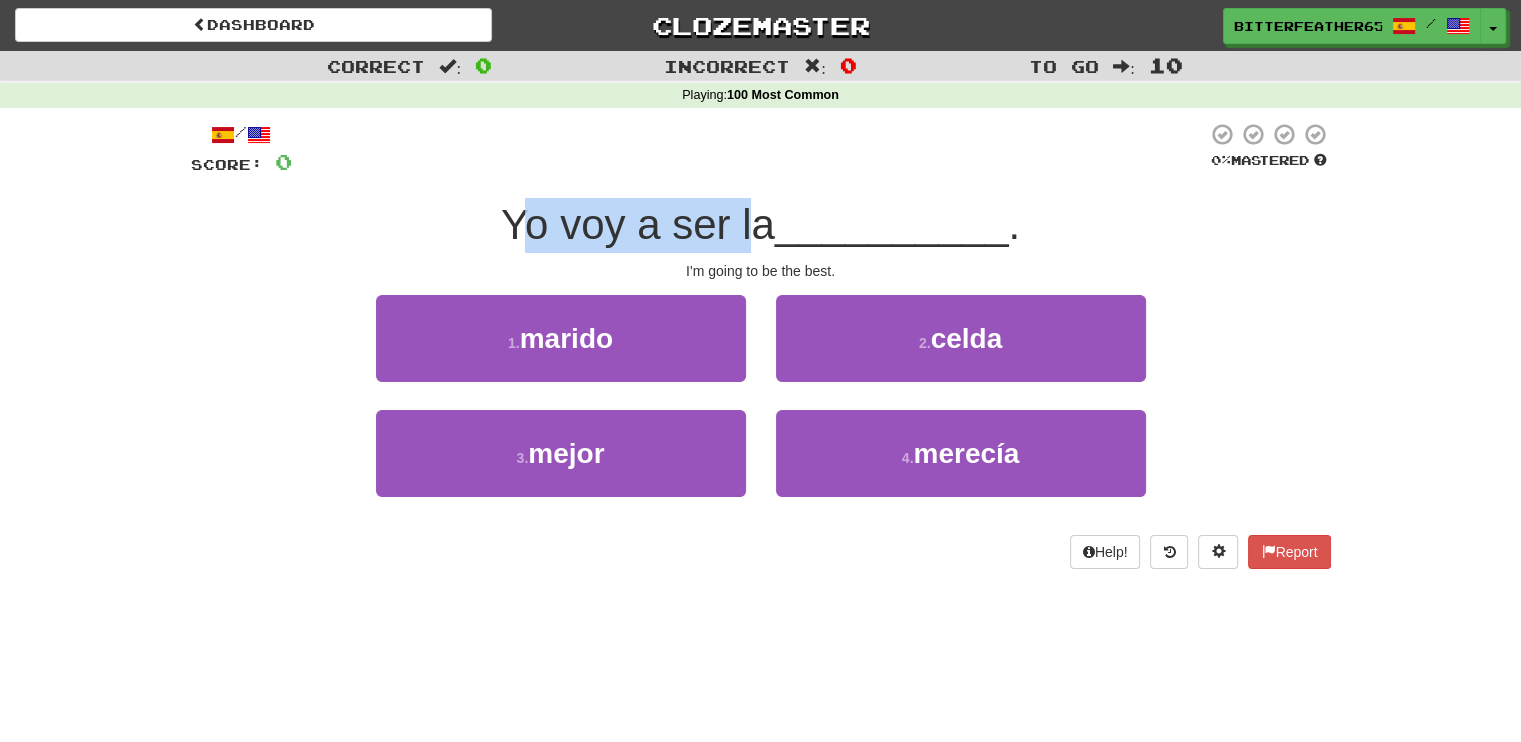 drag, startPoint x: 507, startPoint y: 220, endPoint x: 748, endPoint y: 216, distance: 241.03319 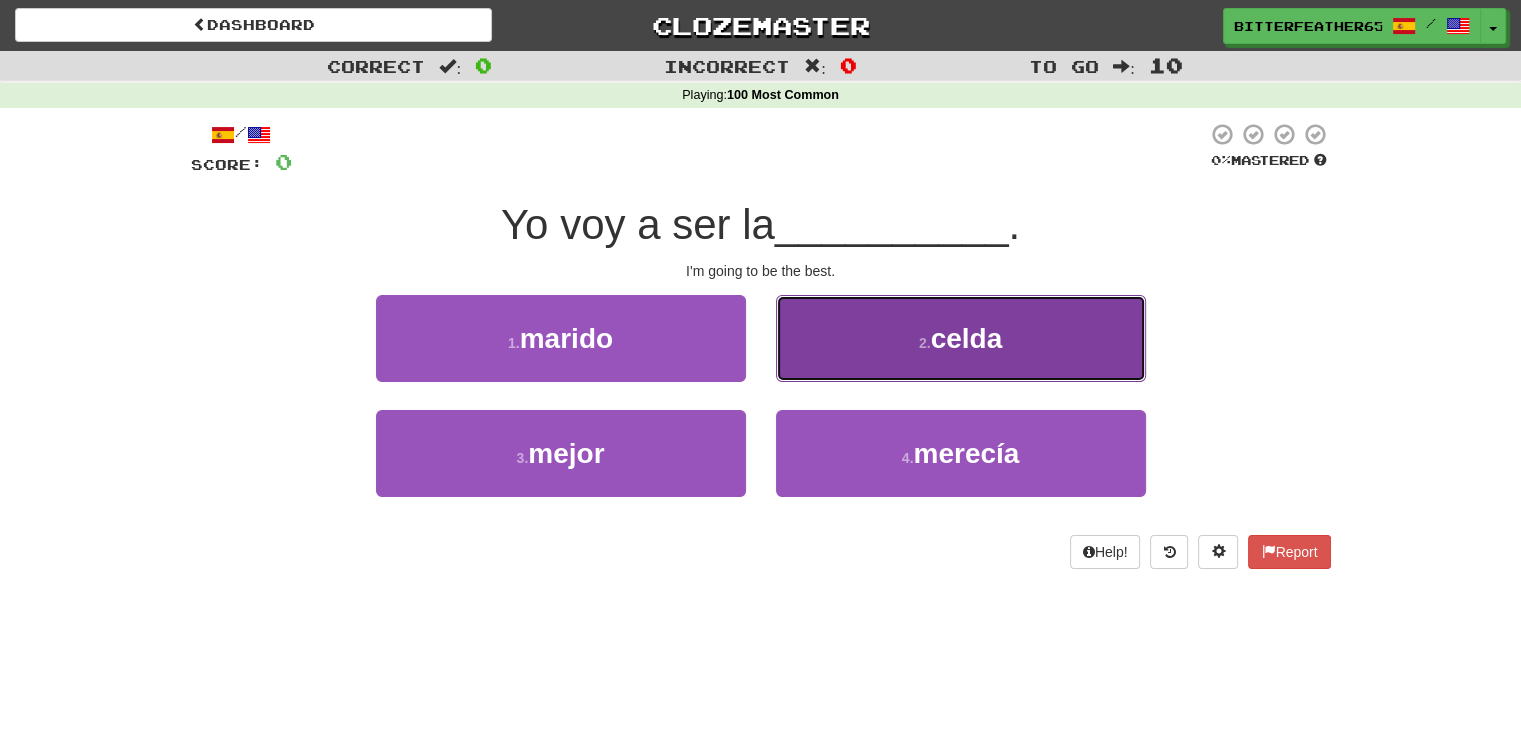 click on "2 .  celda" at bounding box center [961, 338] 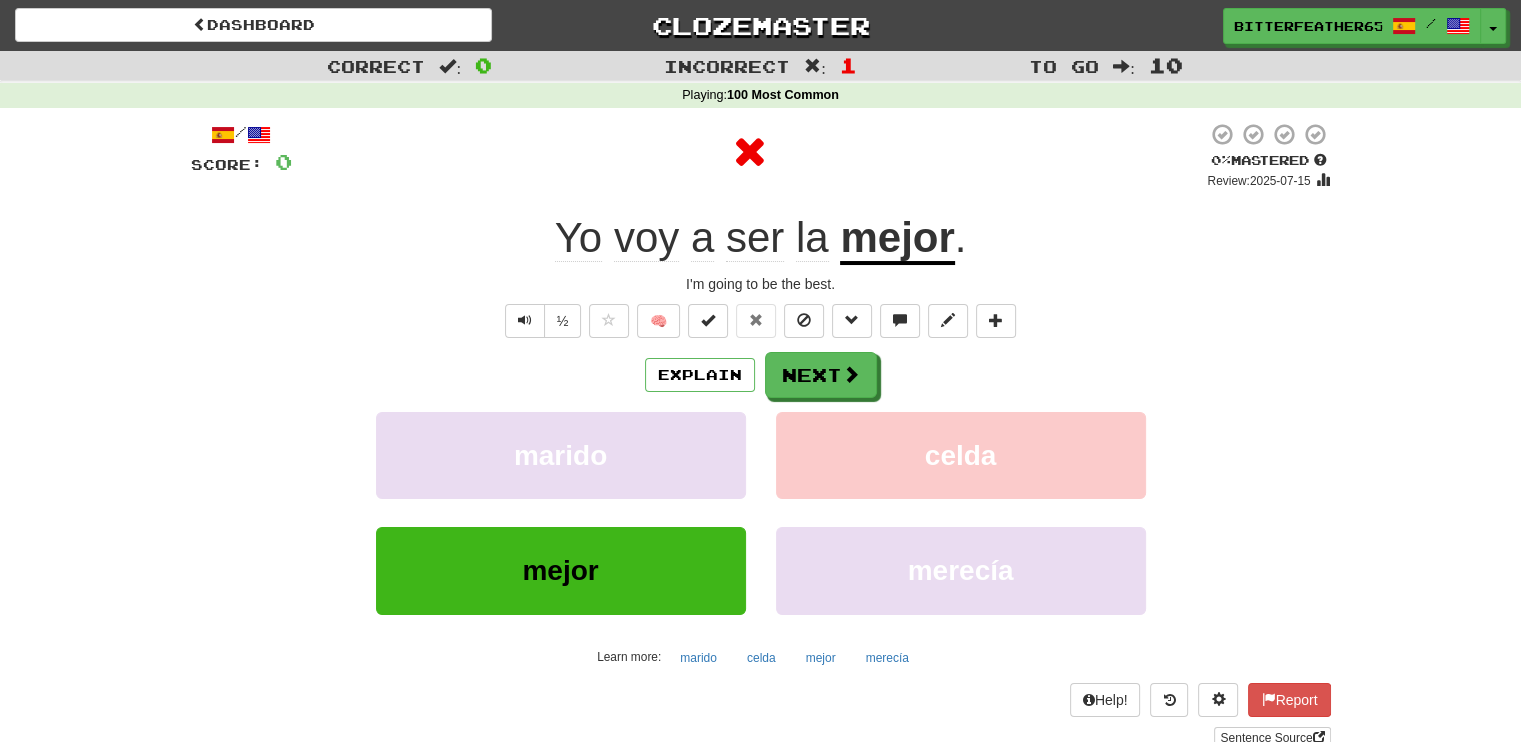 click on "mejor" at bounding box center [897, 239] 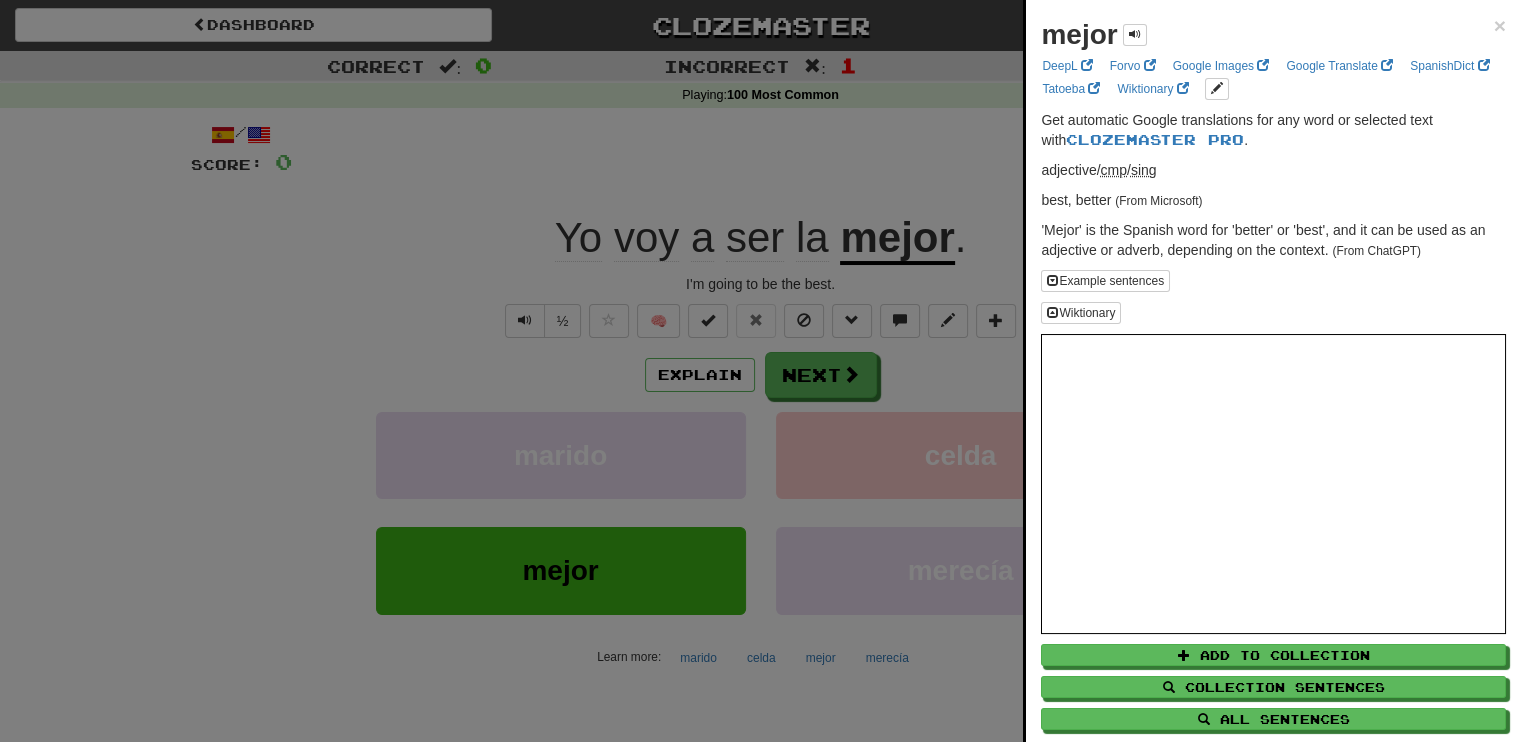 click at bounding box center [760, 371] 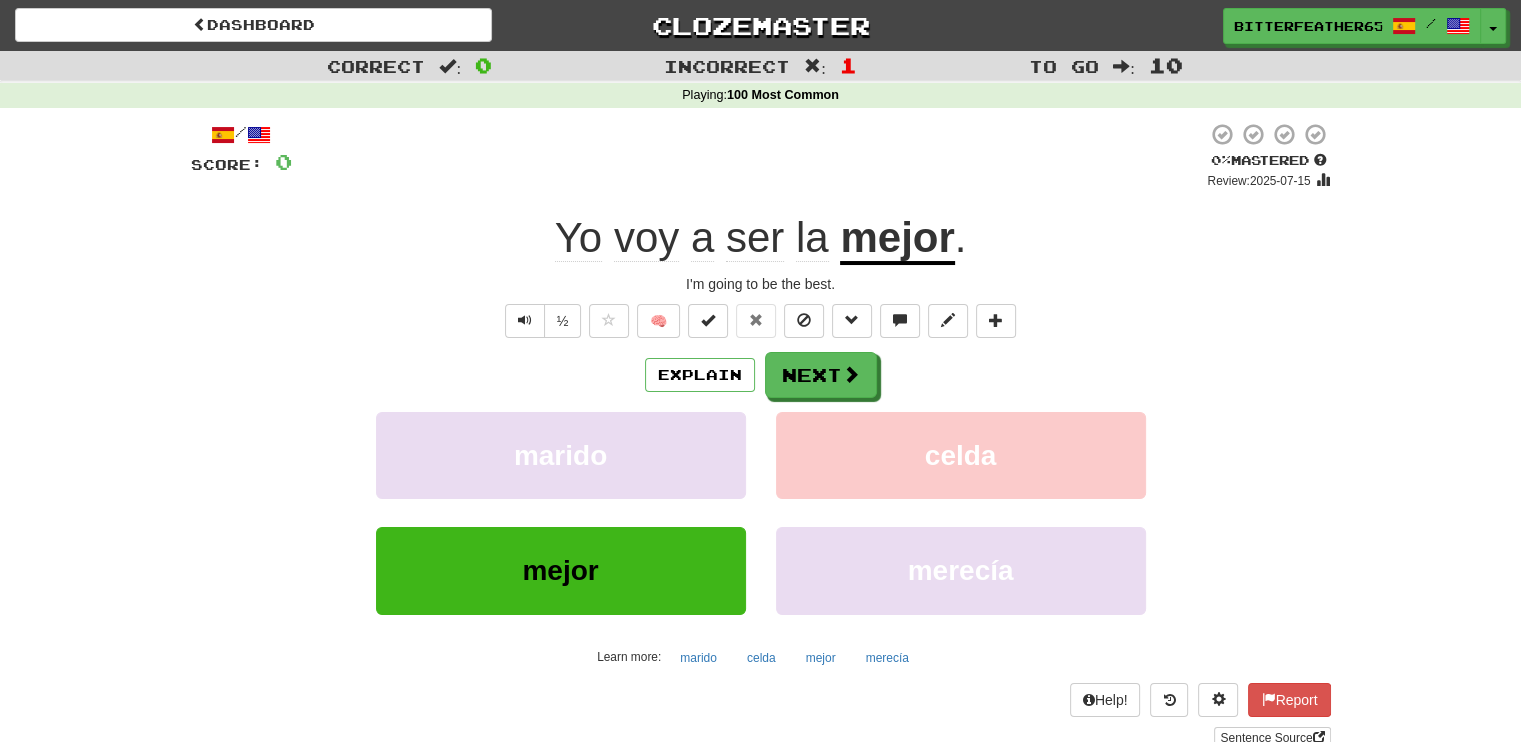 click on "Yo" 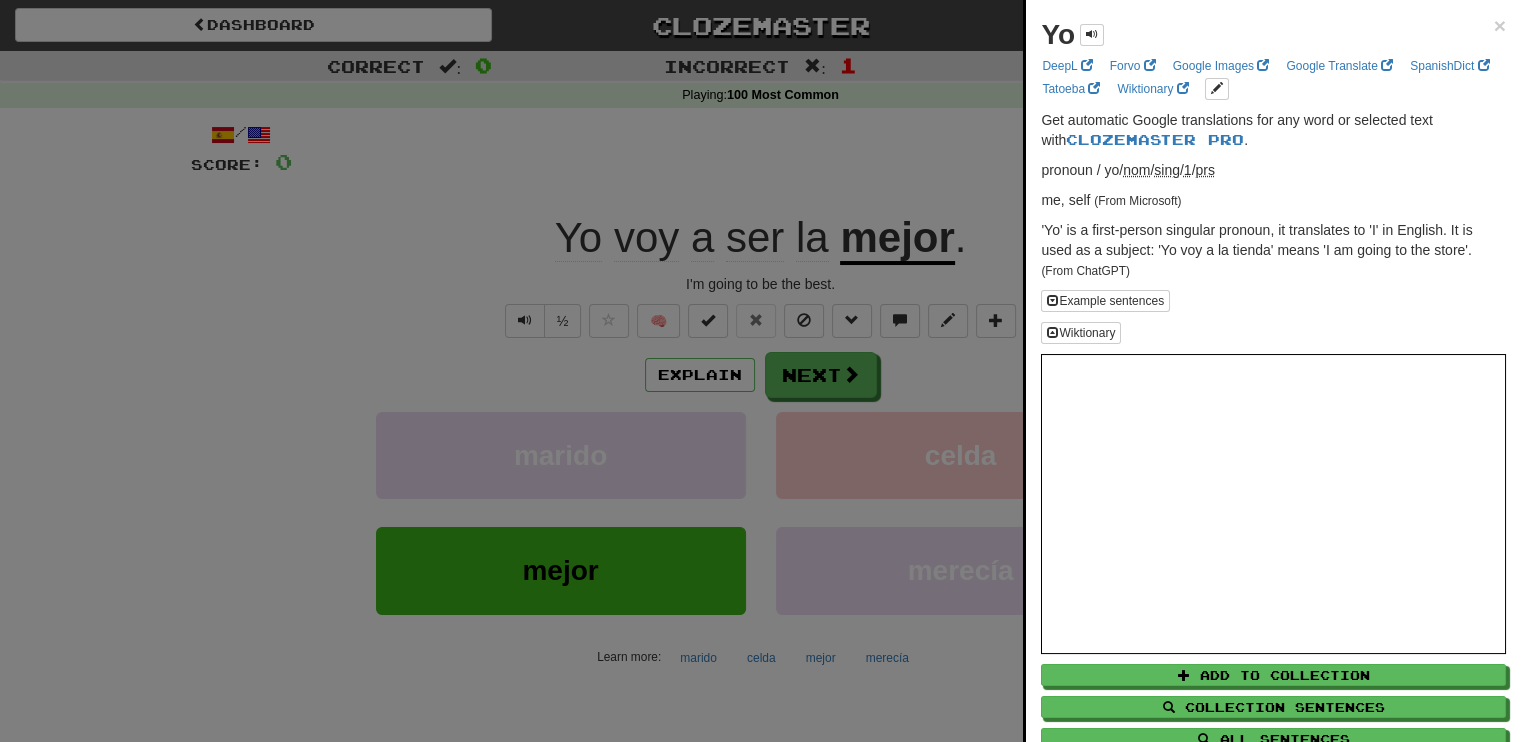 click at bounding box center (760, 371) 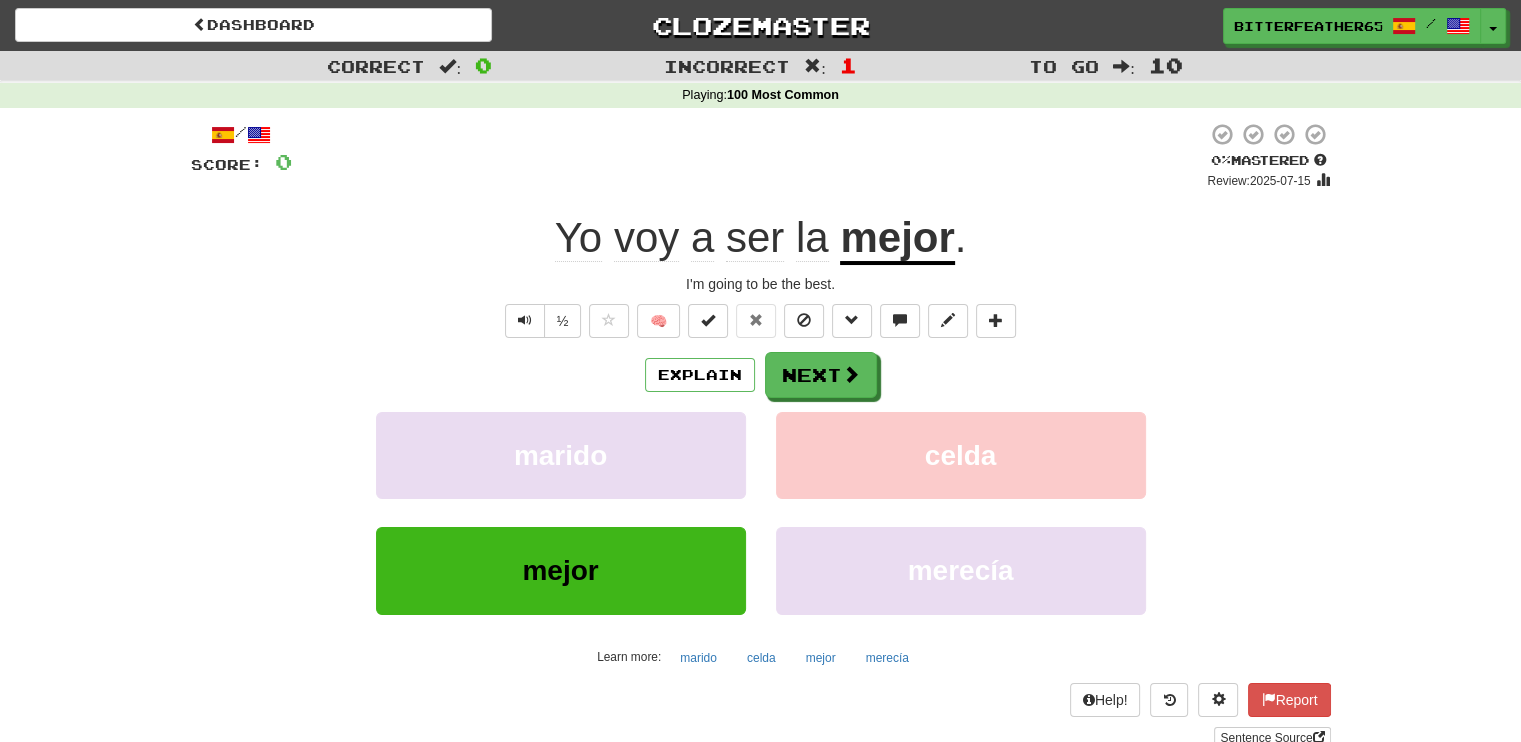 click on "voy" 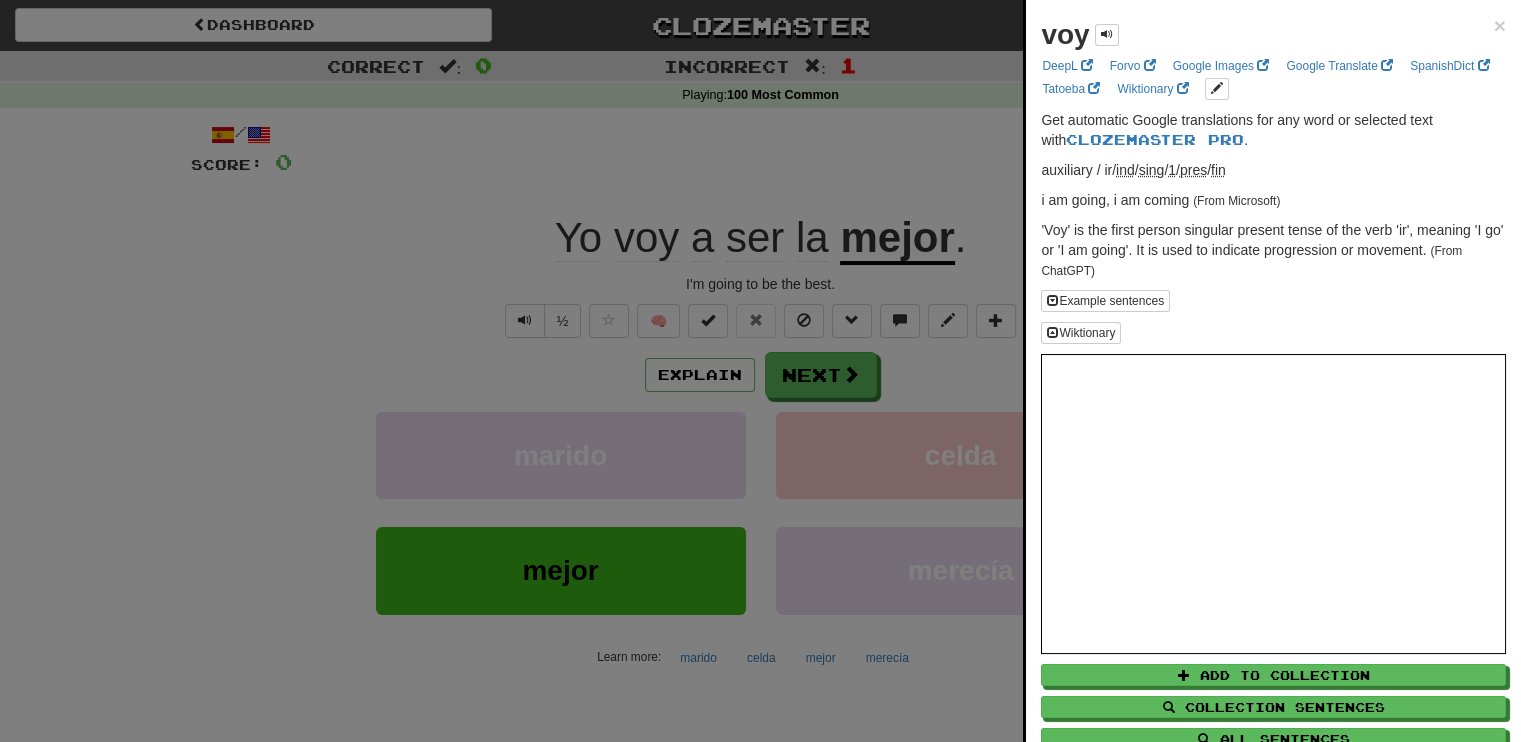 click at bounding box center [760, 371] 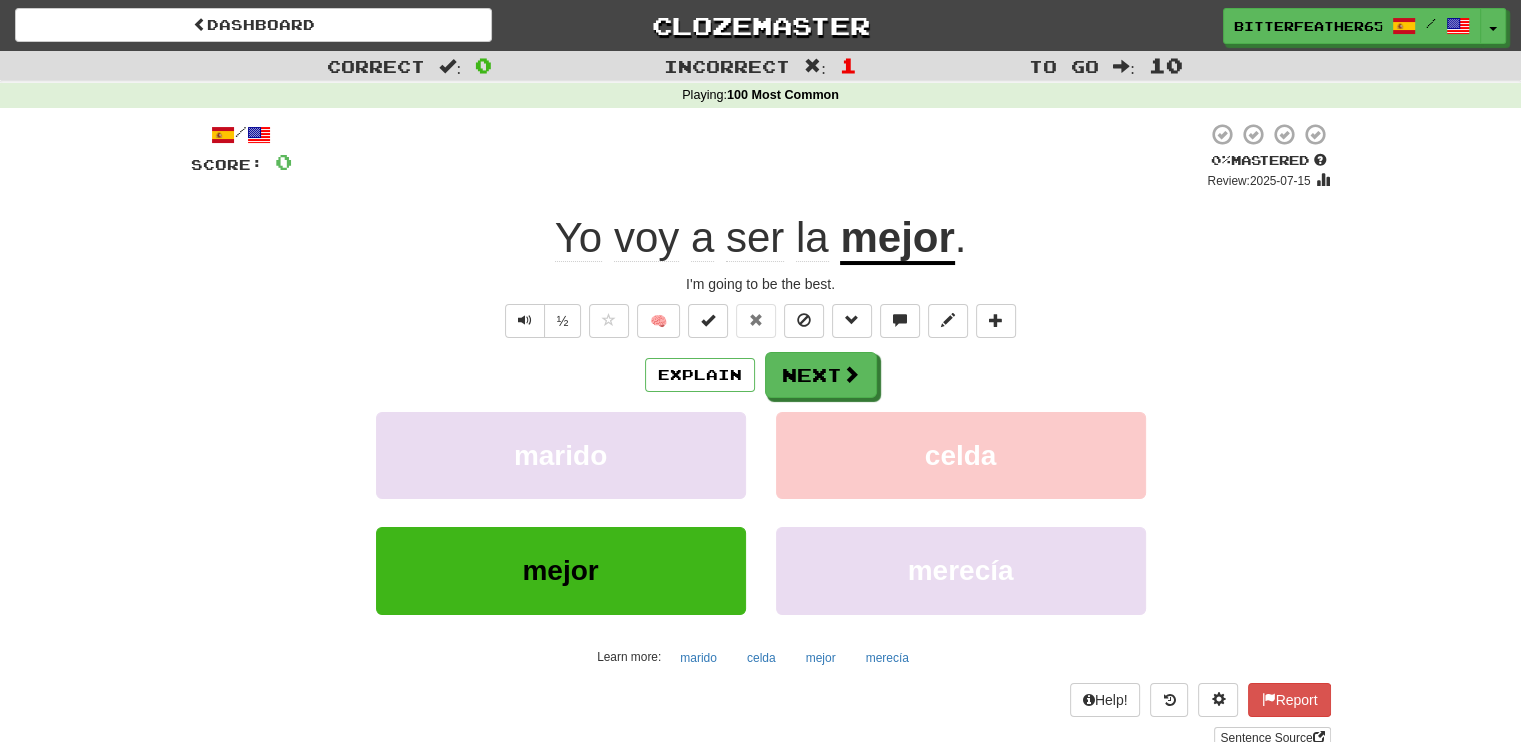 click on "ser" 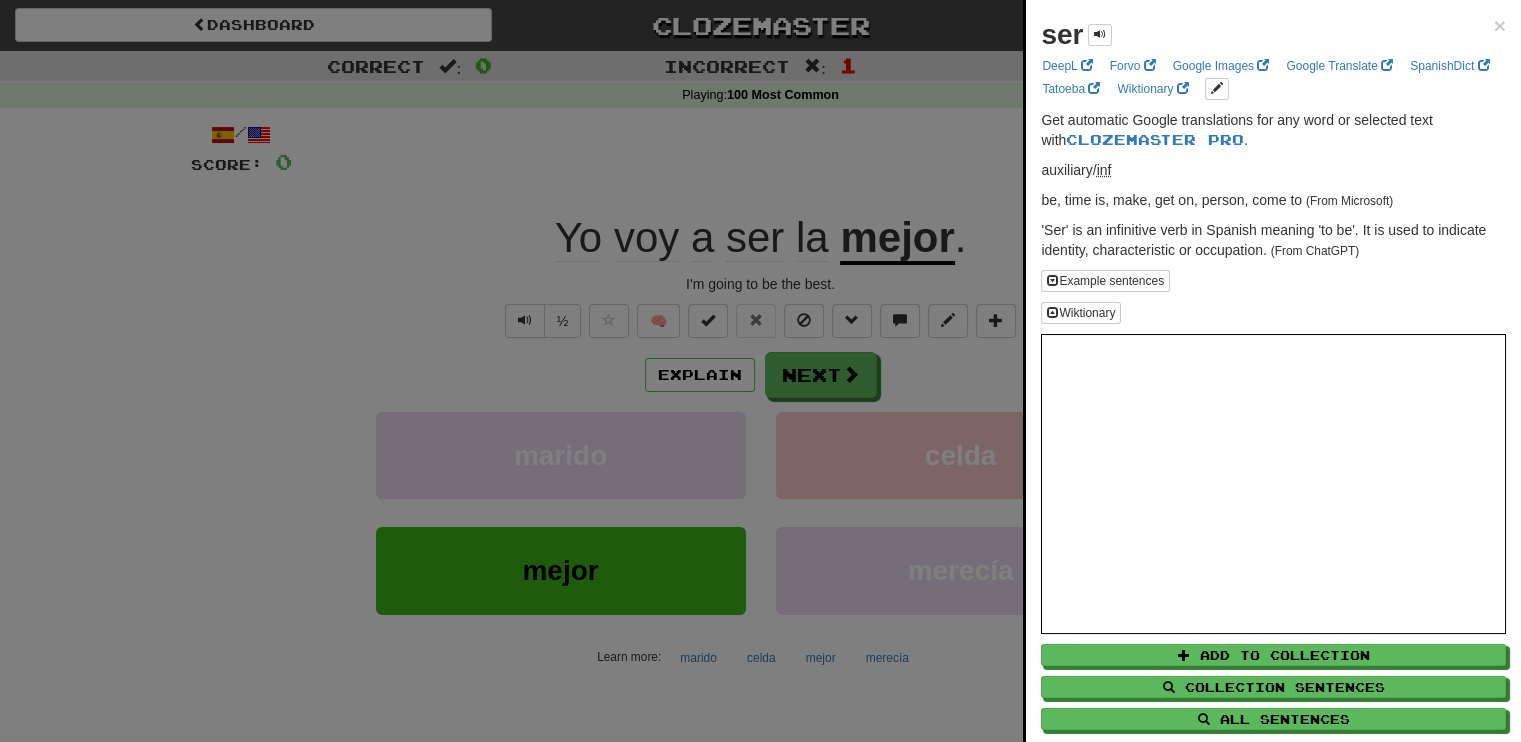 click at bounding box center [760, 371] 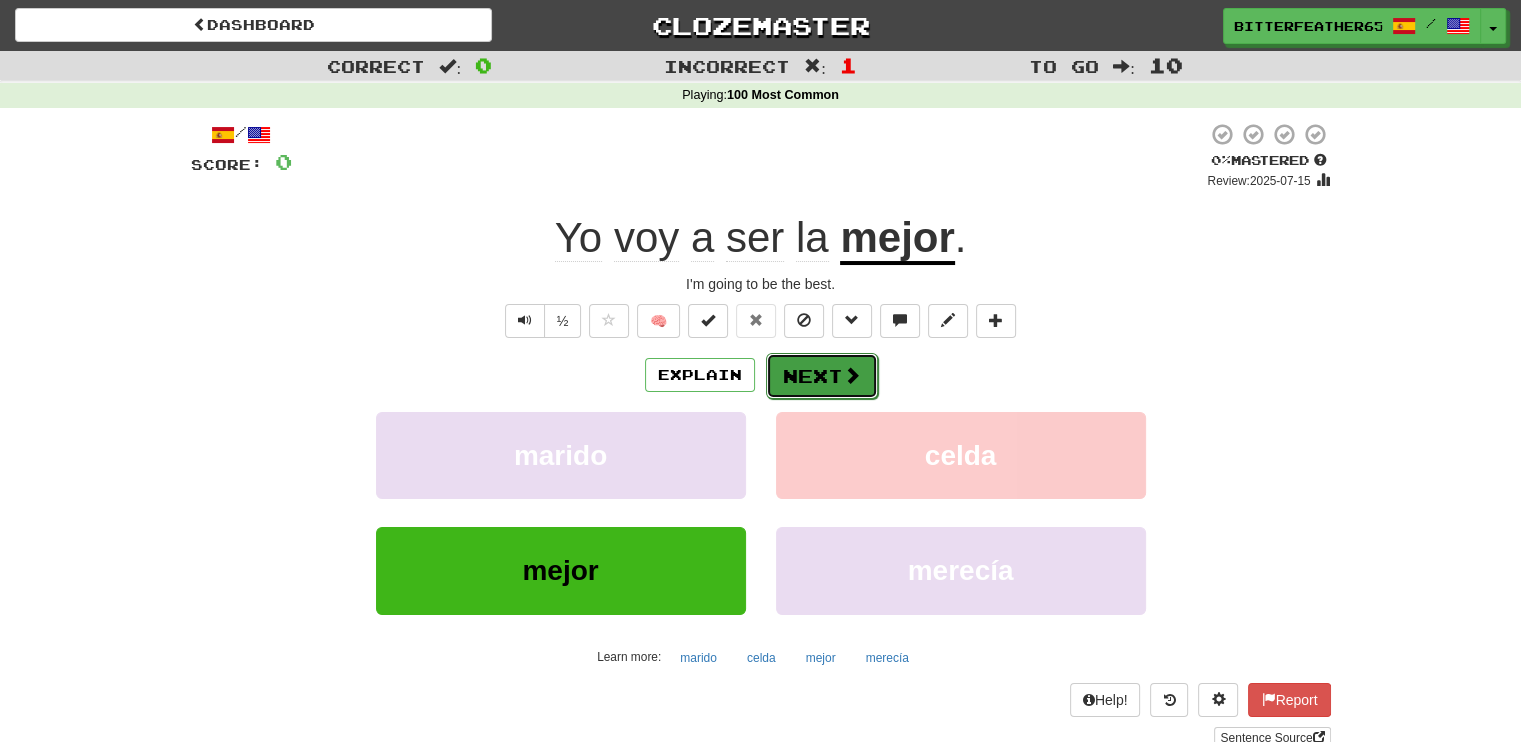 click on "Next" at bounding box center [822, 376] 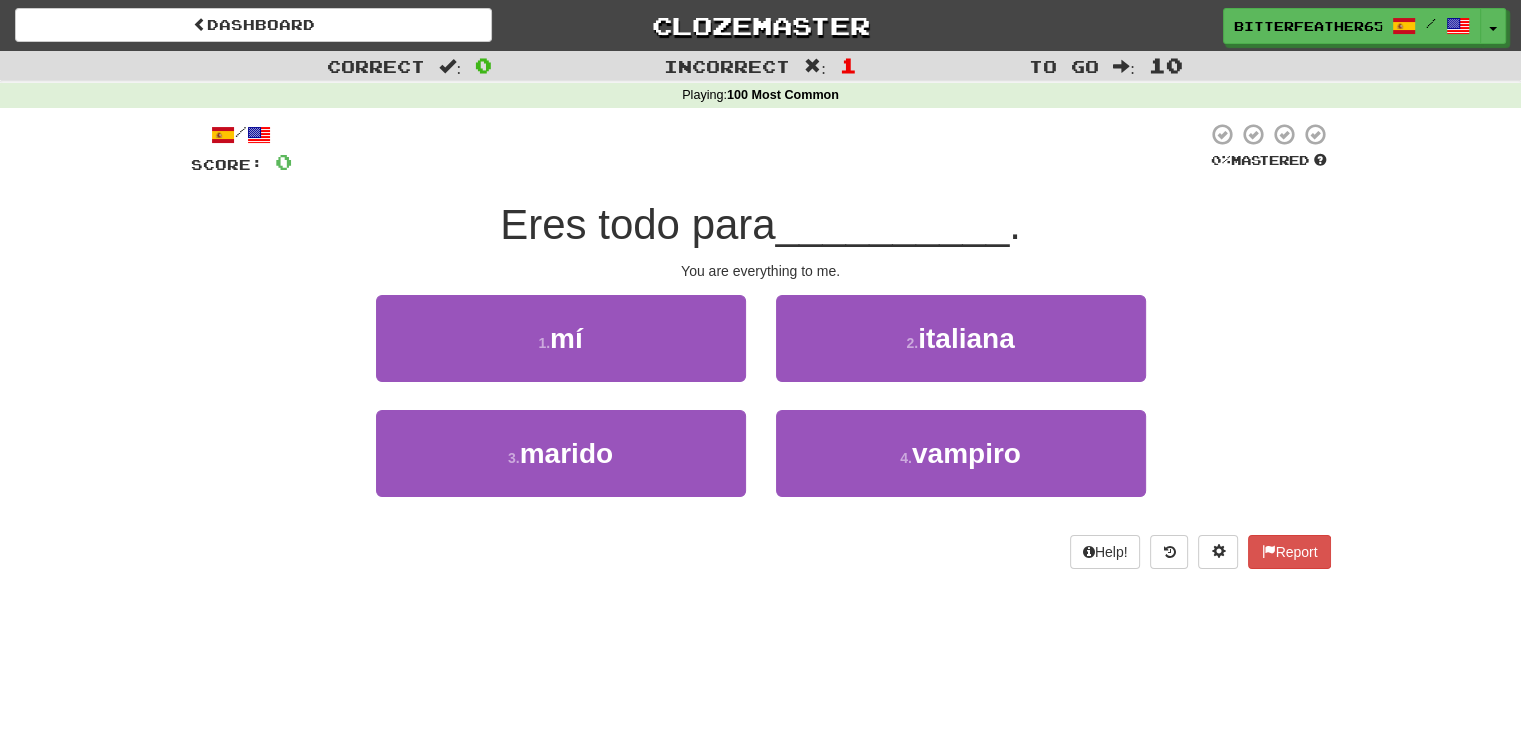drag, startPoint x: 488, startPoint y: 231, endPoint x: 784, endPoint y: 217, distance: 296.3309 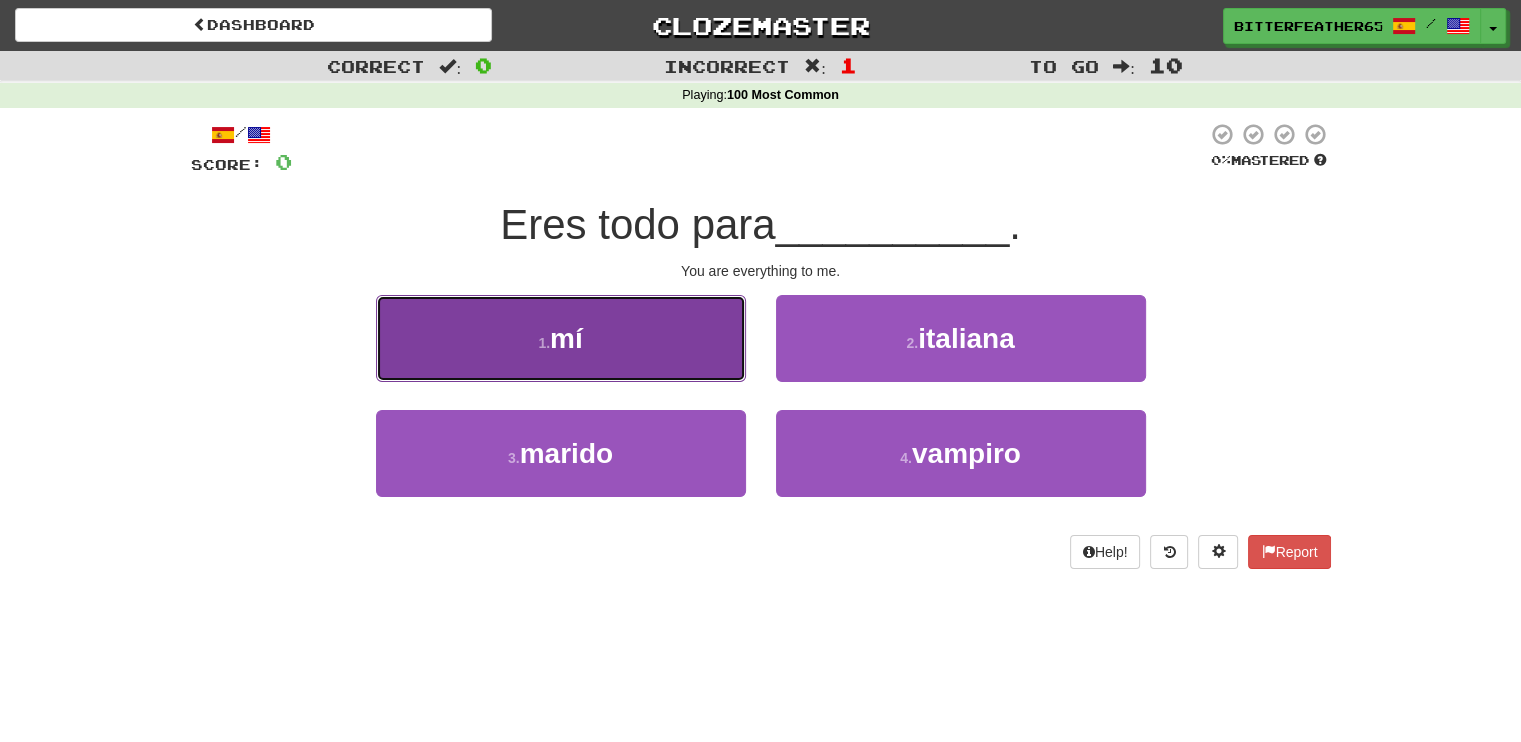 click on "1 .  mí" at bounding box center (561, 338) 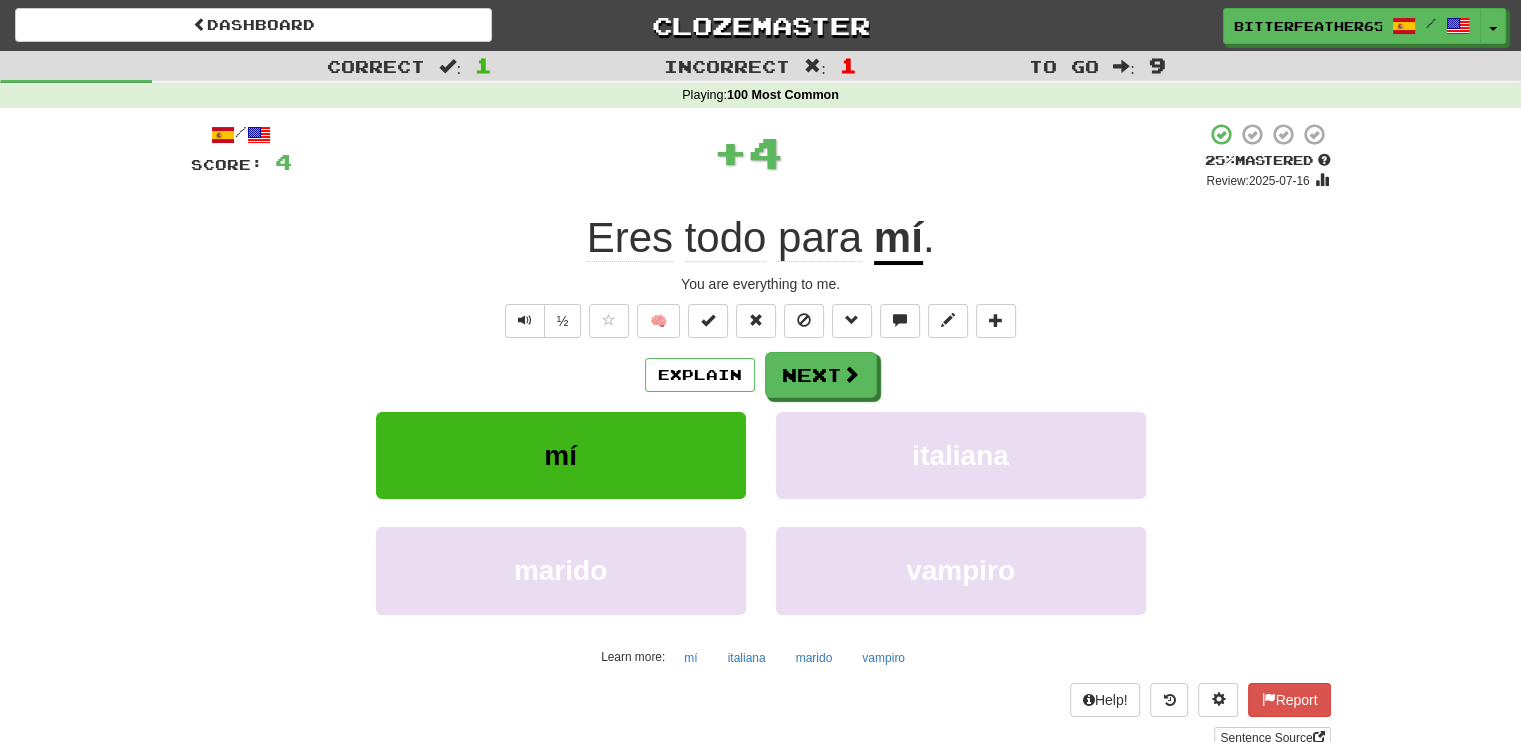 click on "todo" 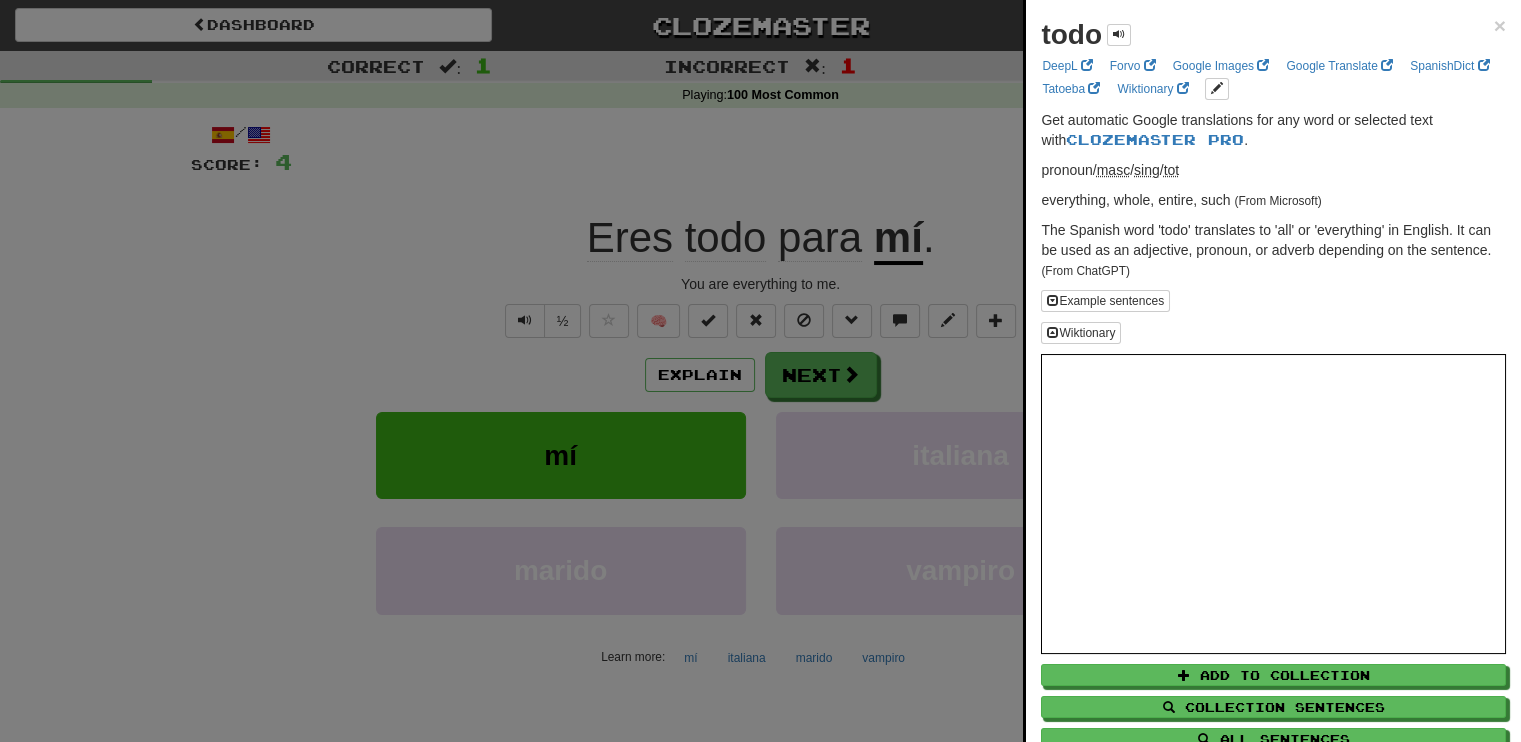click at bounding box center (760, 371) 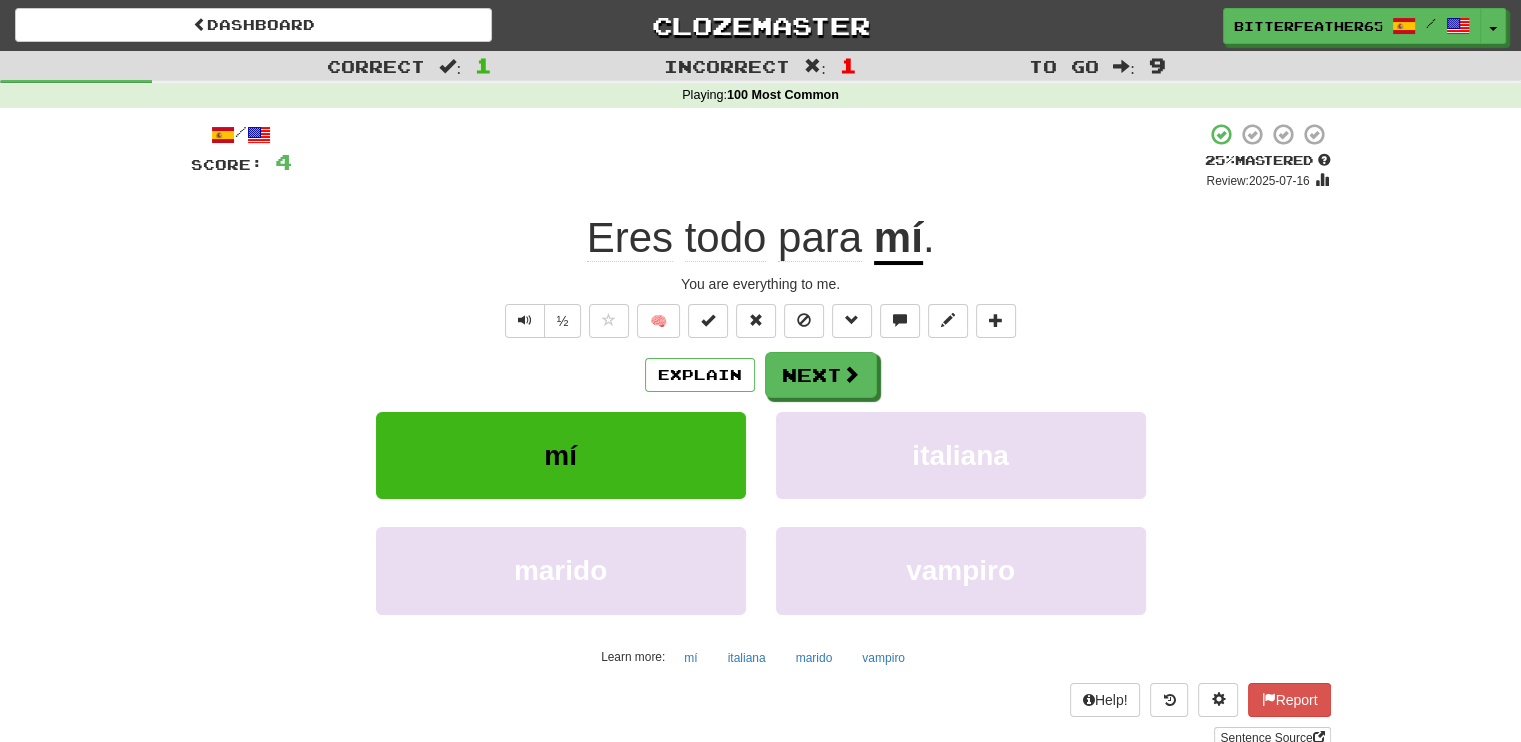 click on "para" 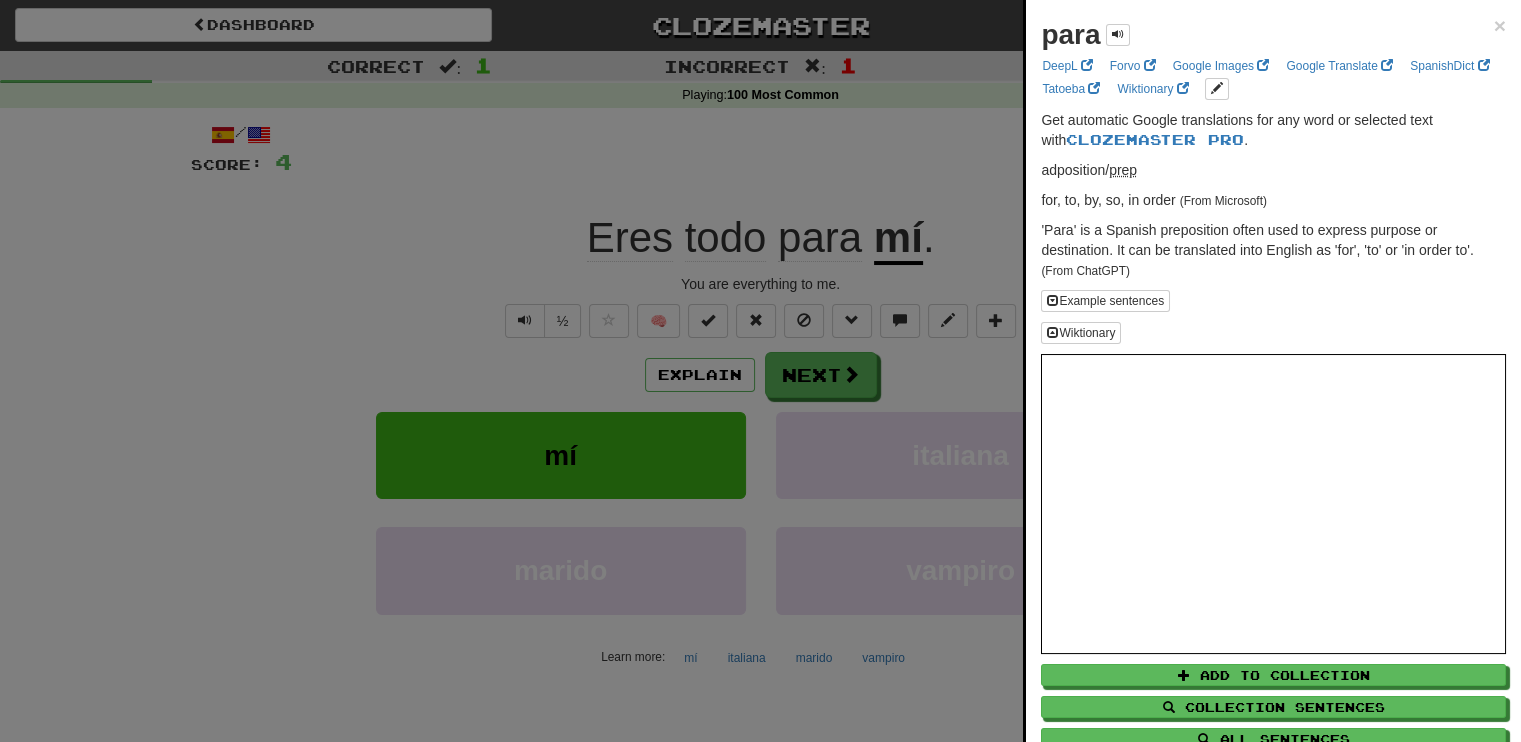 click at bounding box center [760, 371] 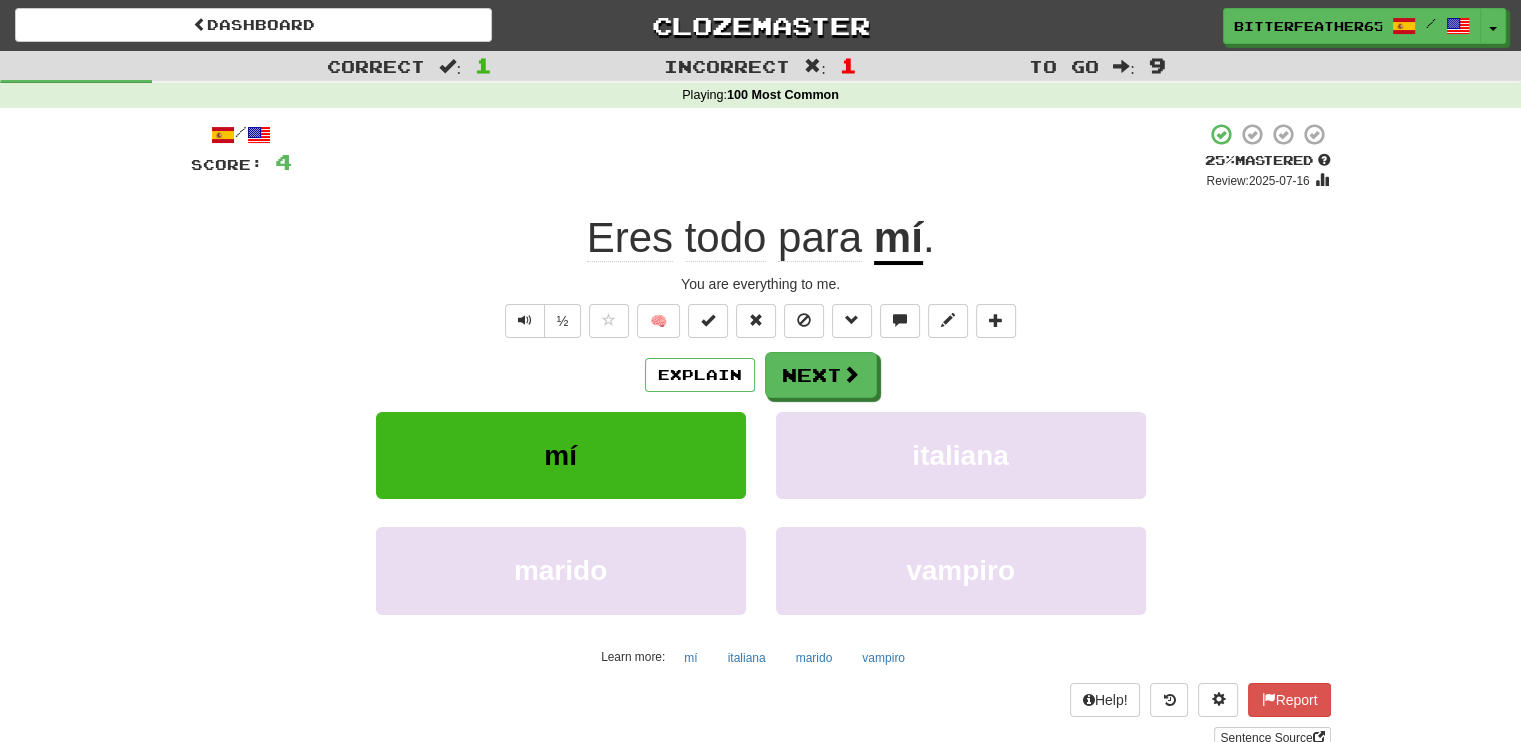 click on "Eres" 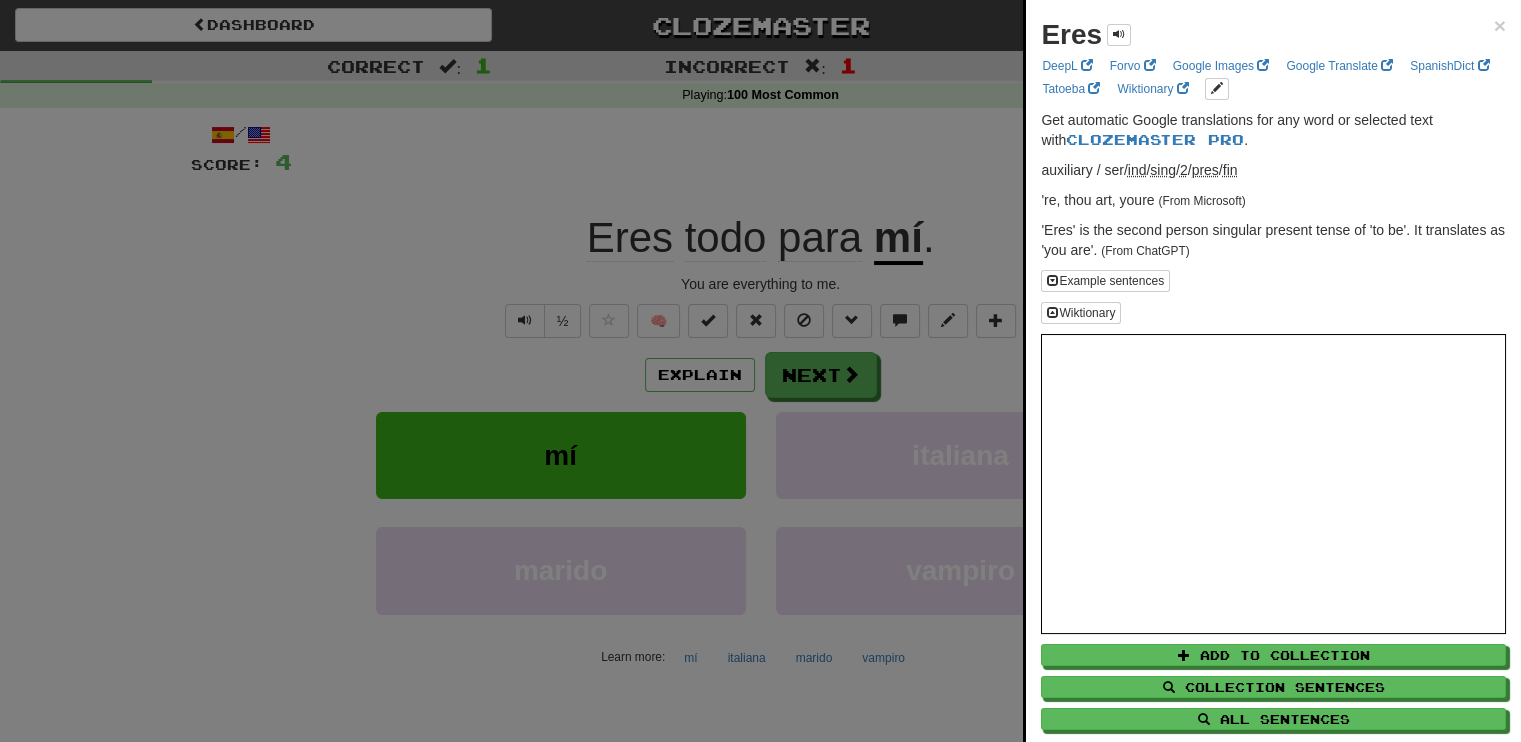 click at bounding box center (760, 371) 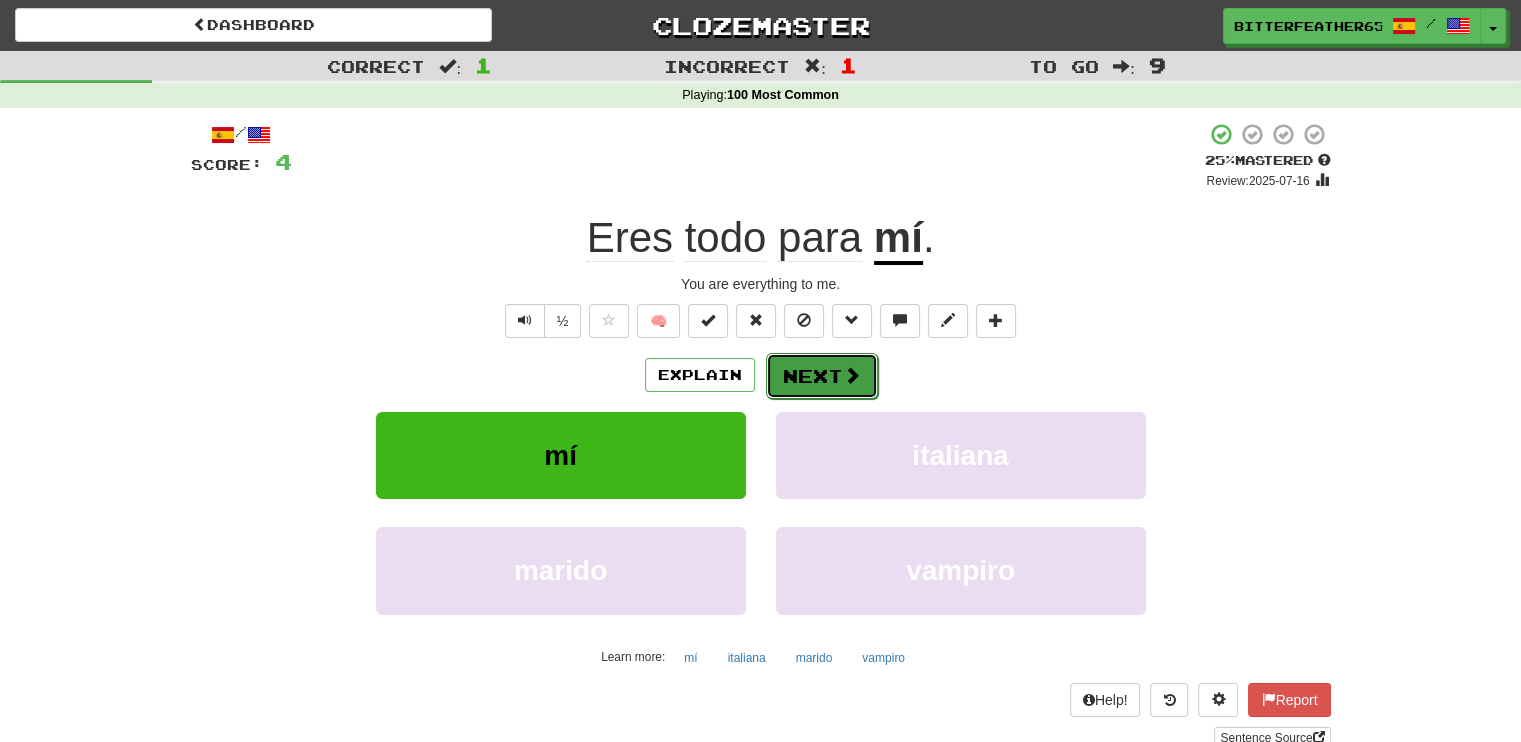 click on "Next" at bounding box center [822, 376] 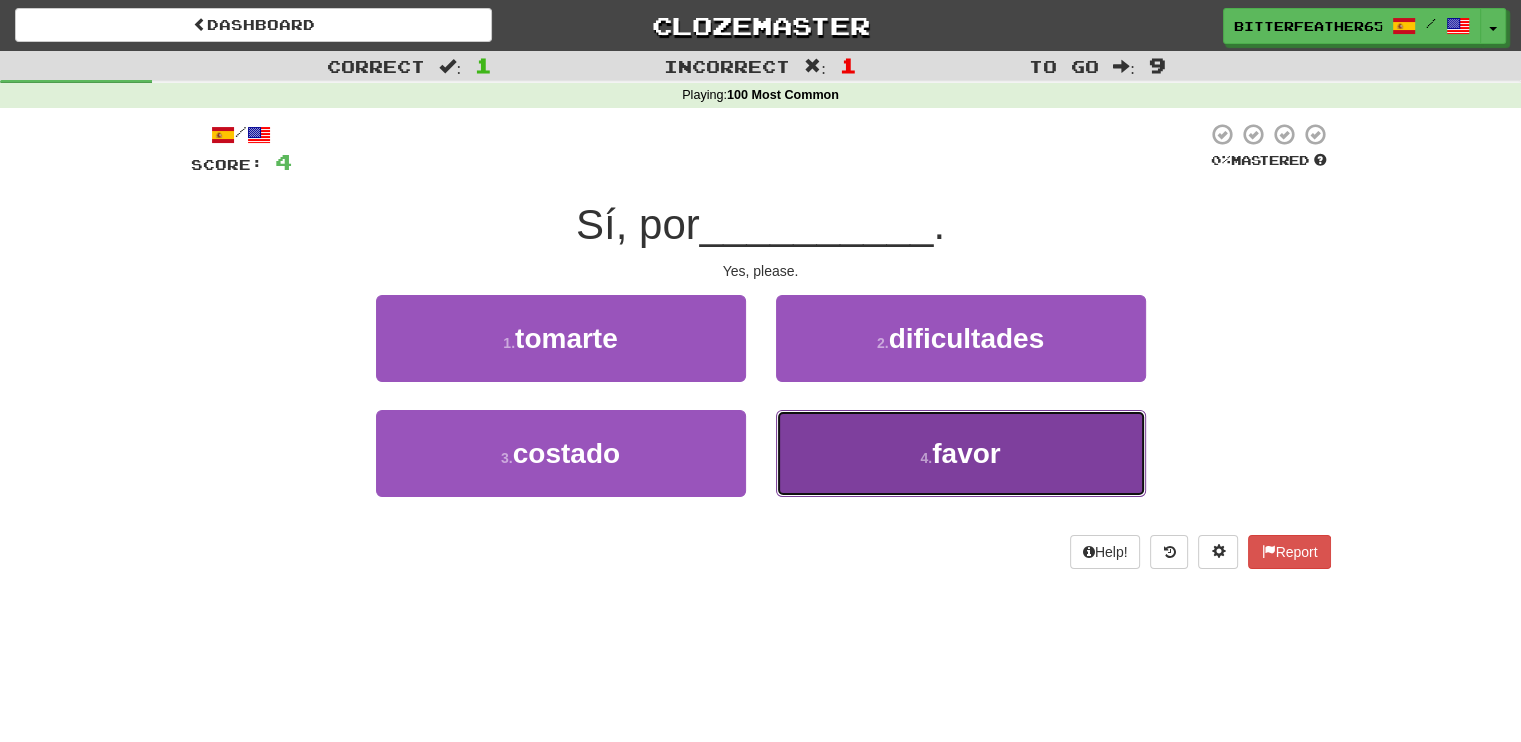 click on "4 .  favor" at bounding box center [961, 453] 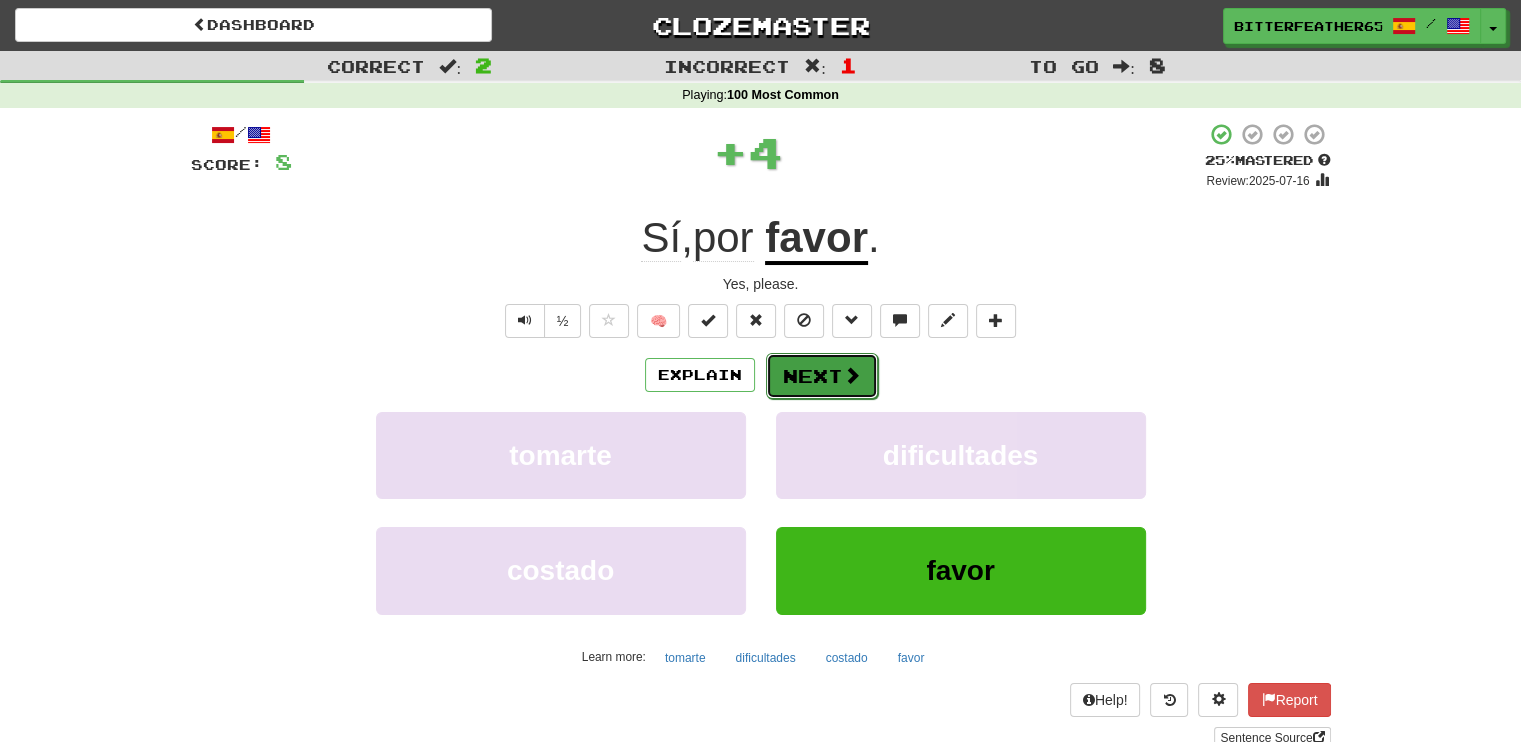 click on "Next" at bounding box center [822, 376] 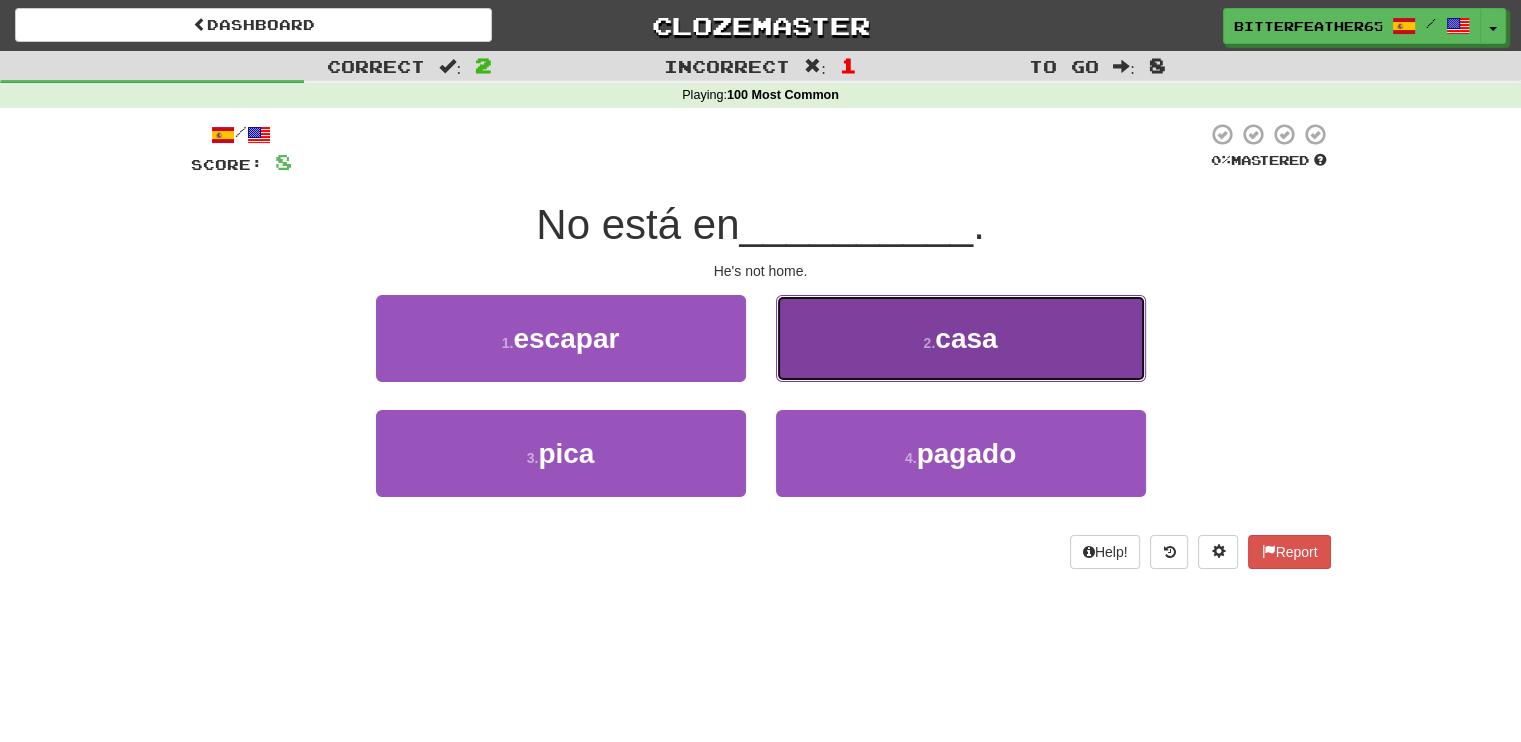 click on "2 .  casa" at bounding box center [961, 338] 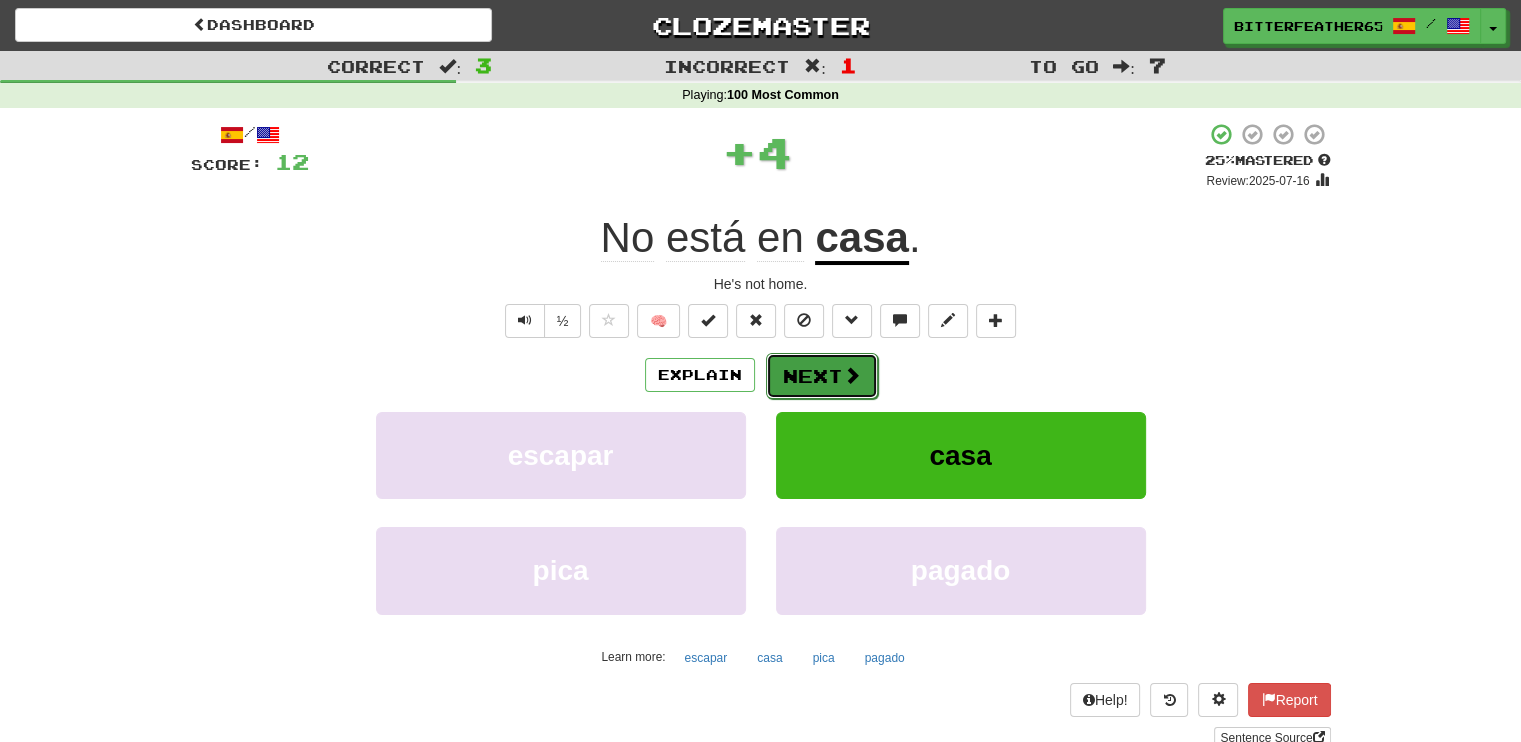 click on "Next" at bounding box center [822, 376] 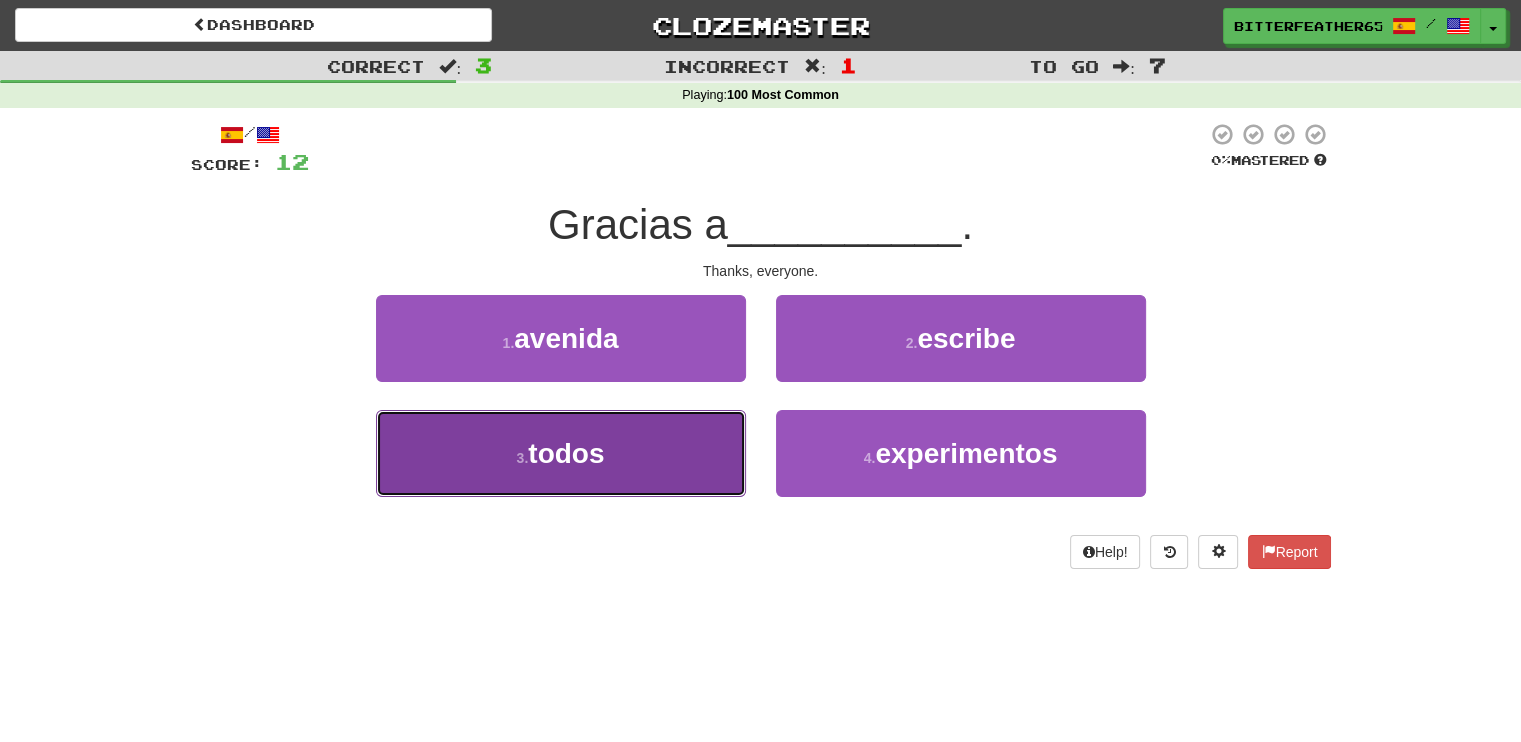 click on "3 .  todos" at bounding box center (561, 453) 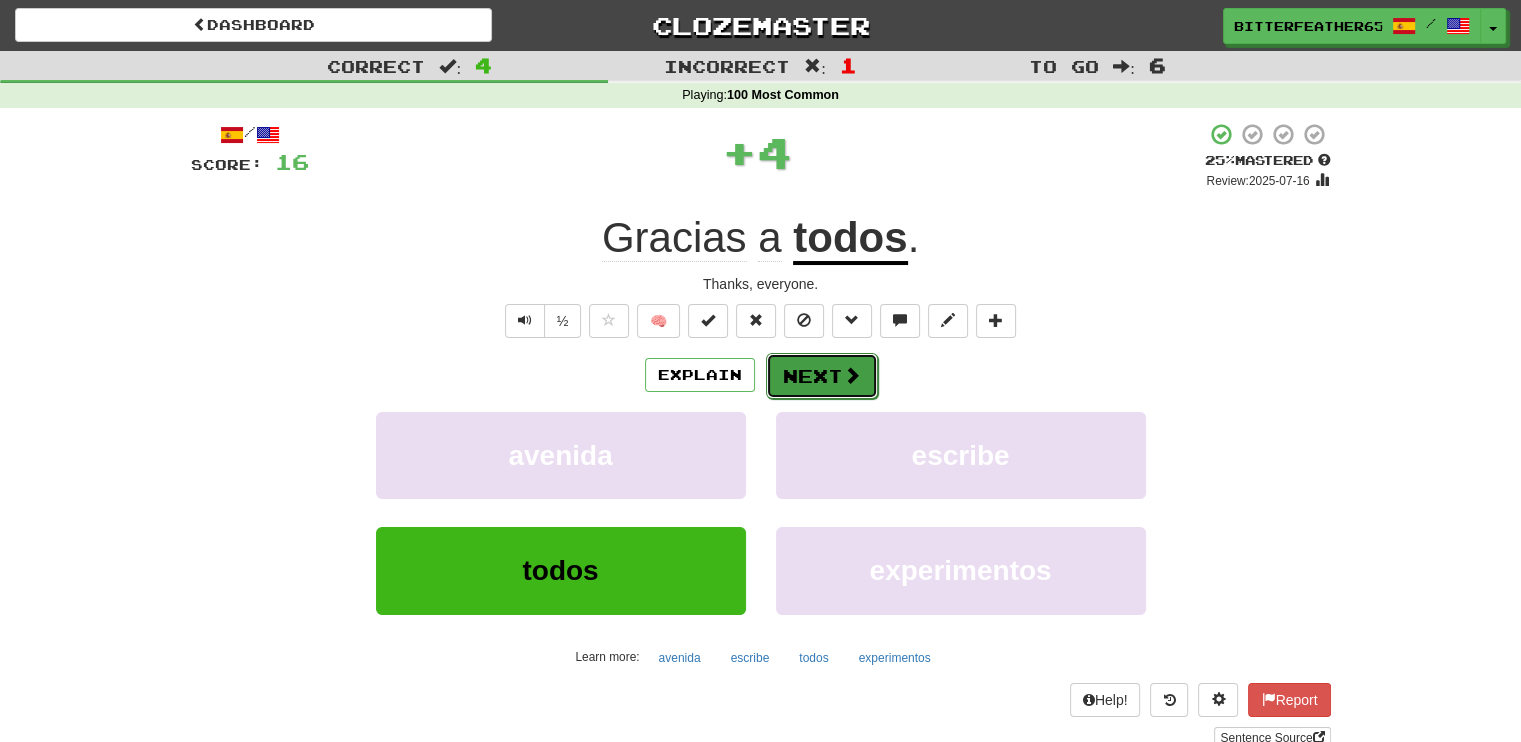 click on "Next" at bounding box center (822, 376) 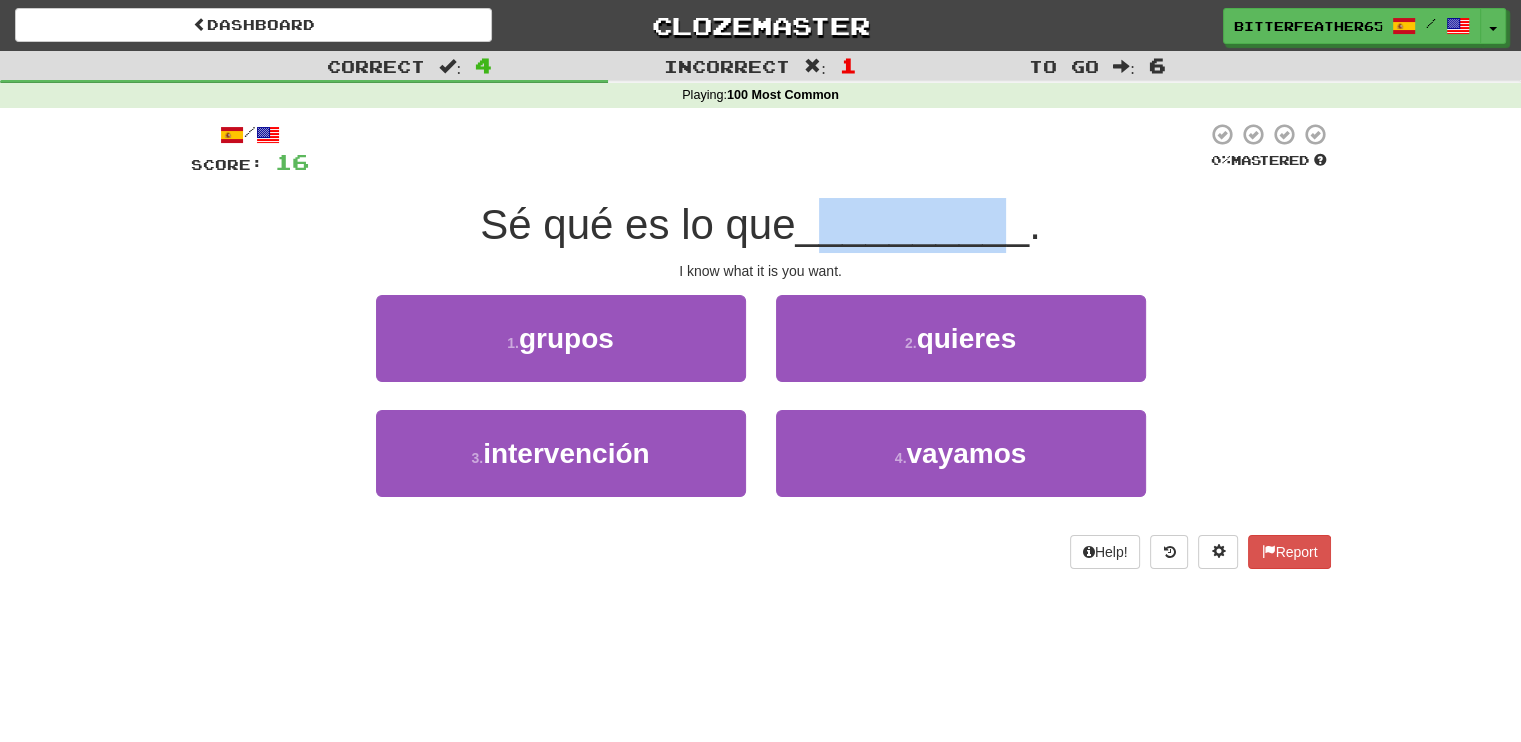 drag, startPoint x: 824, startPoint y: 228, endPoint x: 1003, endPoint y: 235, distance: 179.13683 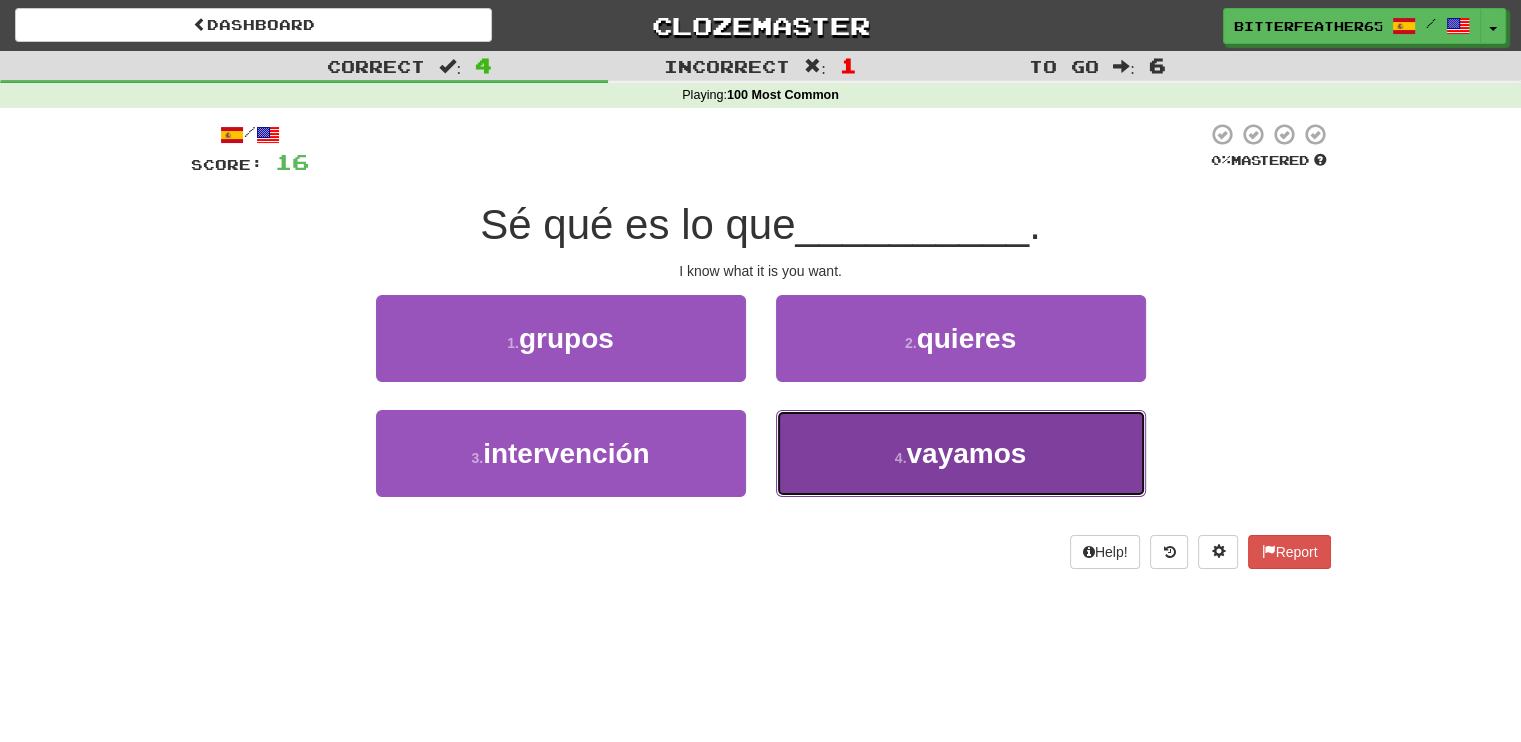 click on "4 .  vayamos" at bounding box center [961, 453] 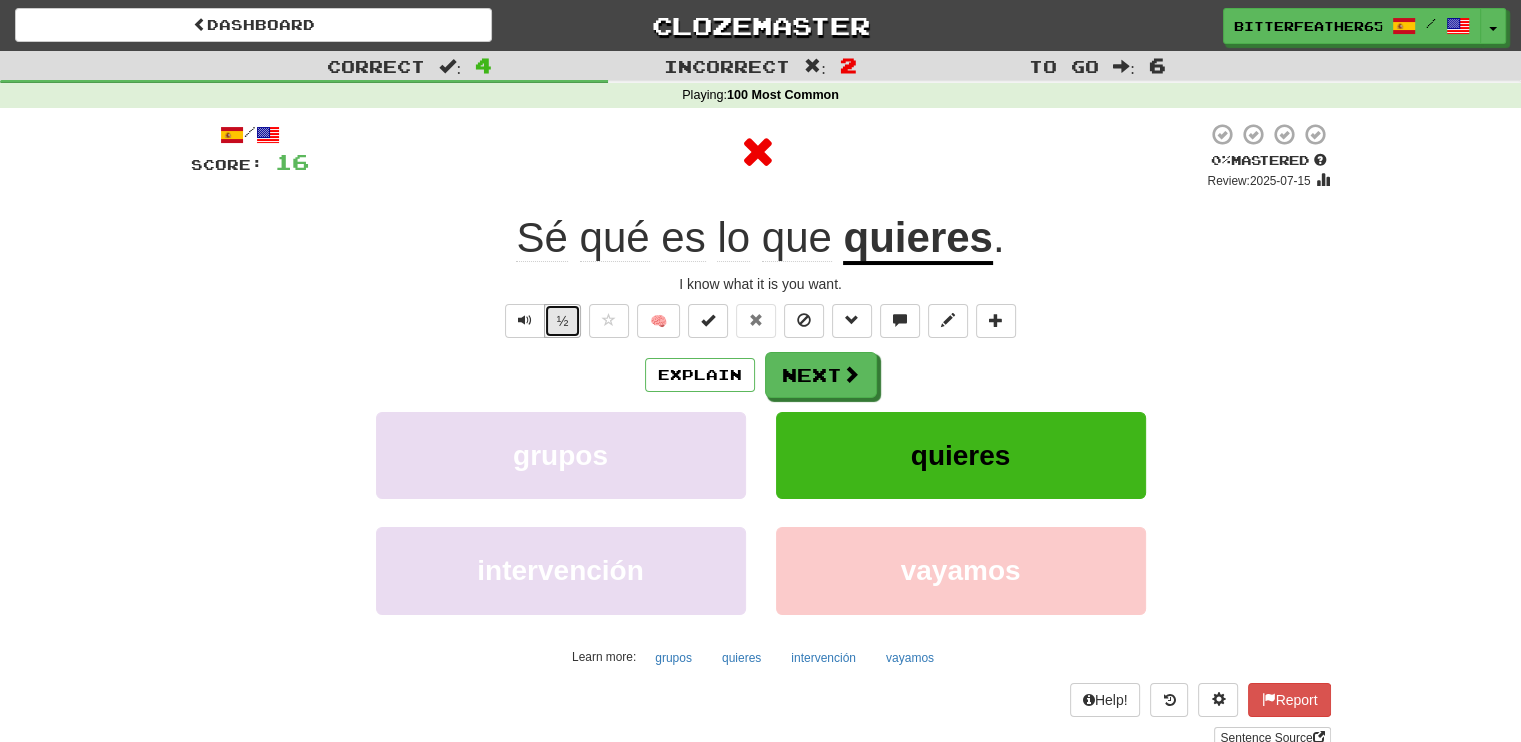 click on "½" at bounding box center (563, 321) 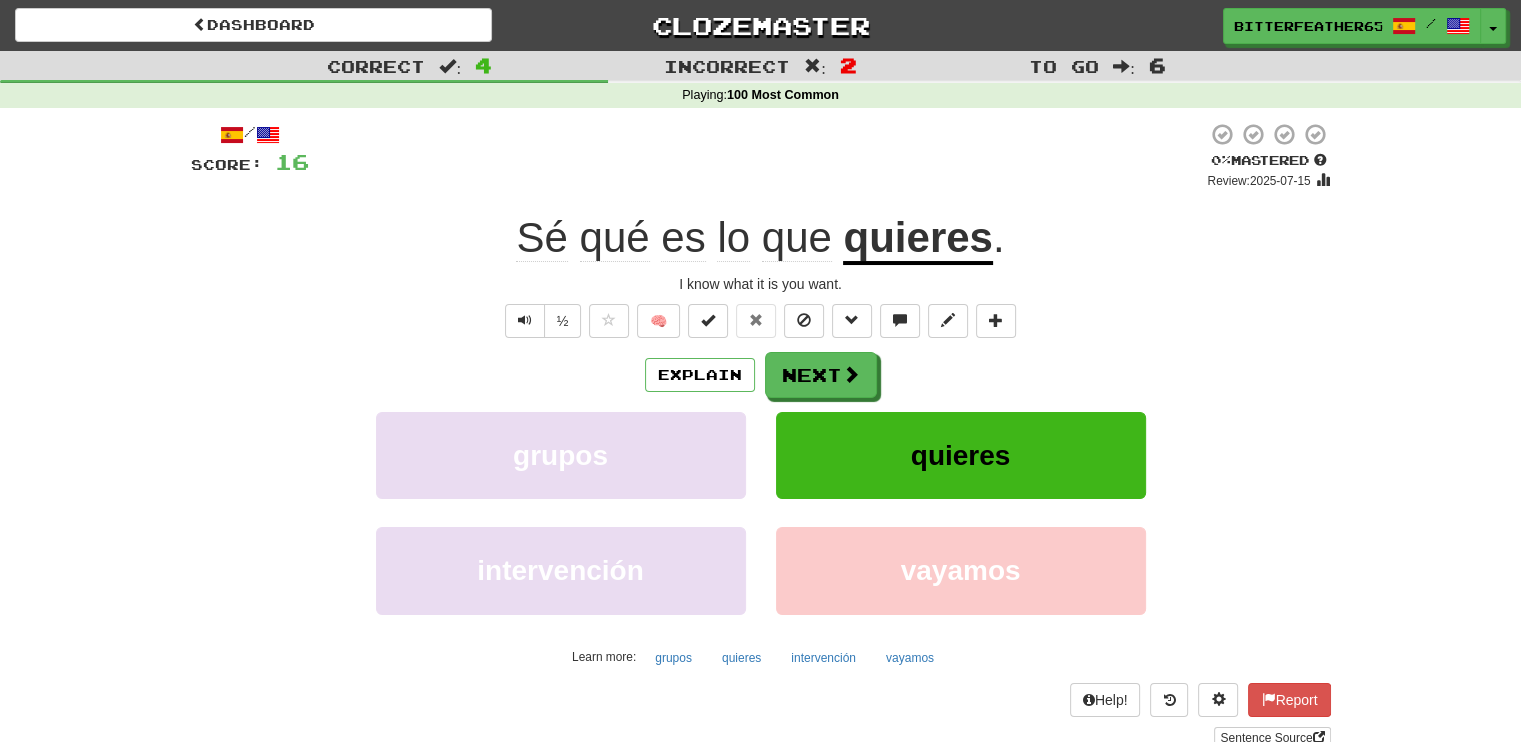 click on "quieres" at bounding box center (917, 239) 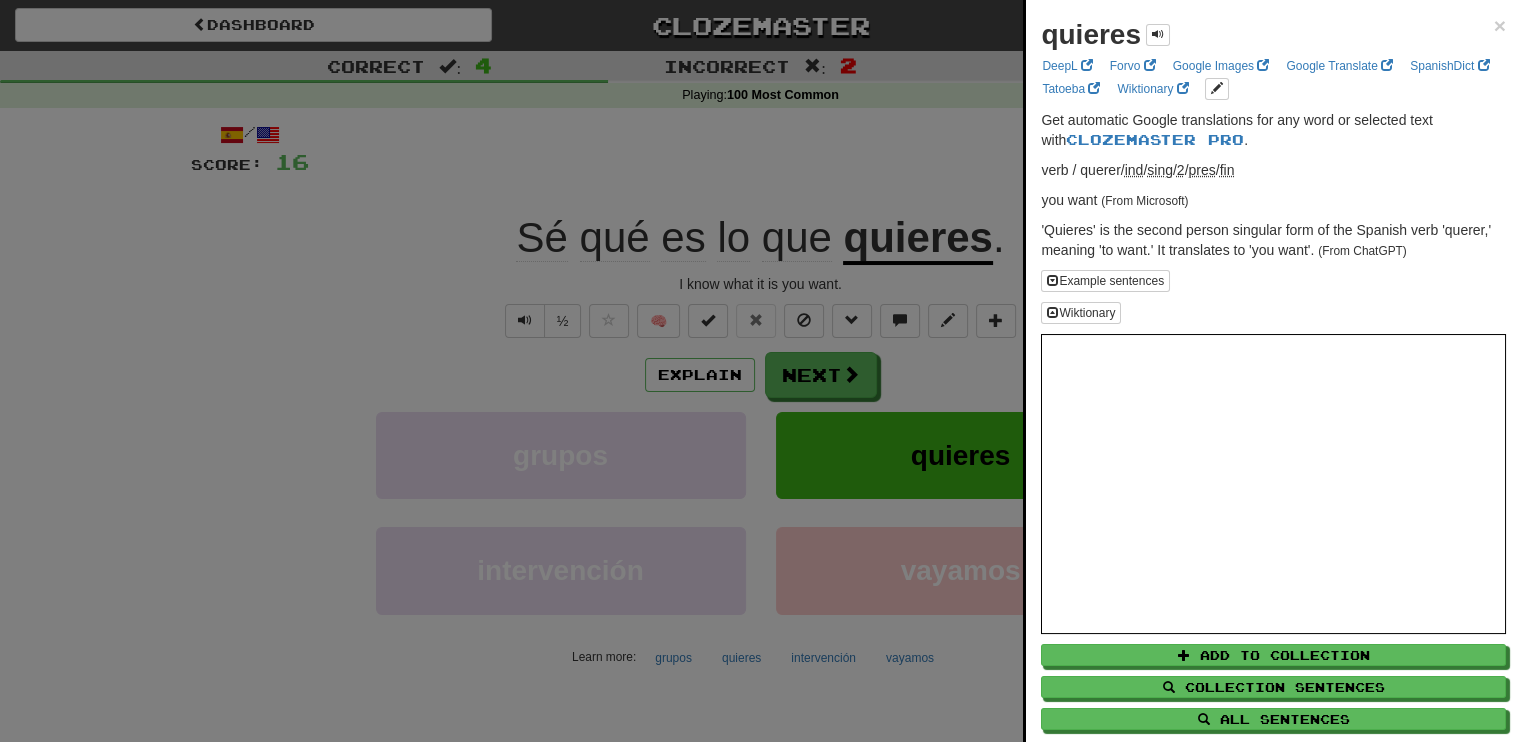 click at bounding box center [760, 371] 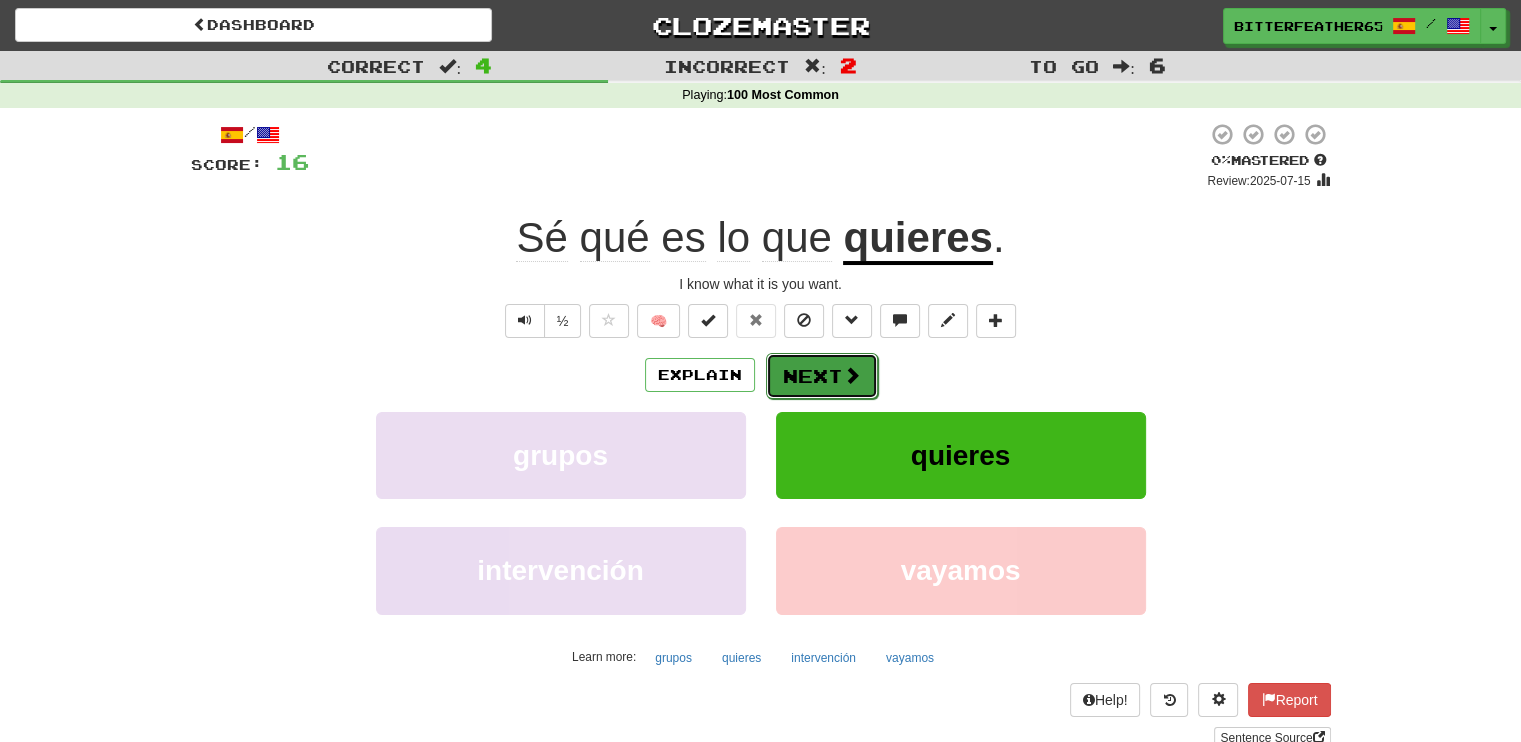 click at bounding box center [852, 375] 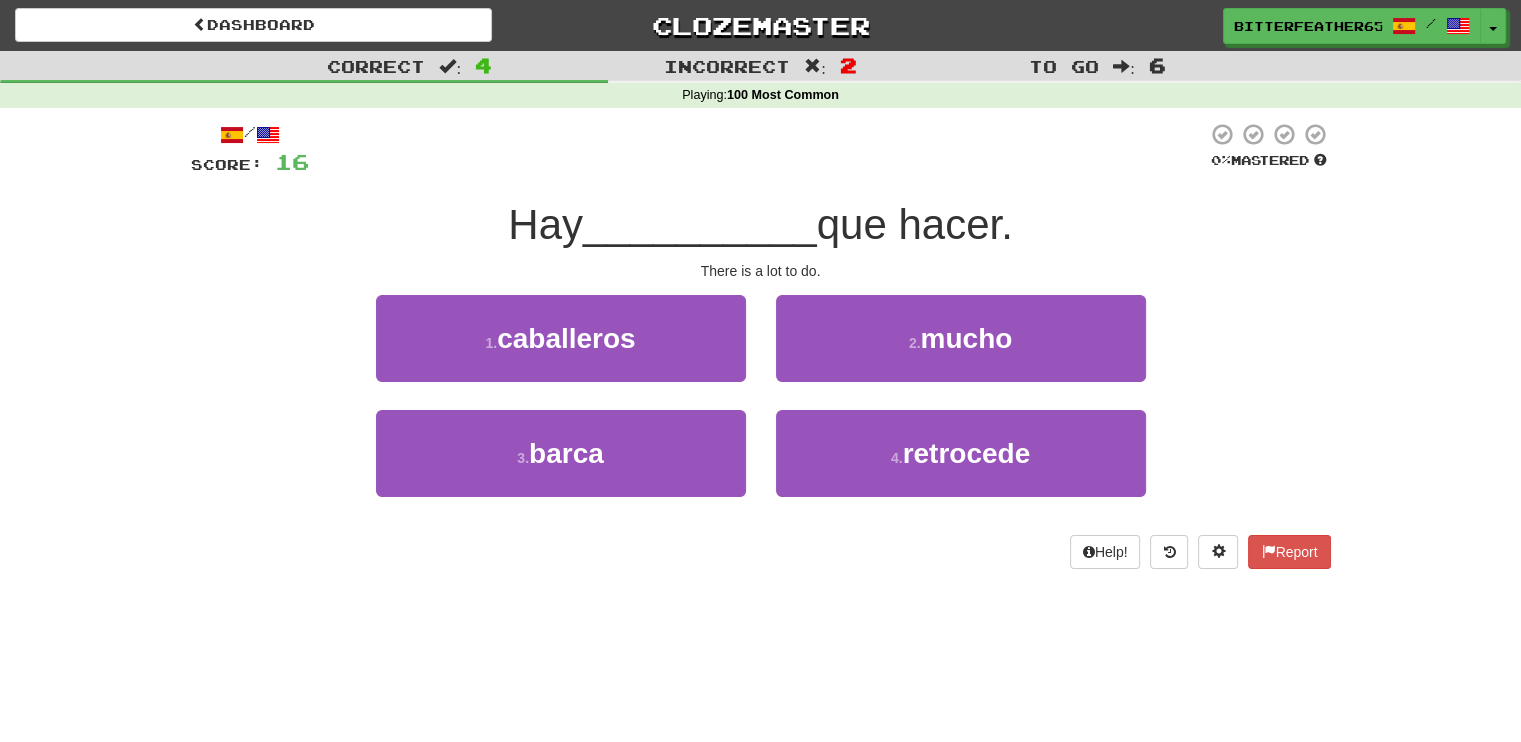 drag, startPoint x: 486, startPoint y: 220, endPoint x: 596, endPoint y: 211, distance: 110.36757 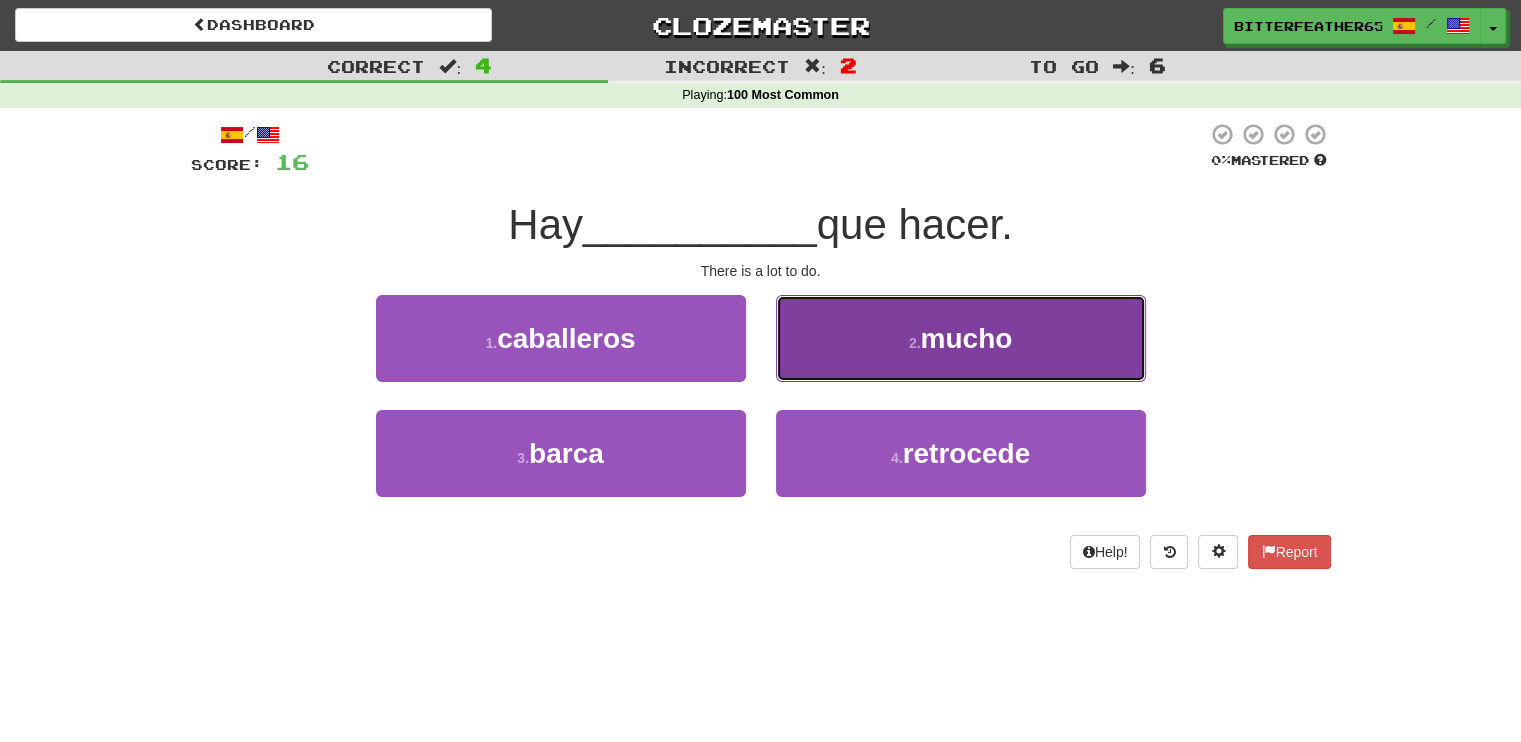 click on "2 .  mucho" at bounding box center (961, 338) 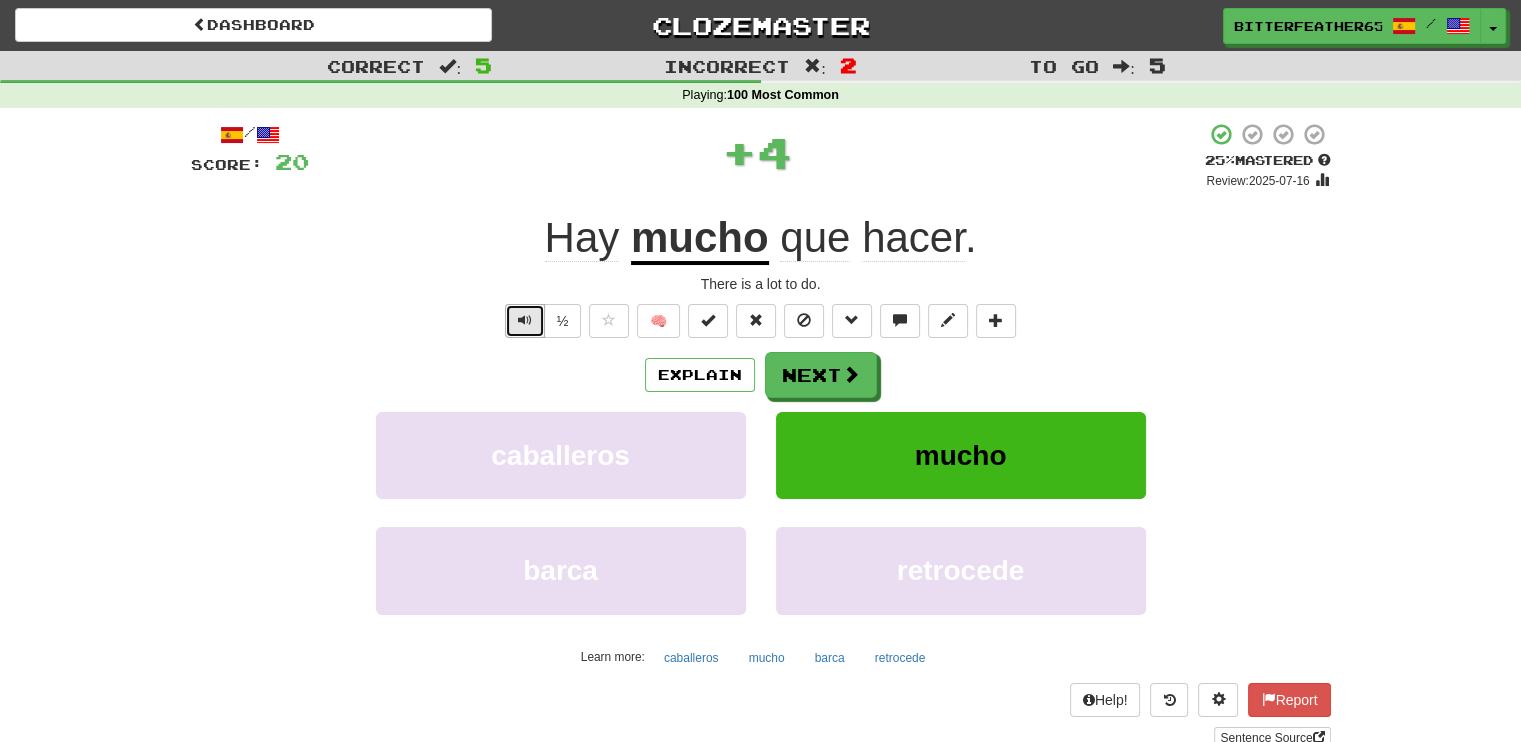 click at bounding box center [525, 321] 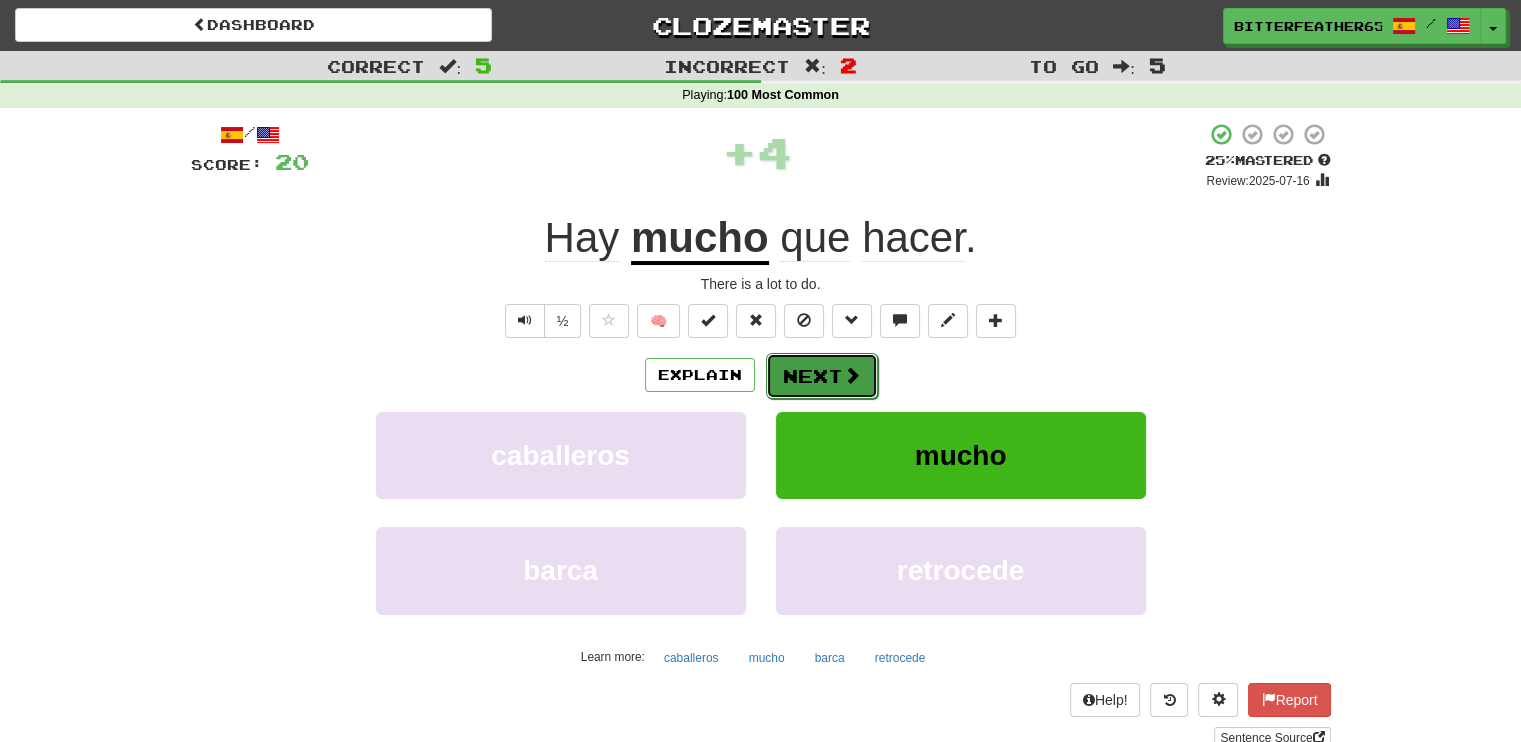 click on "Next" at bounding box center (822, 376) 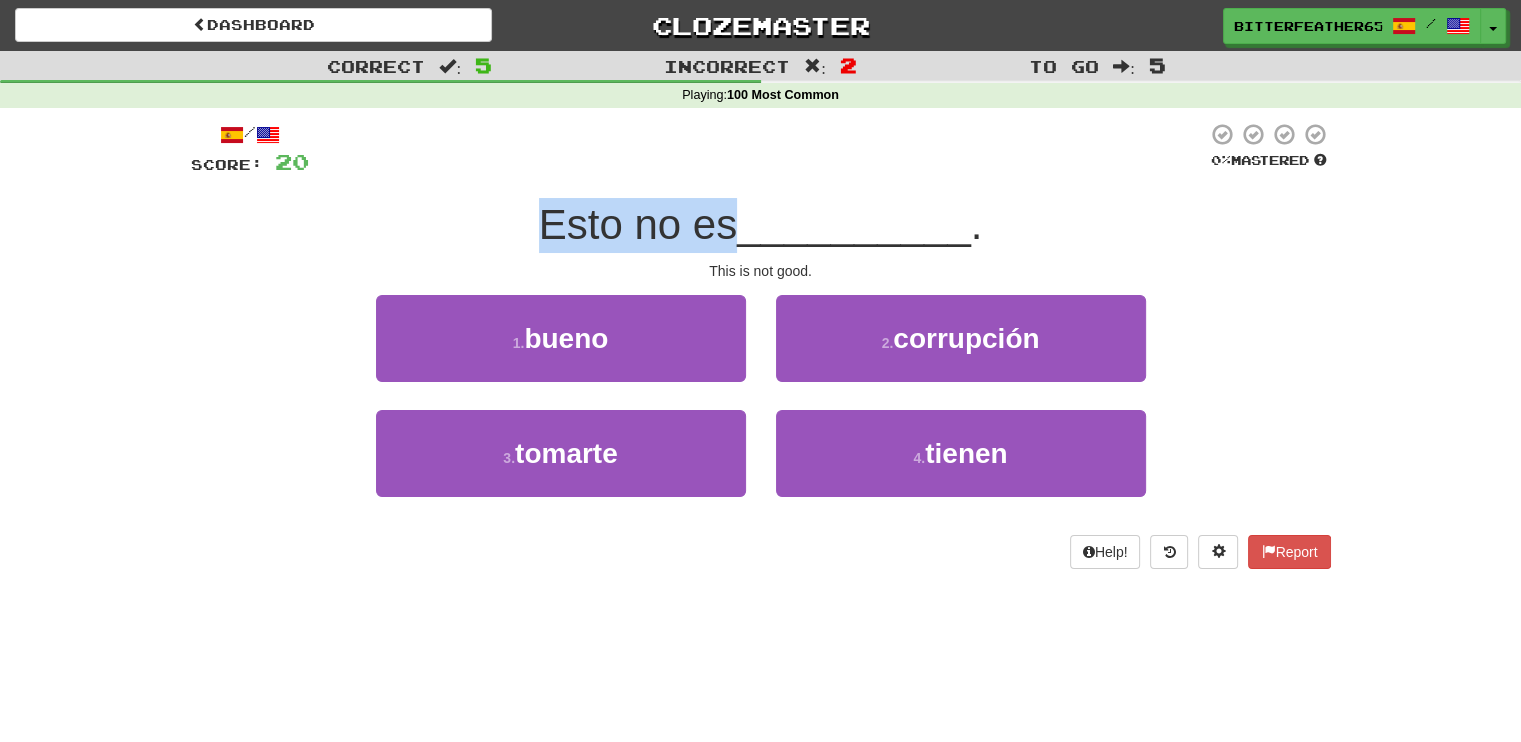 drag, startPoint x: 532, startPoint y: 215, endPoint x: 736, endPoint y: 229, distance: 204.47983 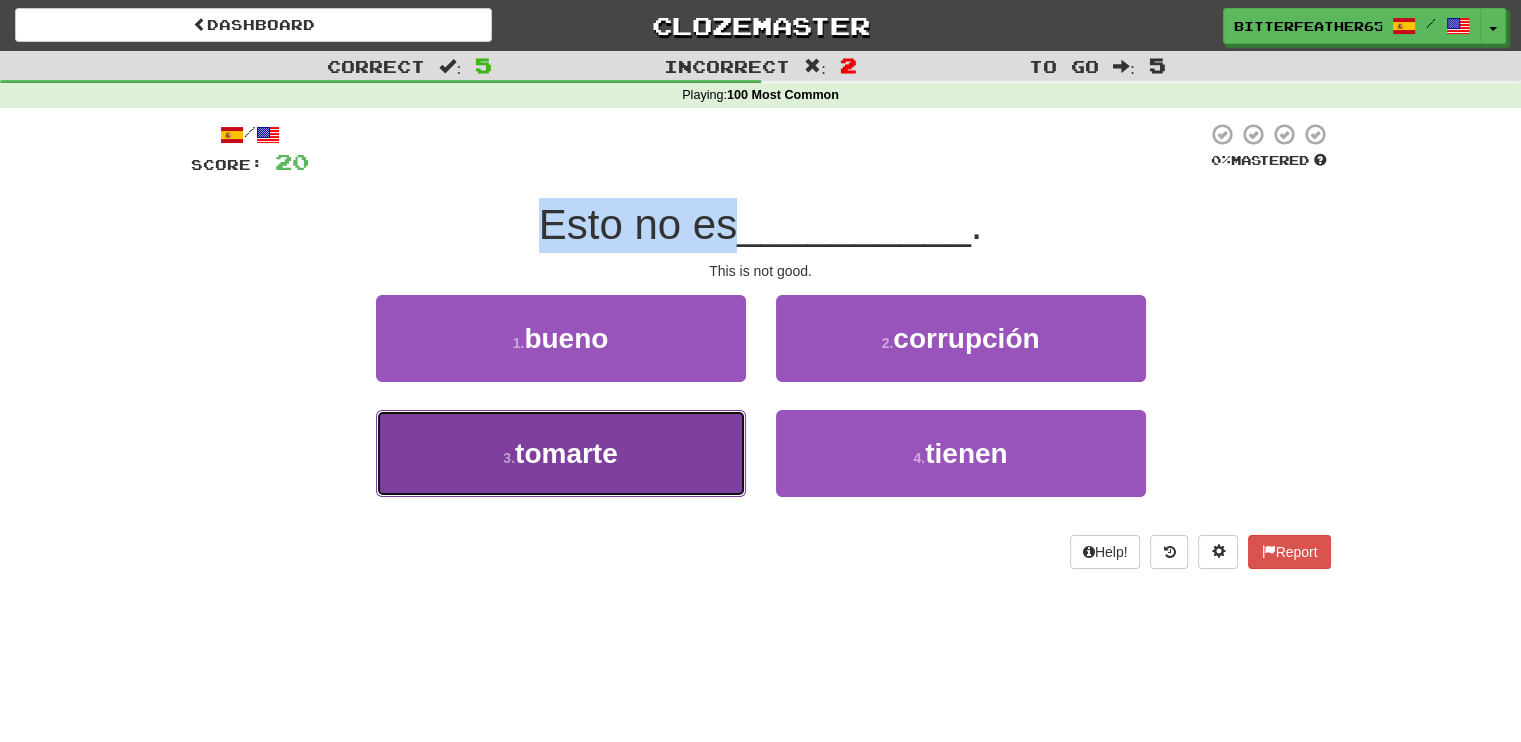 click on "3 .  tomarte" at bounding box center (561, 453) 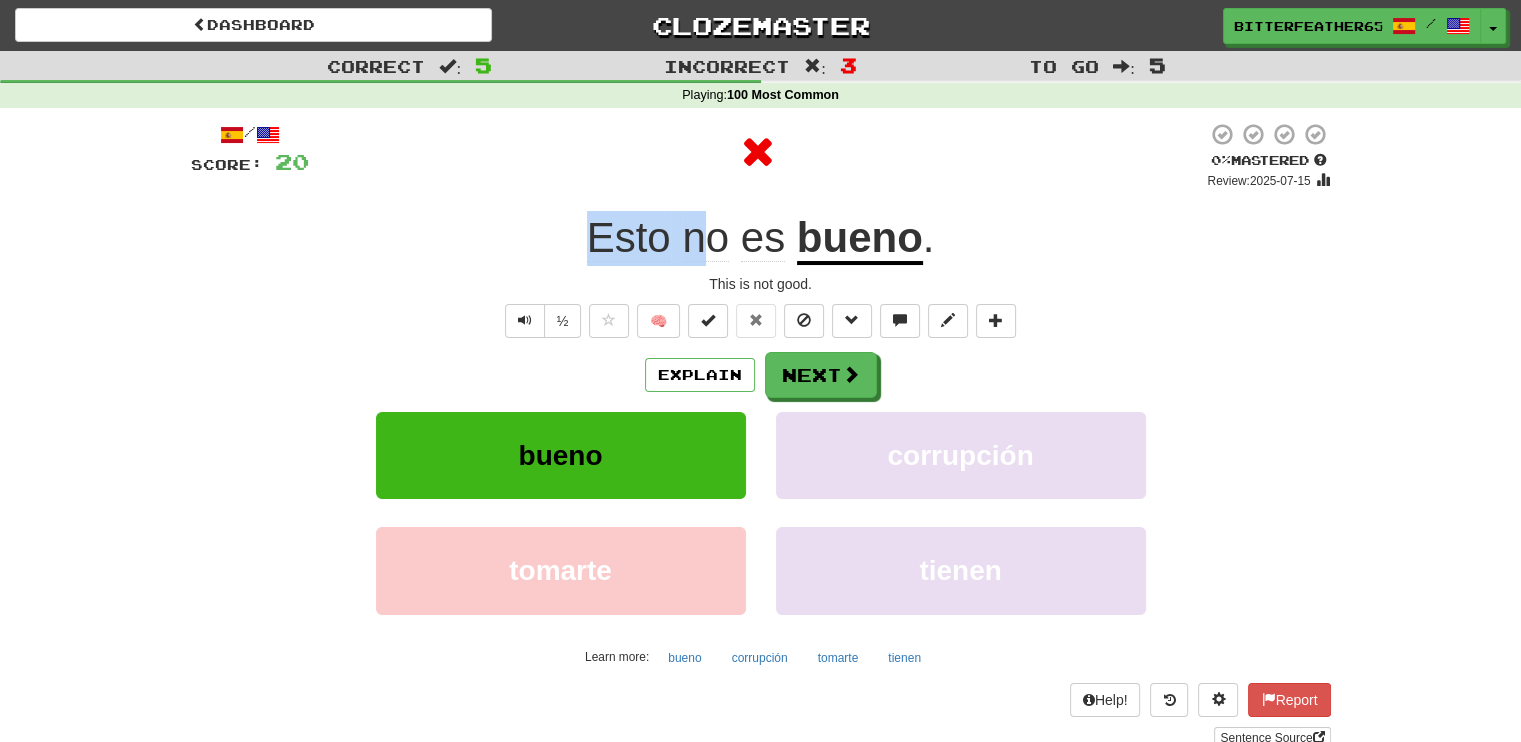 drag, startPoint x: 588, startPoint y: 235, endPoint x: 709, endPoint y: 245, distance: 121.41252 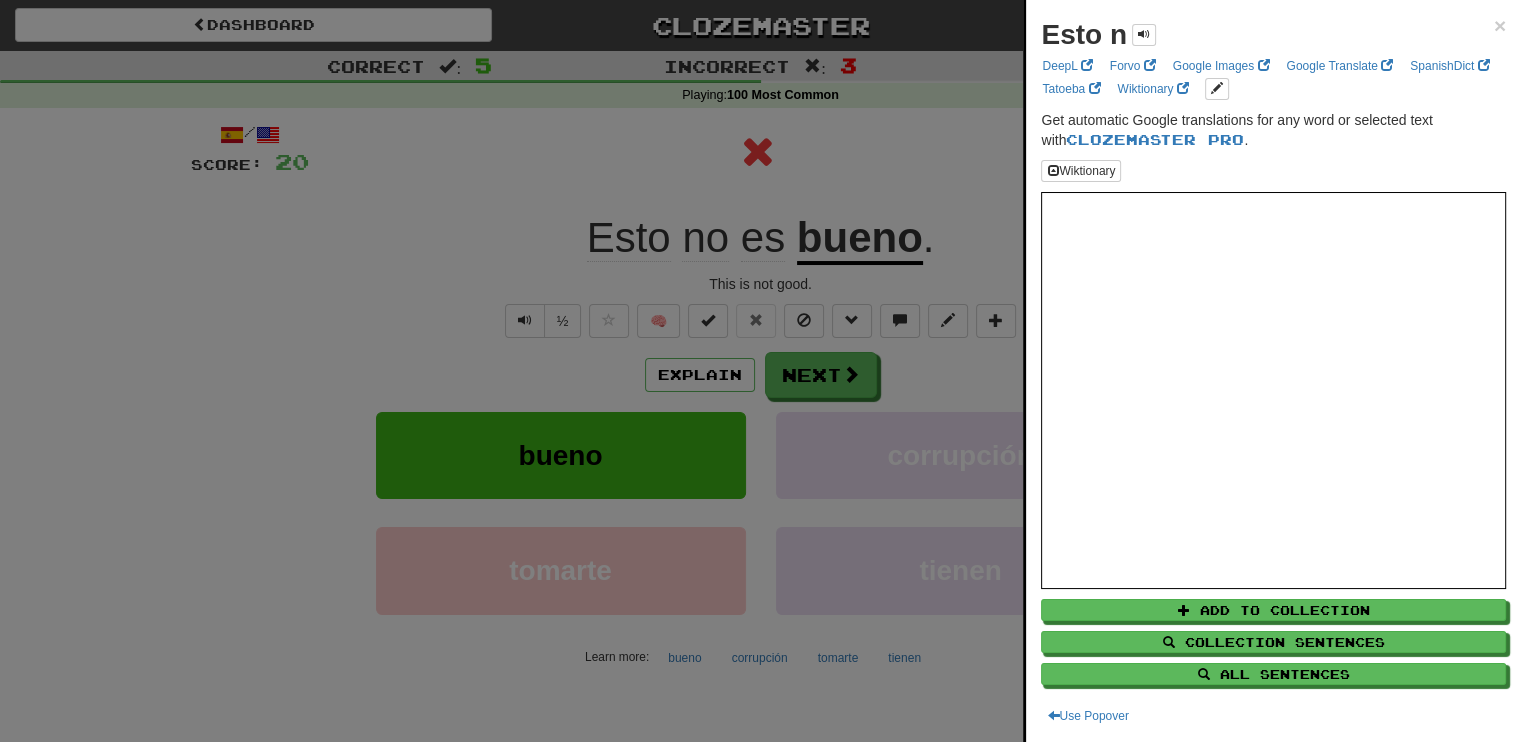 click at bounding box center [760, 371] 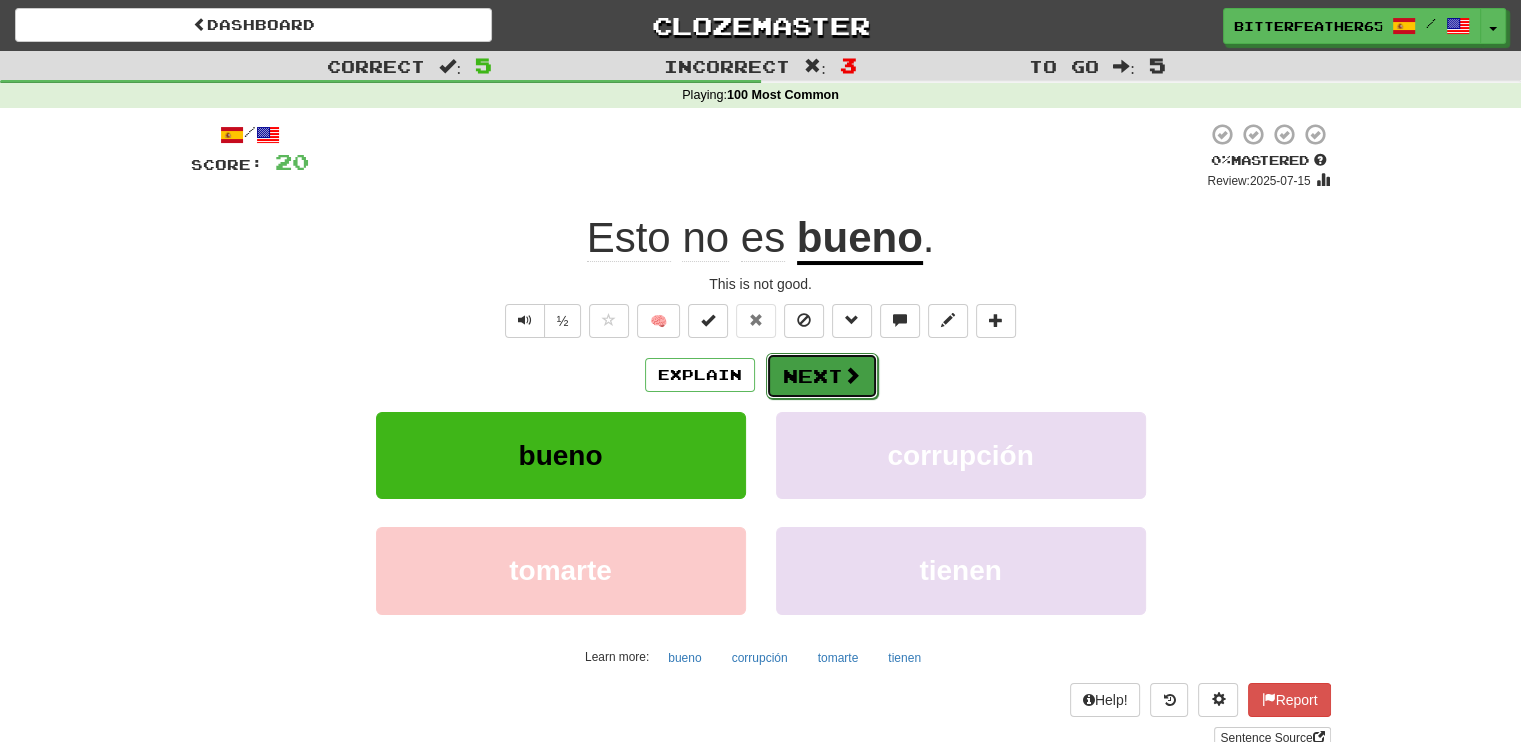 click on "Next" at bounding box center (822, 376) 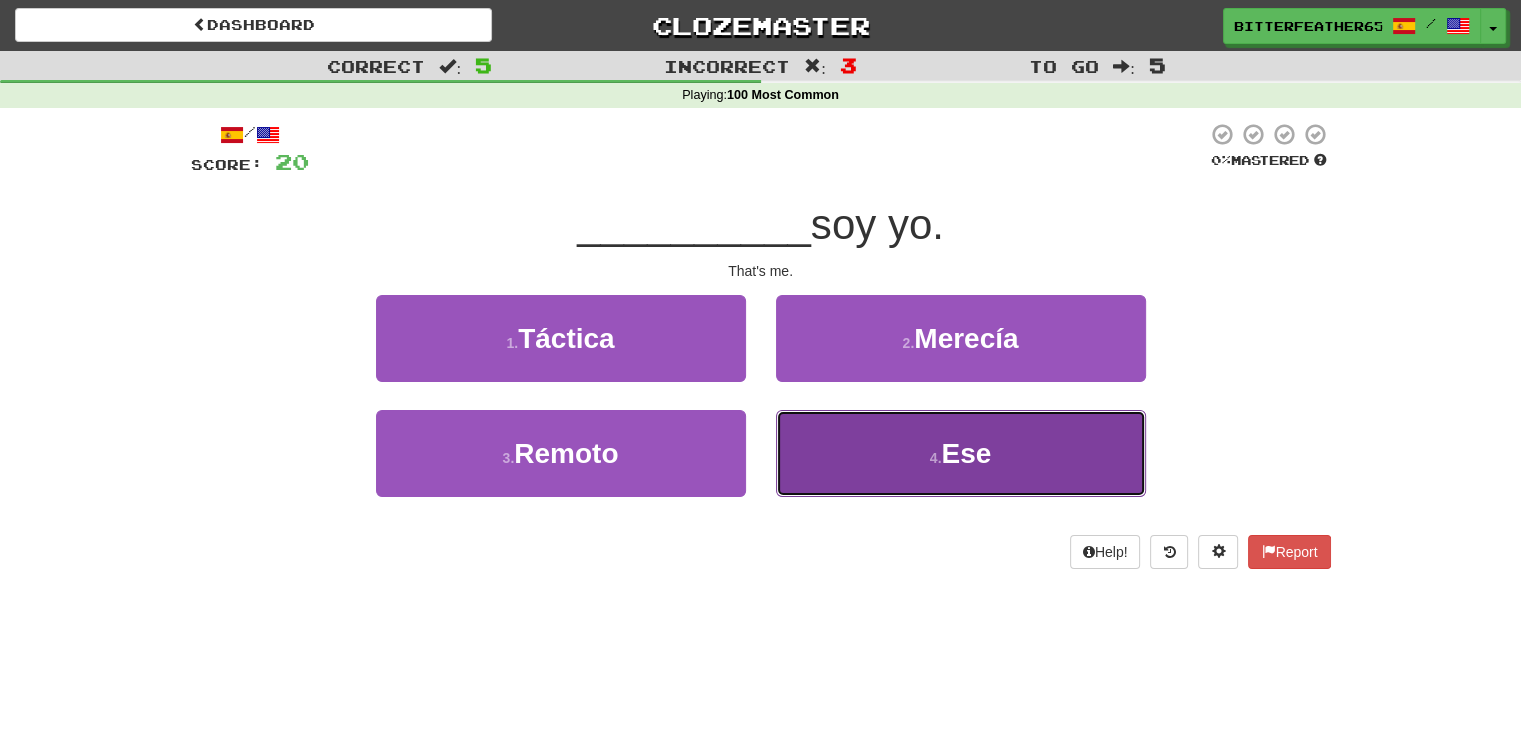 click on "4 .  Ese" at bounding box center (961, 453) 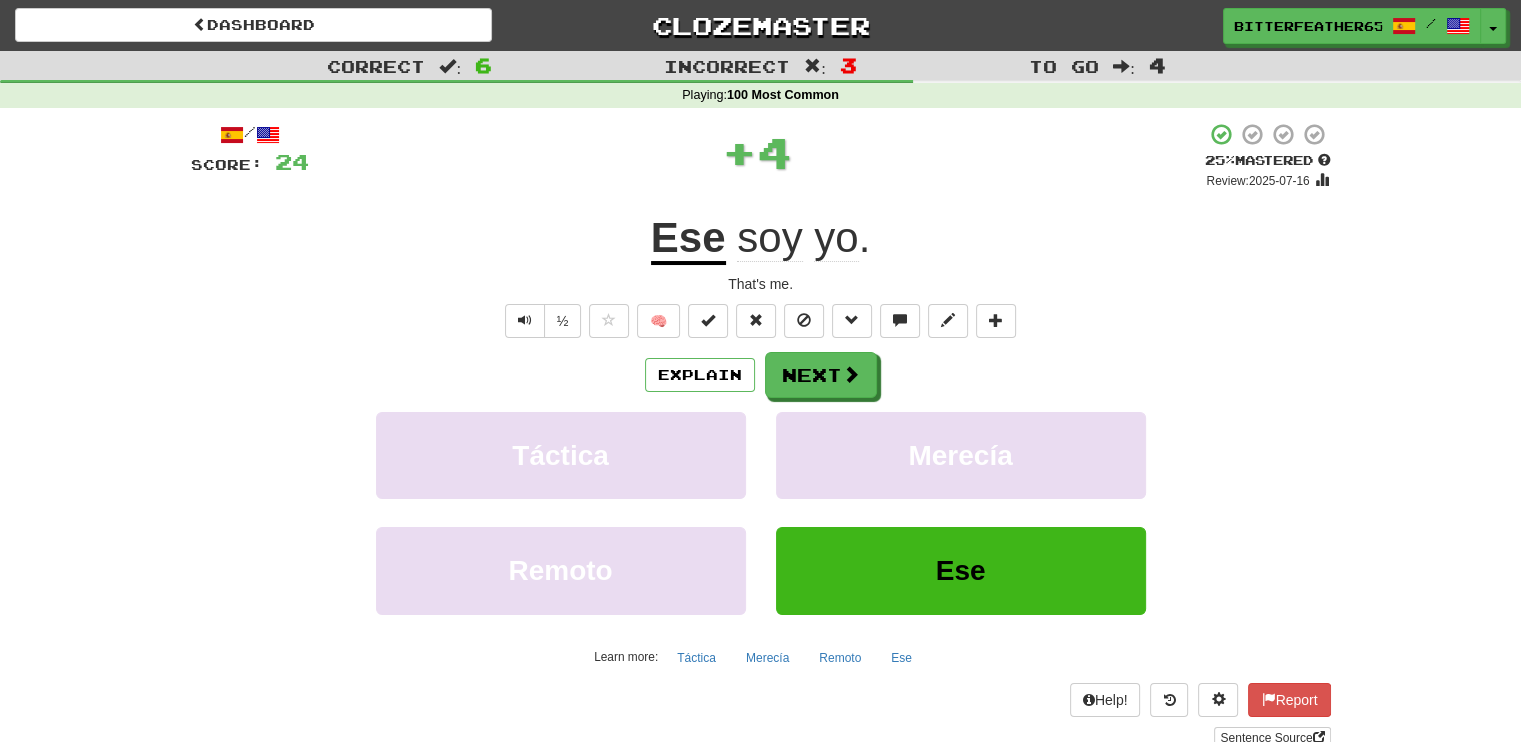 click on "Ese" at bounding box center [688, 239] 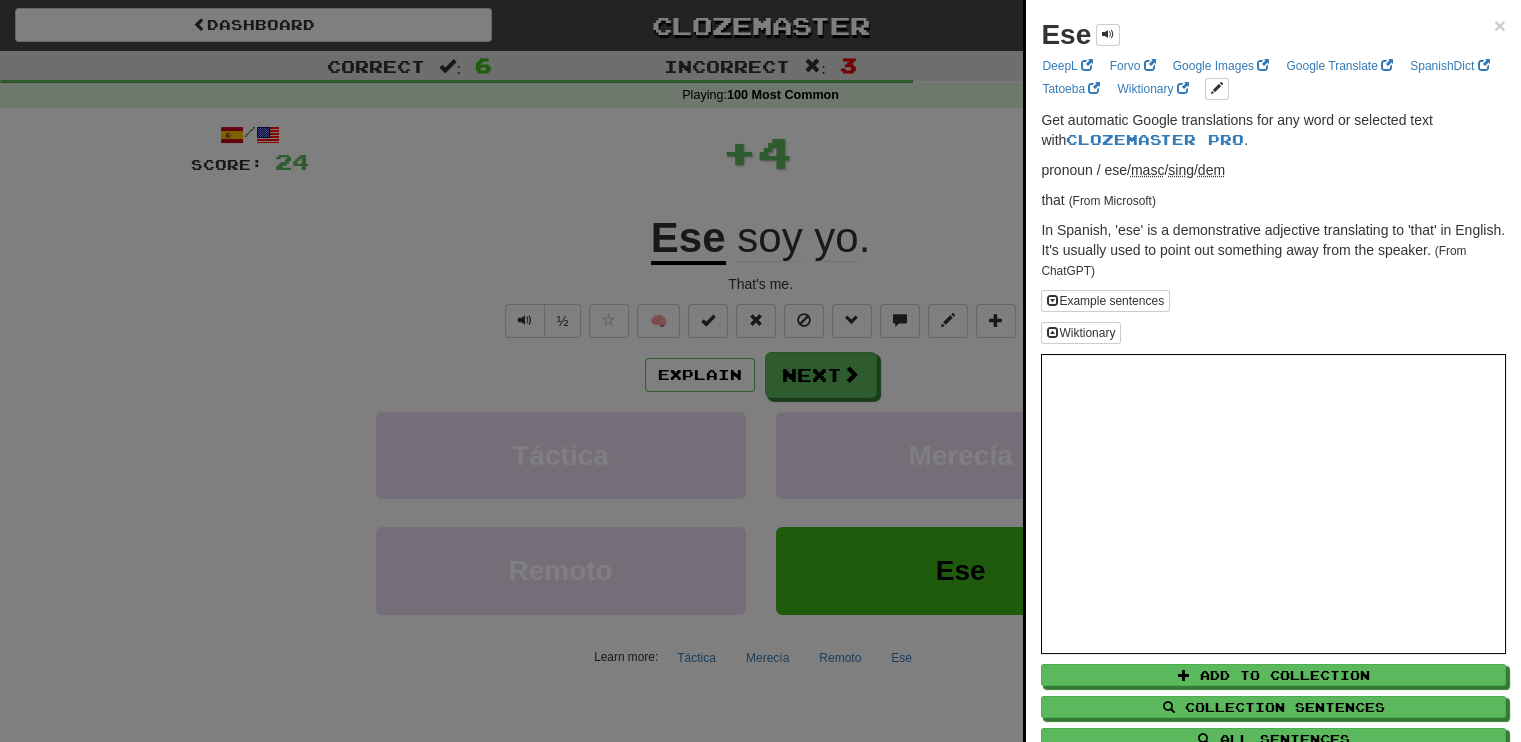 click at bounding box center [760, 371] 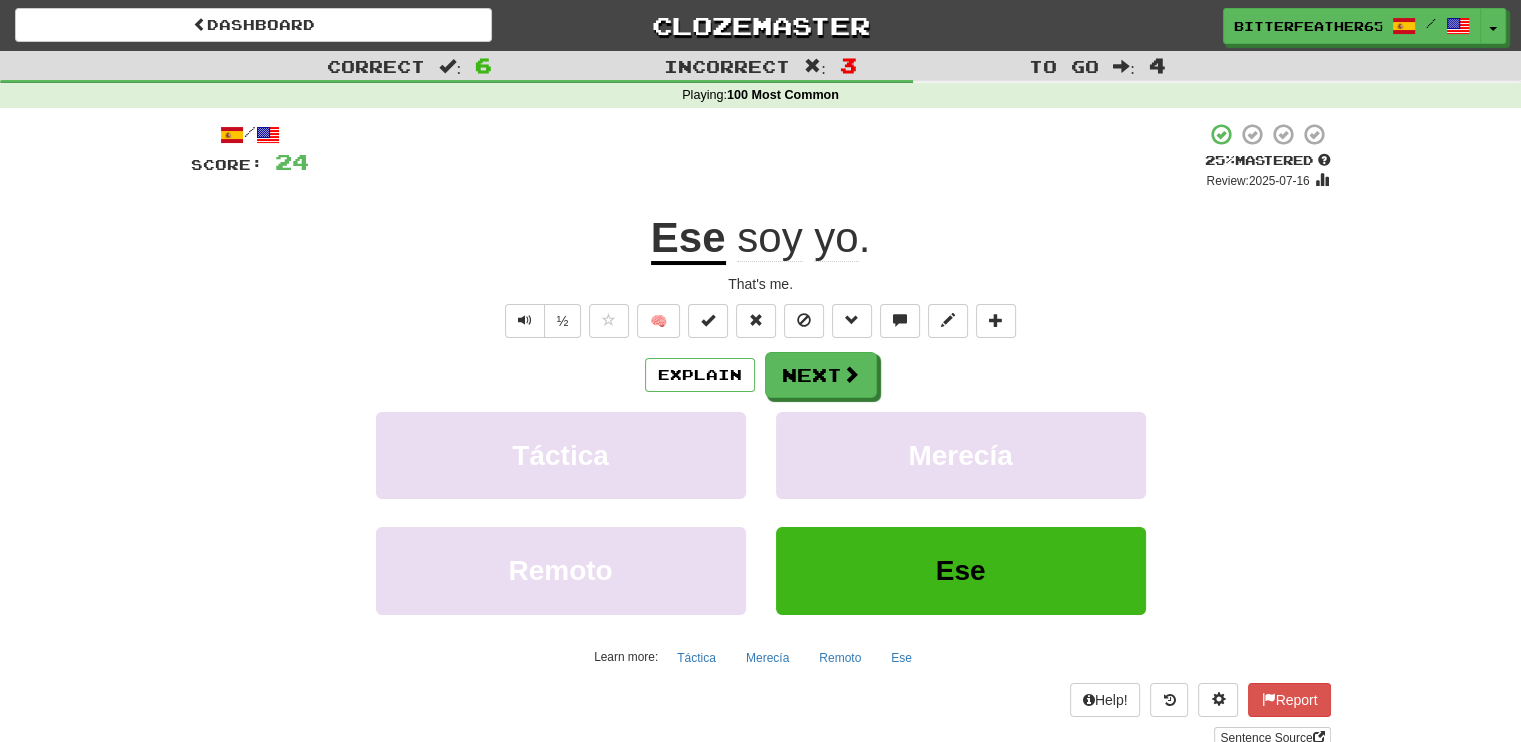 click on "soy" at bounding box center (769, 238) 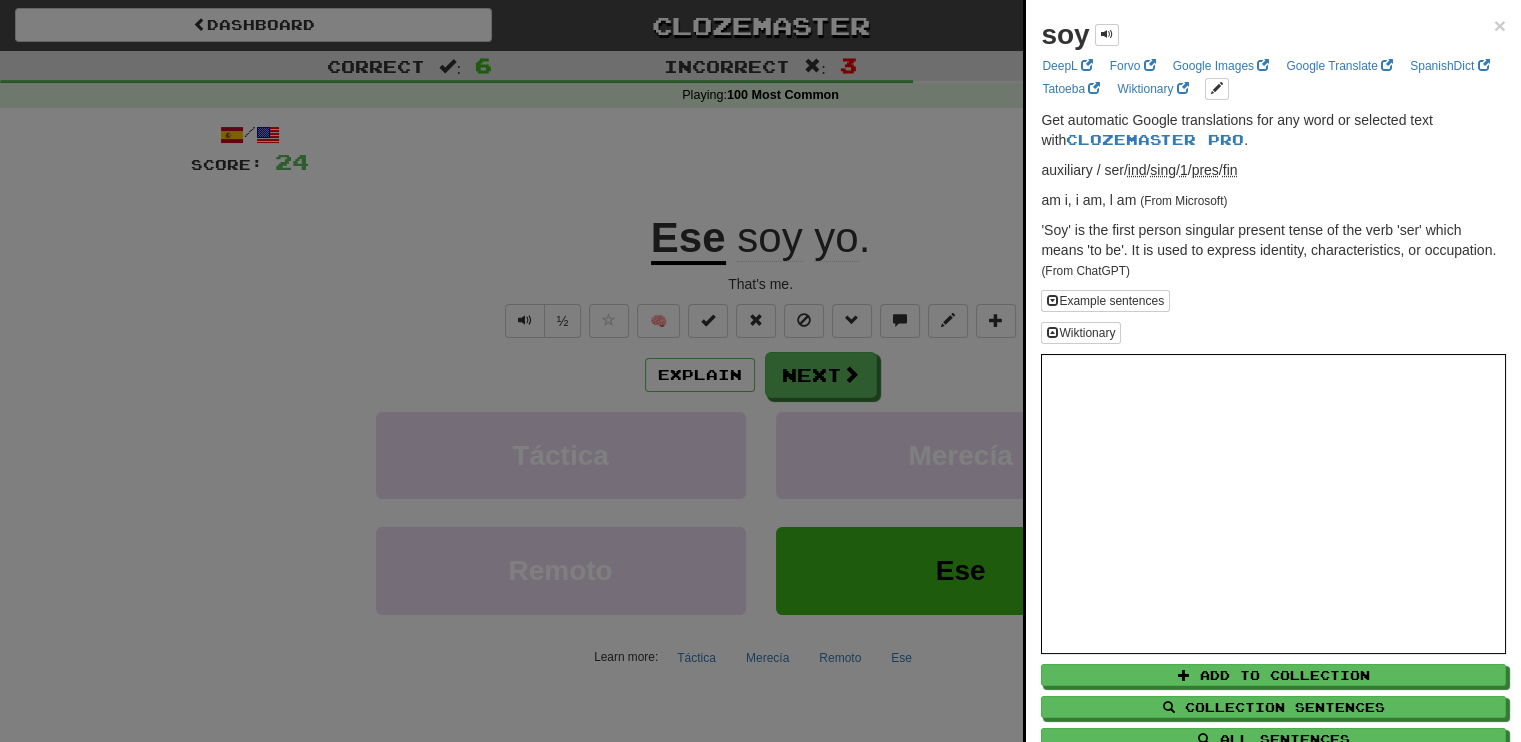 click at bounding box center [760, 371] 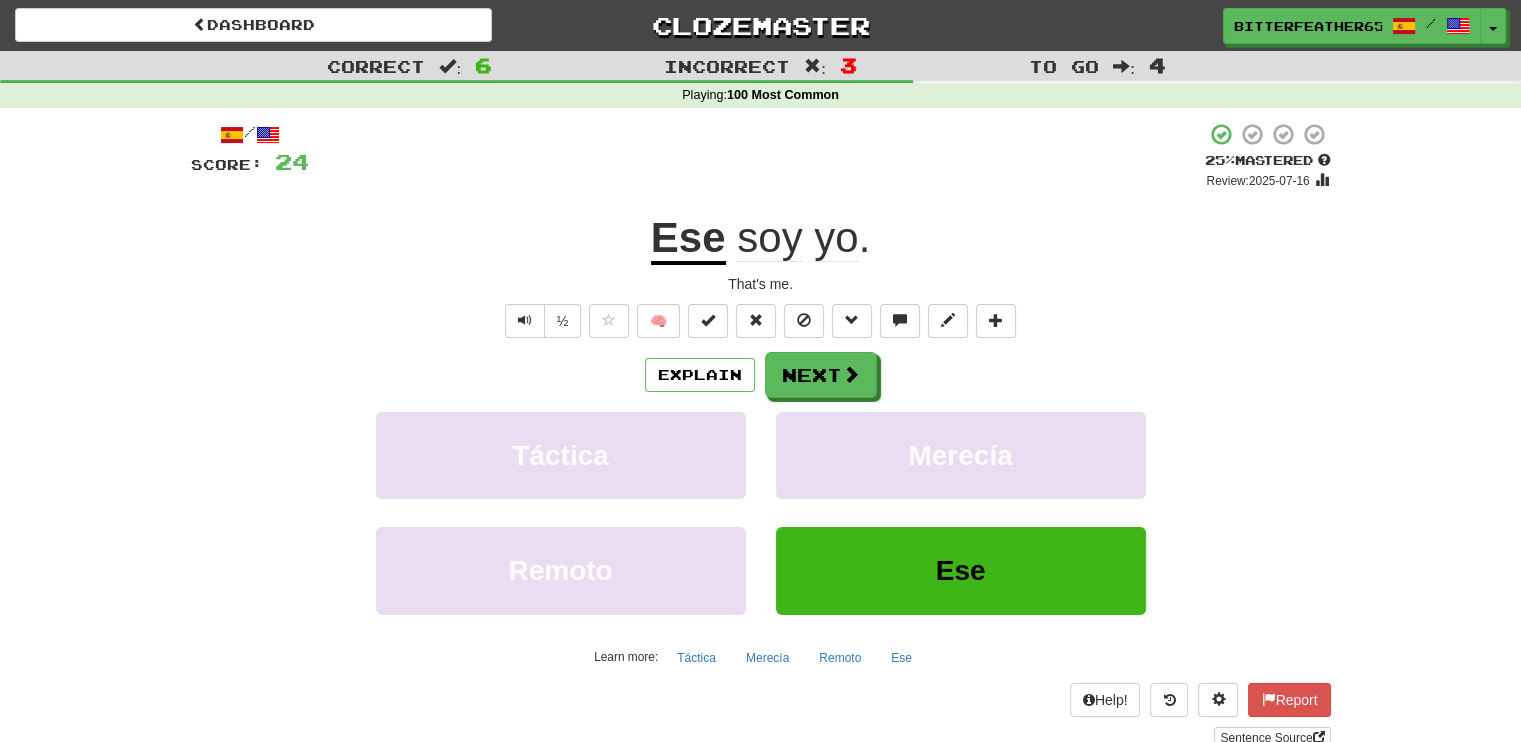 click on "yo" at bounding box center [836, 238] 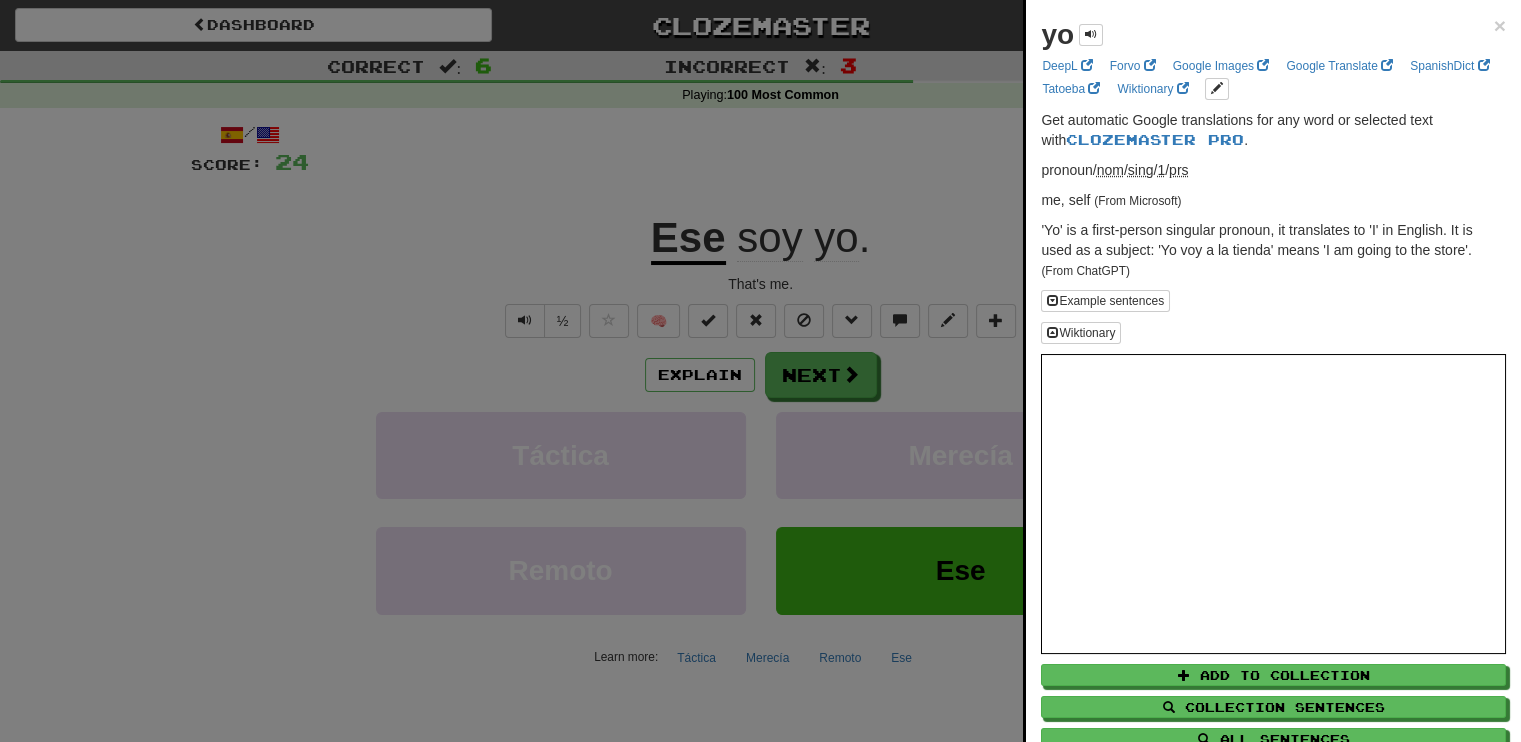 click at bounding box center [760, 371] 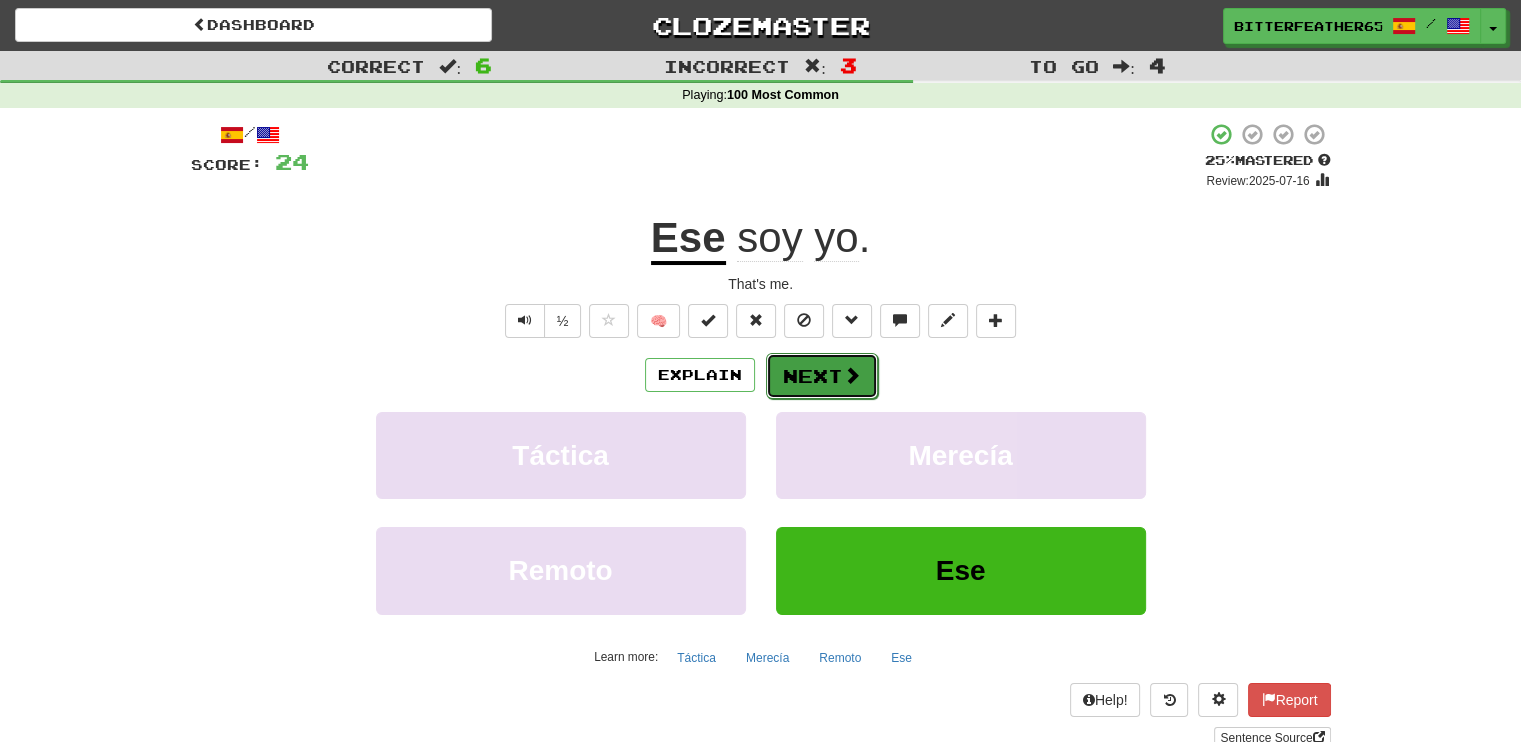 click on "Next" at bounding box center (822, 376) 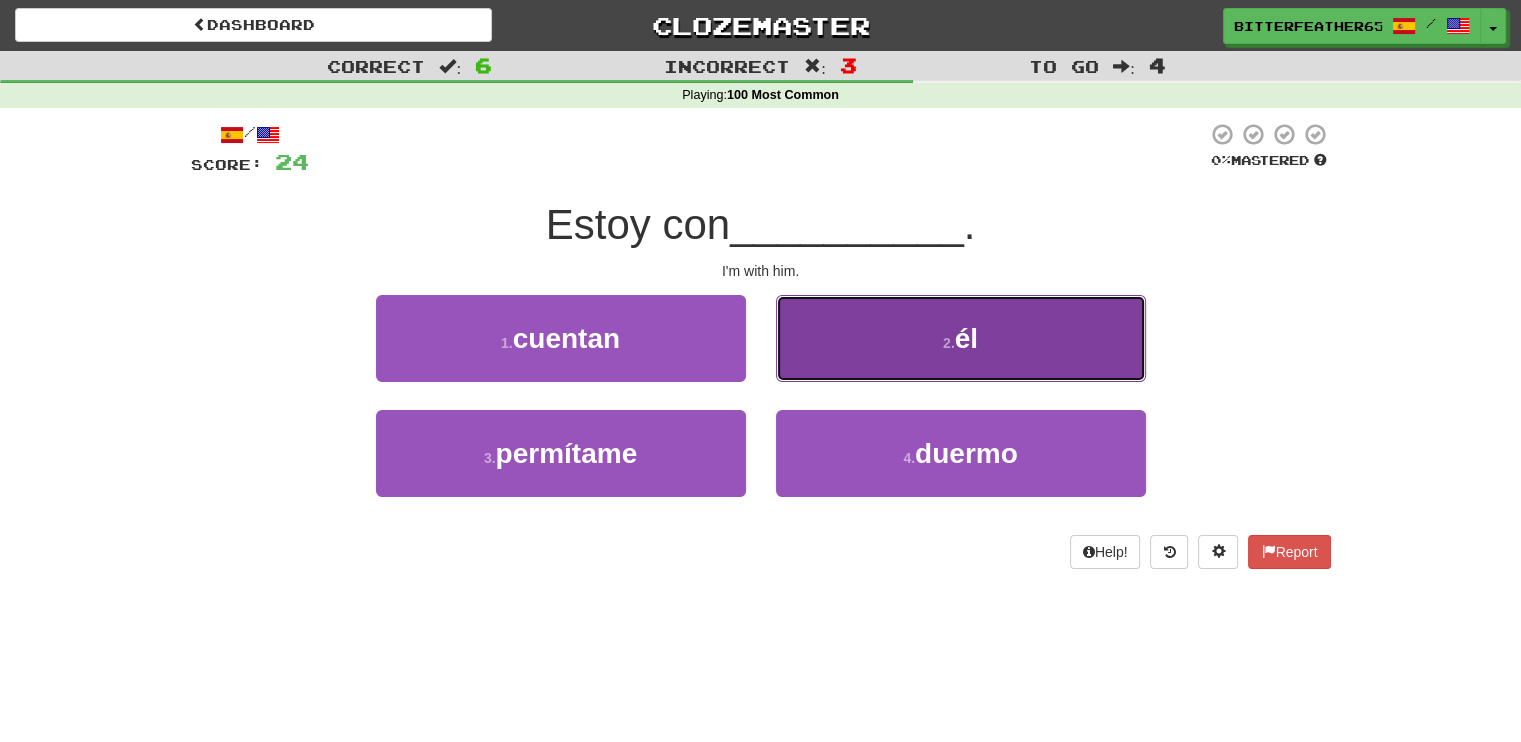 click on "2 .  él" at bounding box center (961, 338) 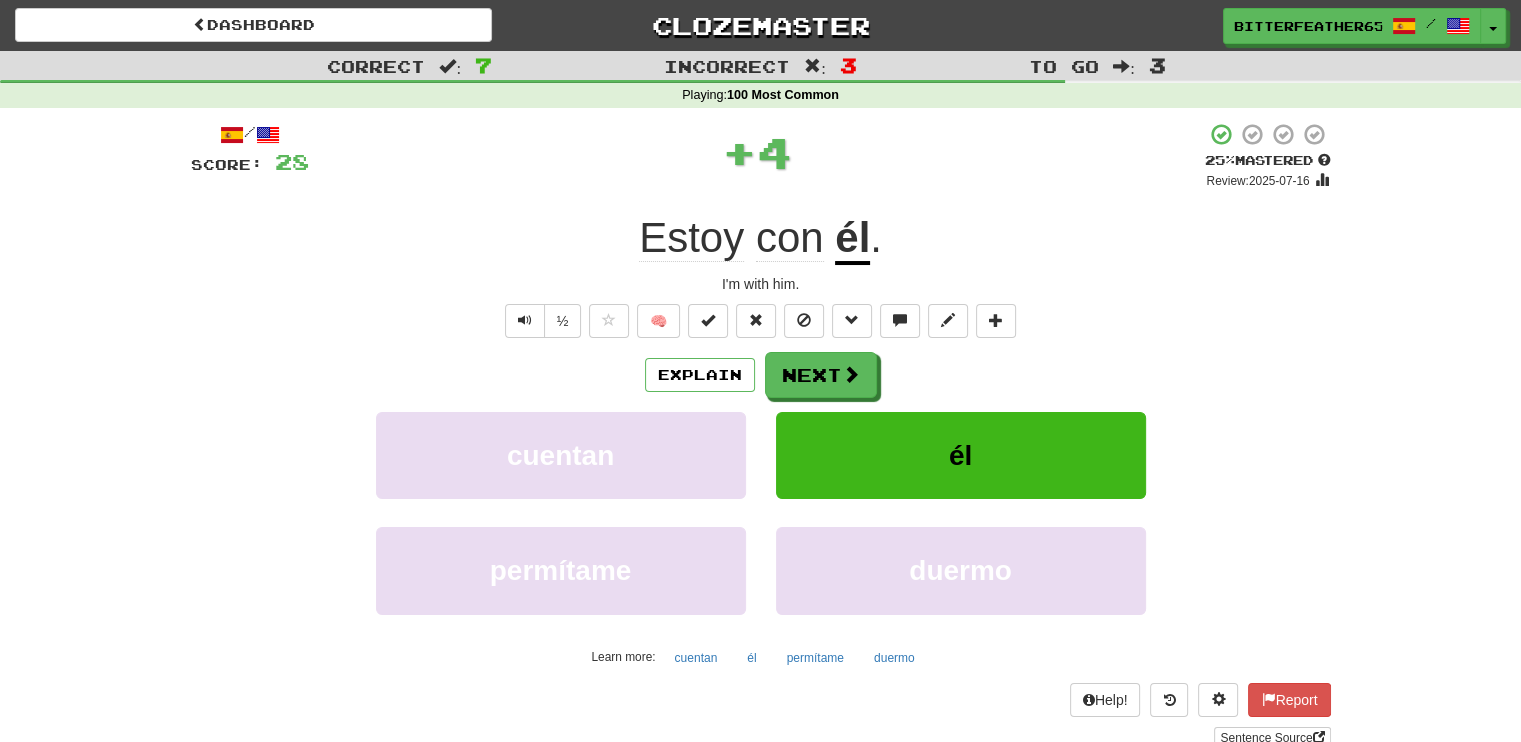 click on "Estoy" 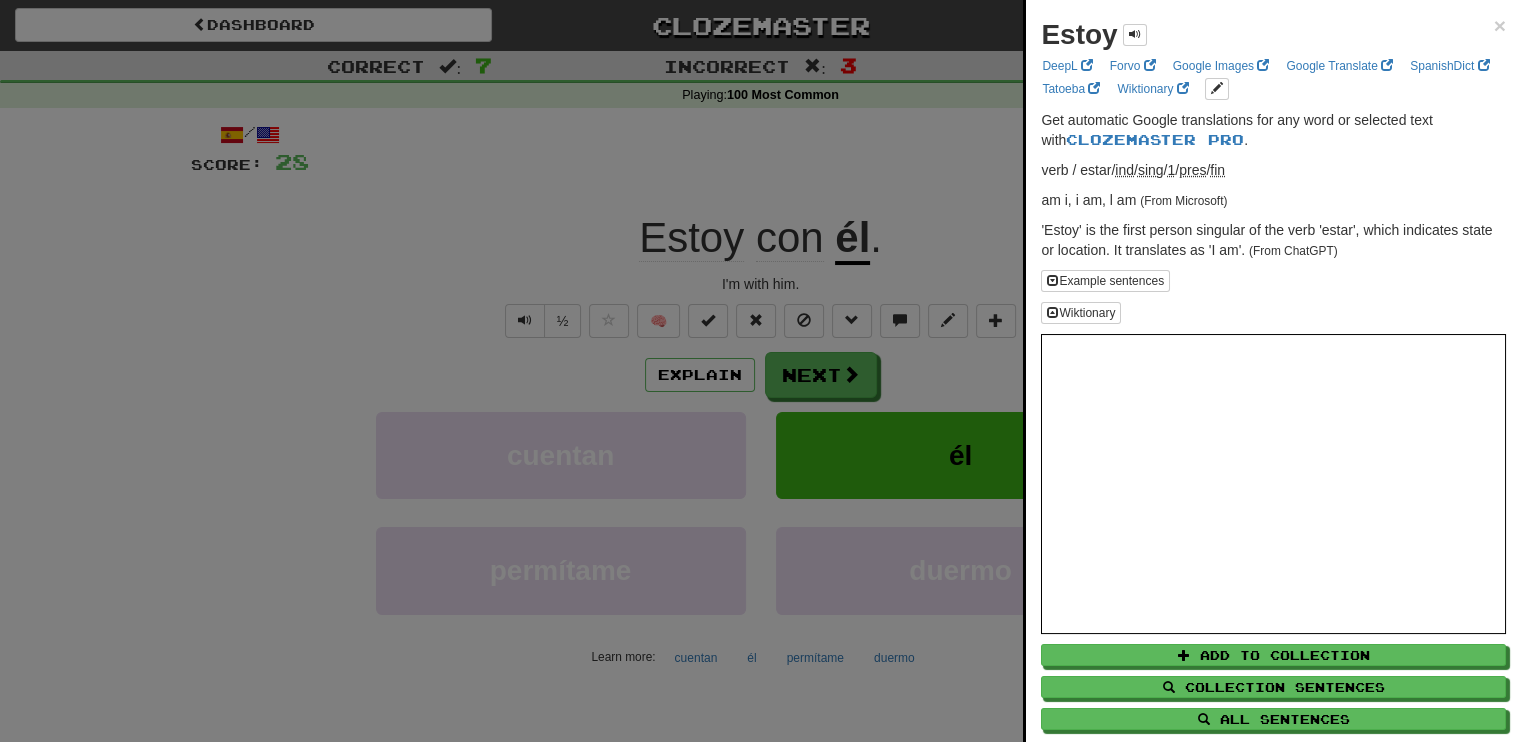 click at bounding box center (760, 371) 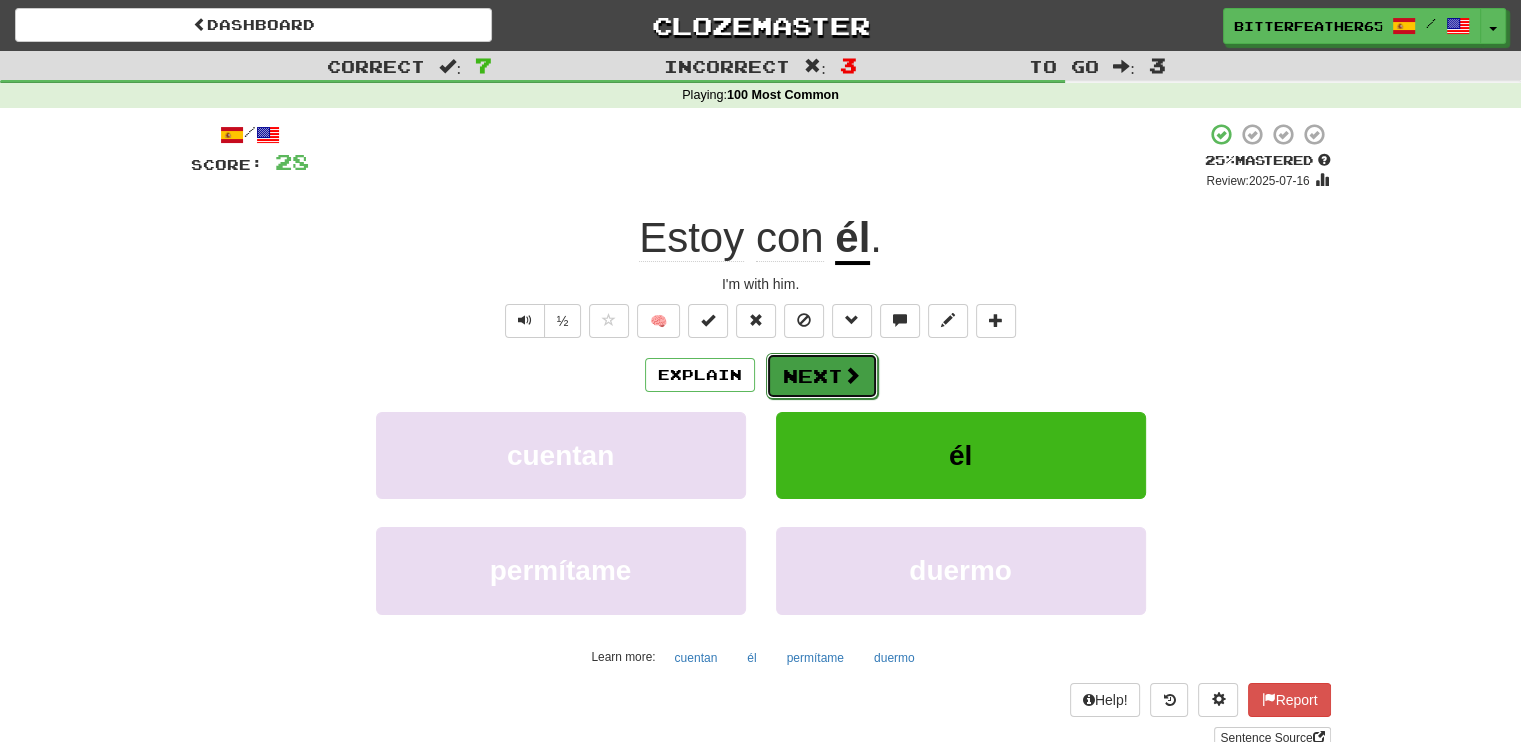 click on "Next" at bounding box center (822, 376) 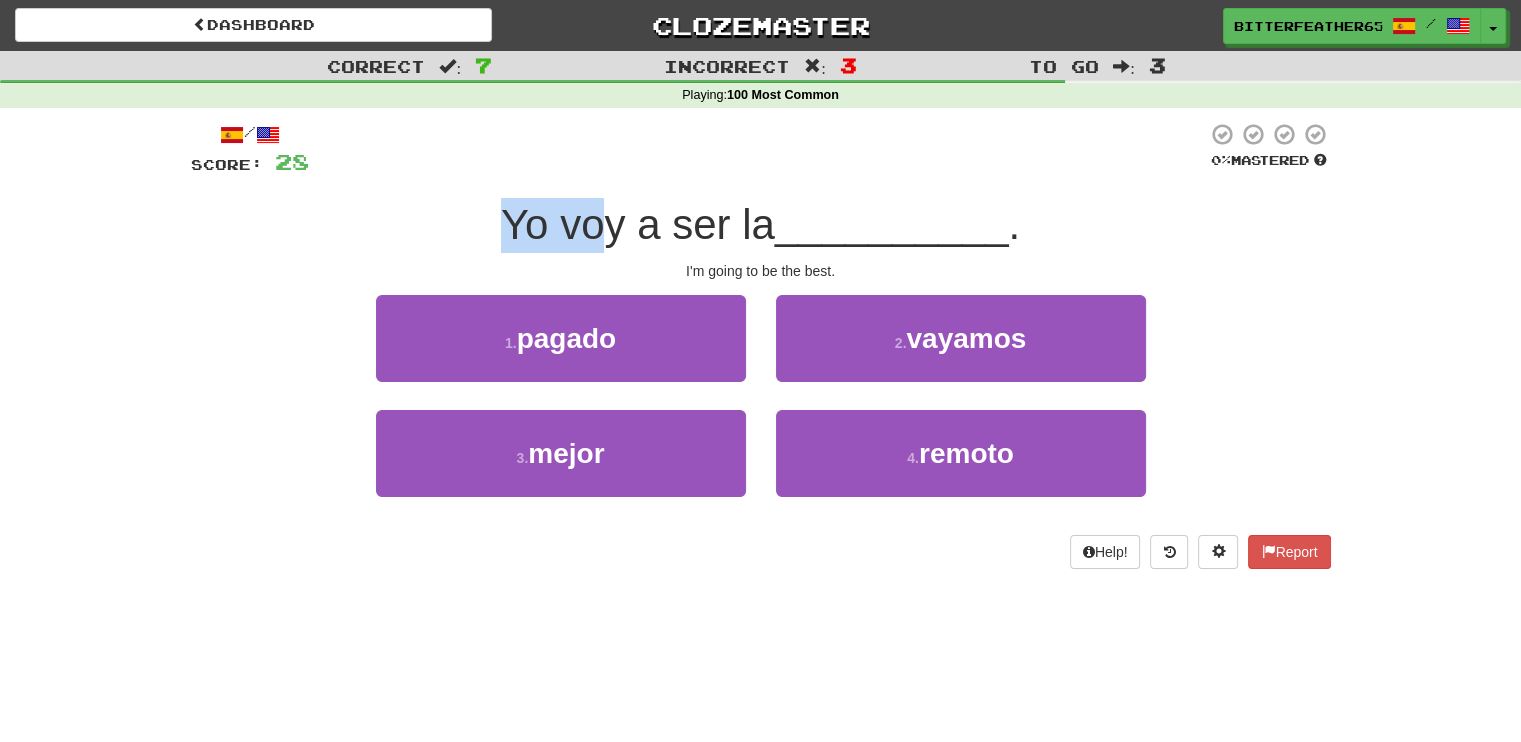 drag, startPoint x: 505, startPoint y: 231, endPoint x: 608, endPoint y: 231, distance: 103 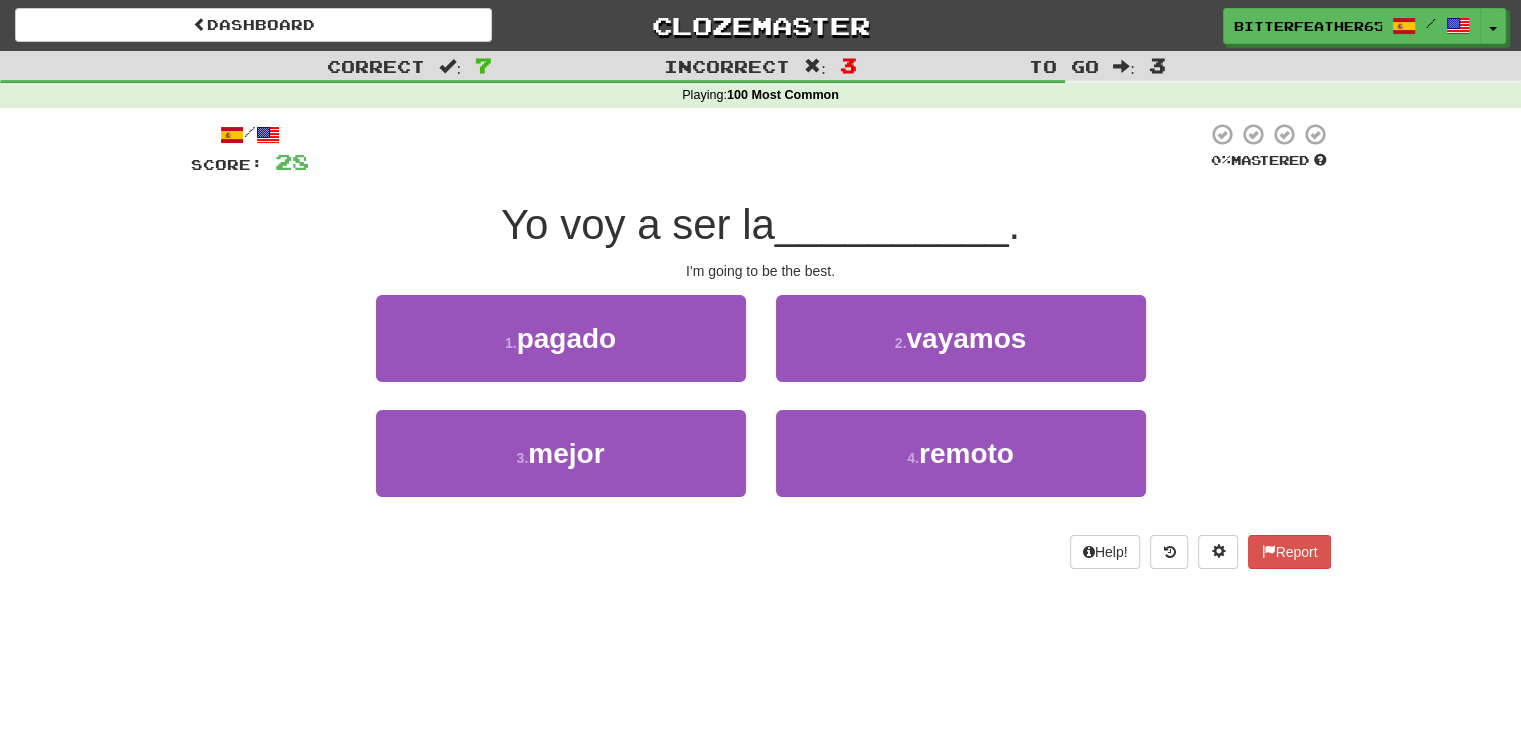 click on "Yo voy a ser la" at bounding box center [638, 224] 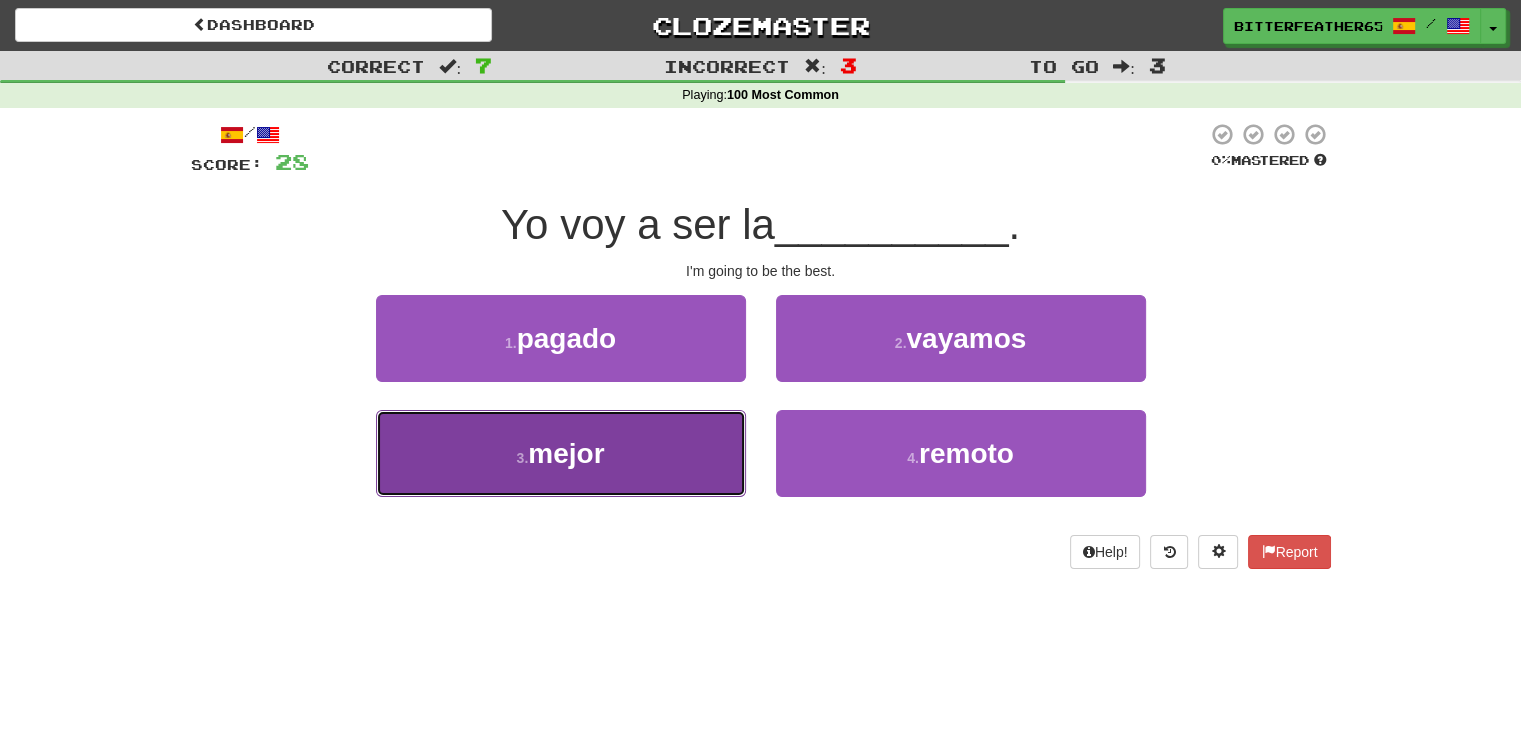 click on "3 .  mejor" at bounding box center [561, 453] 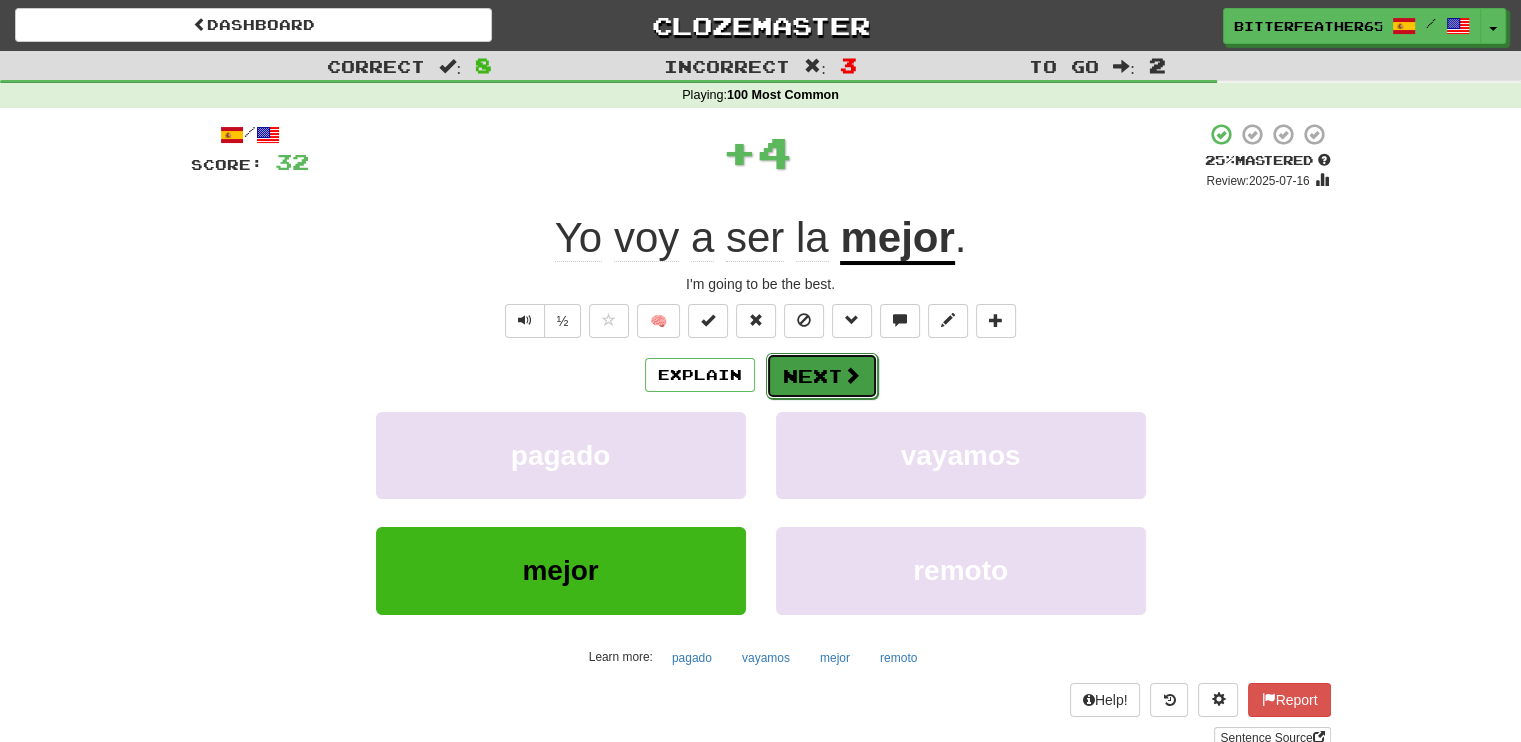 click on "Next" at bounding box center (822, 376) 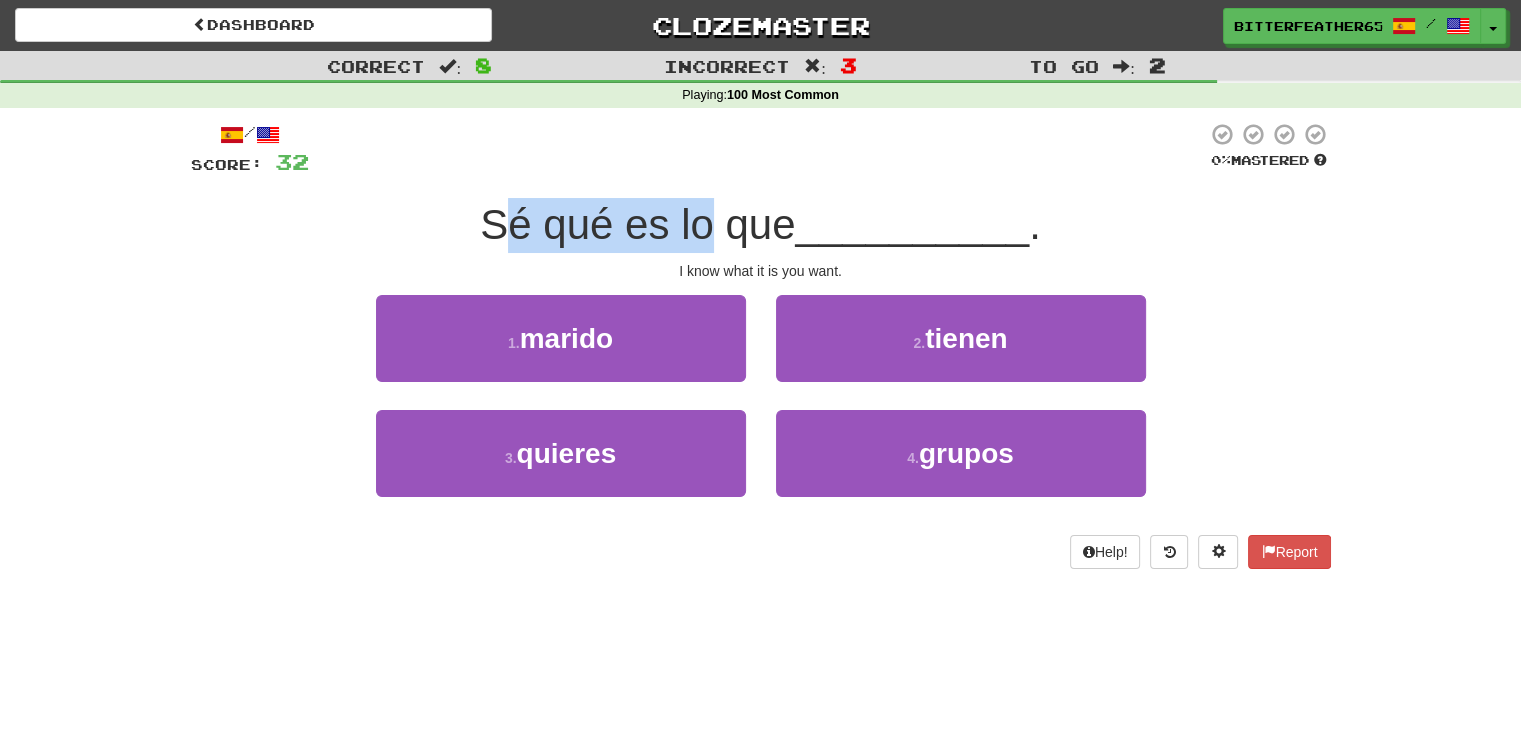 drag, startPoint x: 548, startPoint y: 221, endPoint x: 707, endPoint y: 239, distance: 160.01562 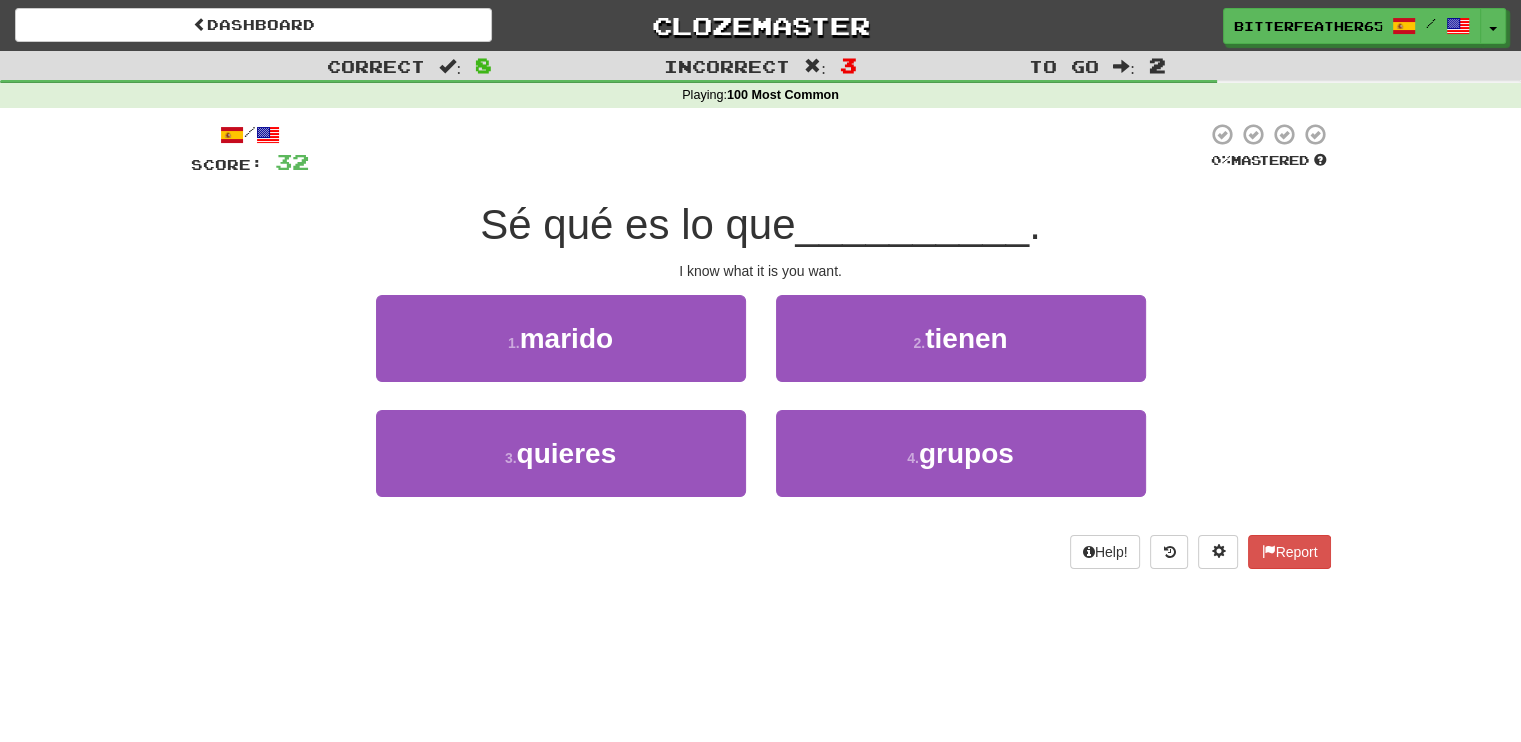 click on "Sé qué es lo que" at bounding box center [637, 224] 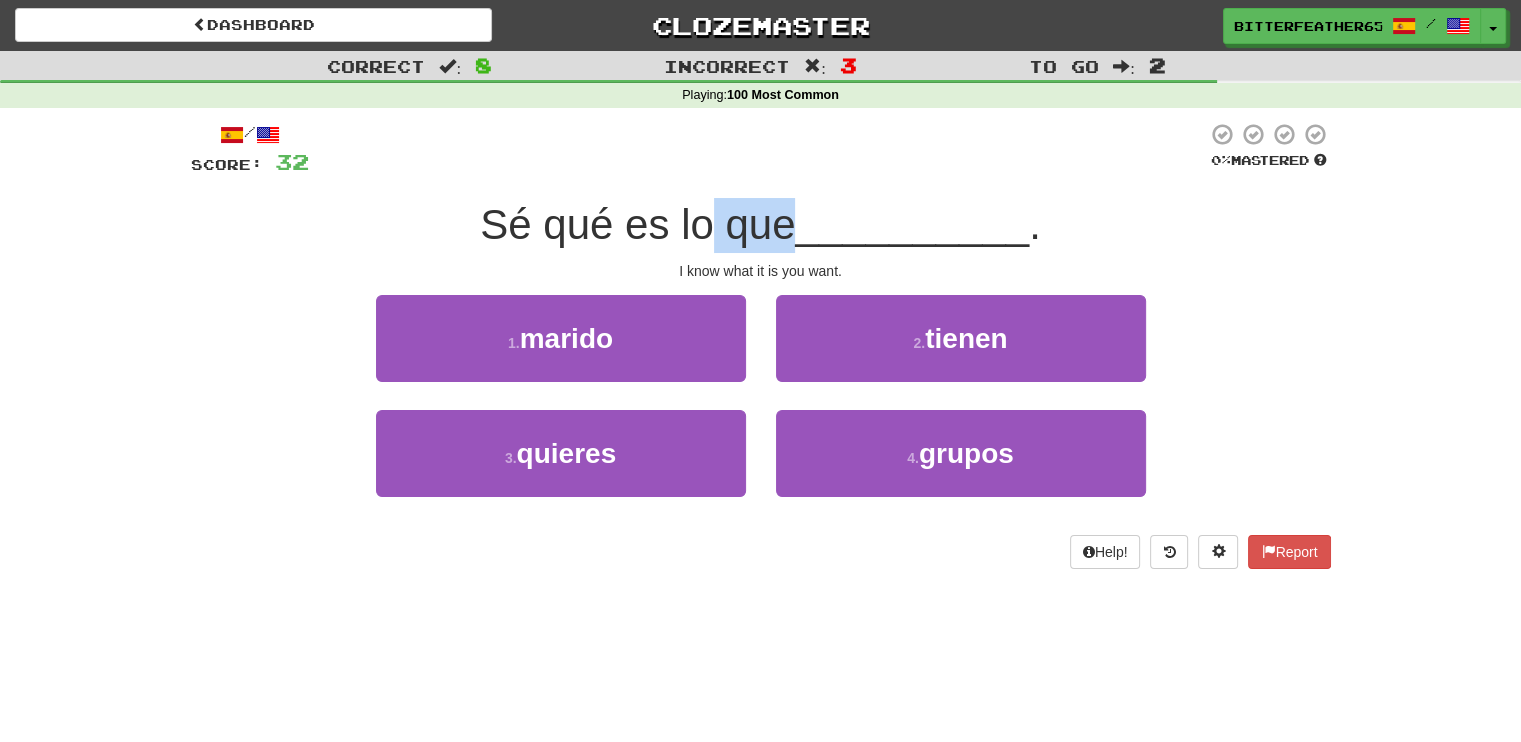 drag, startPoint x: 703, startPoint y: 221, endPoint x: 786, endPoint y: 224, distance: 83.0542 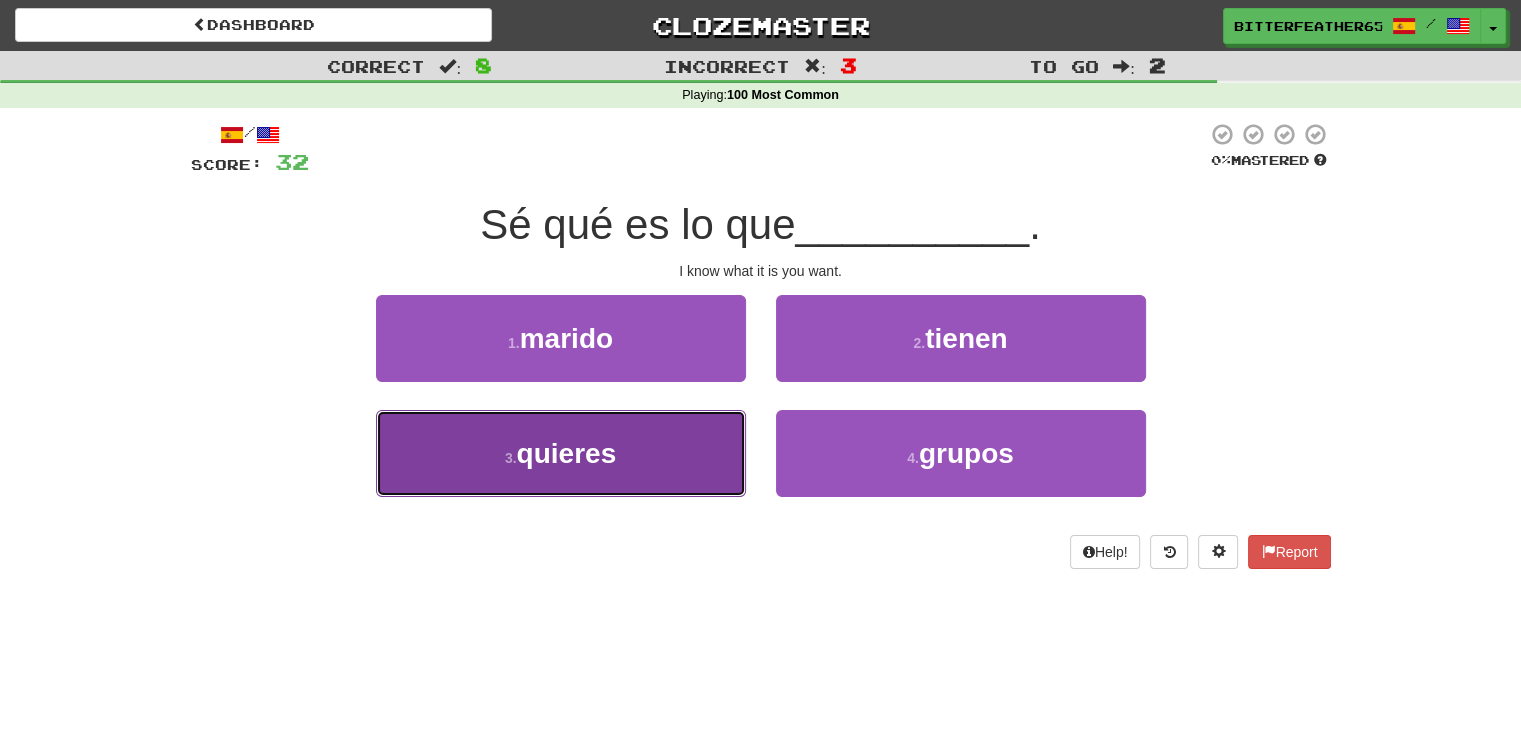 click on "3 .  quieres" at bounding box center (561, 453) 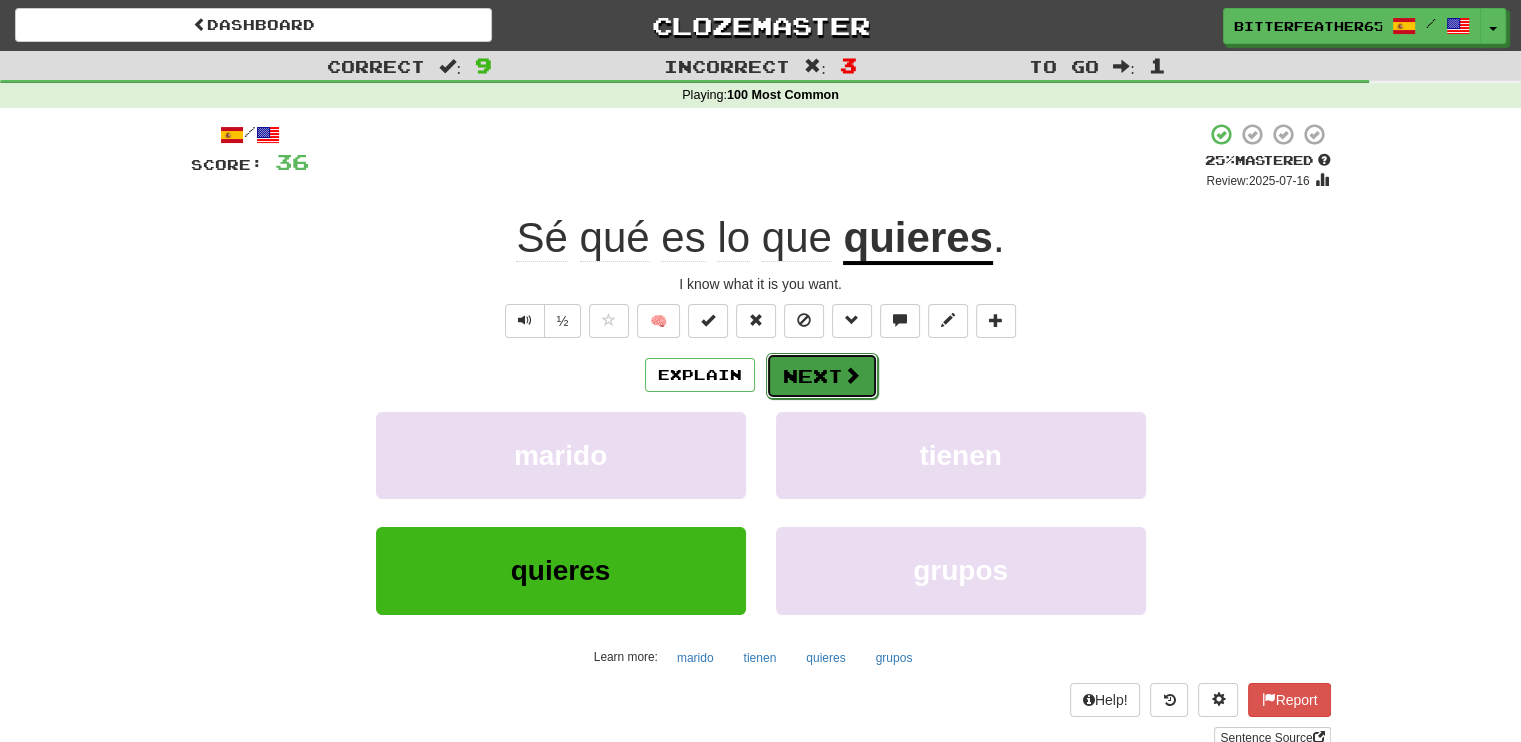 click on "Next" at bounding box center [822, 376] 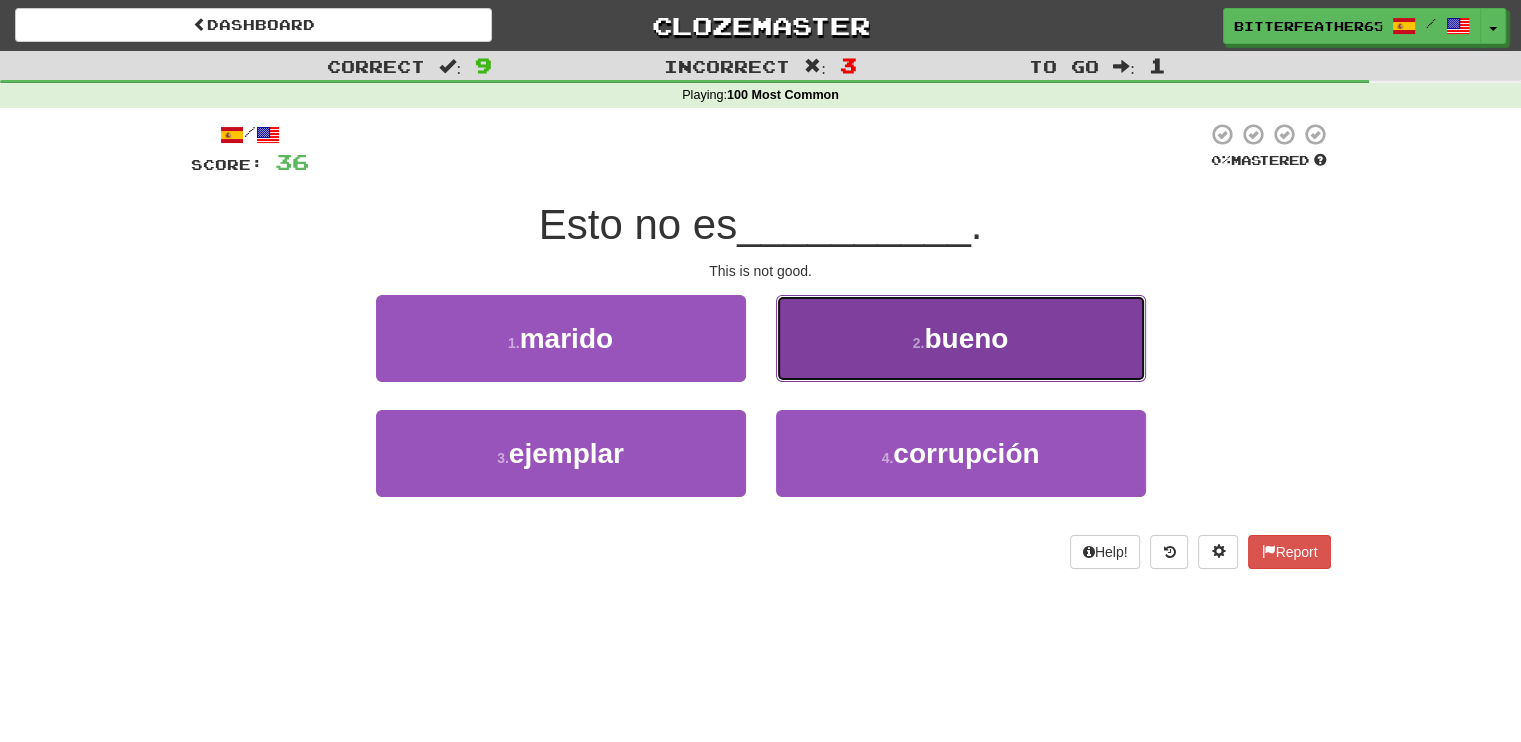 click on "2 .  bueno" at bounding box center [961, 338] 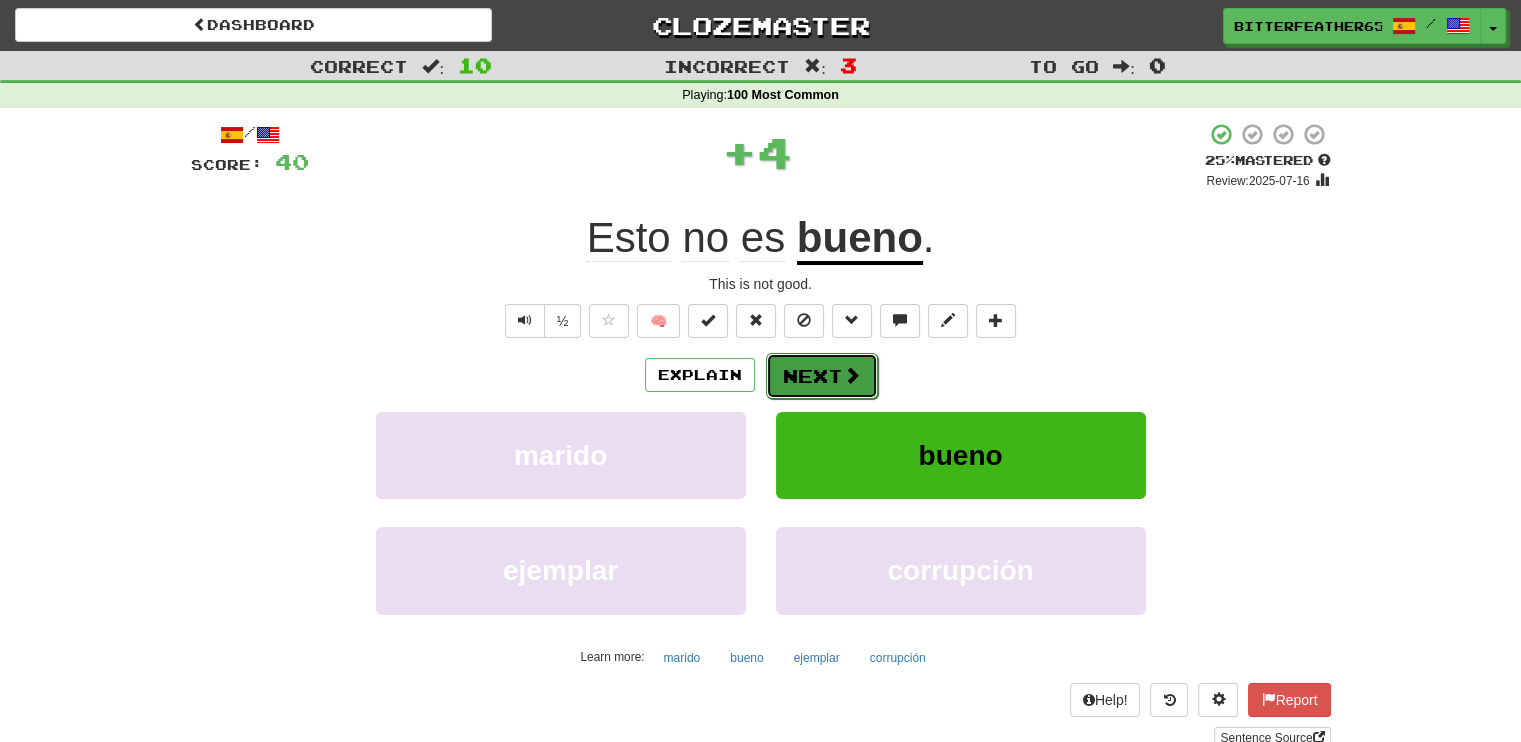 click on "Next" at bounding box center (822, 376) 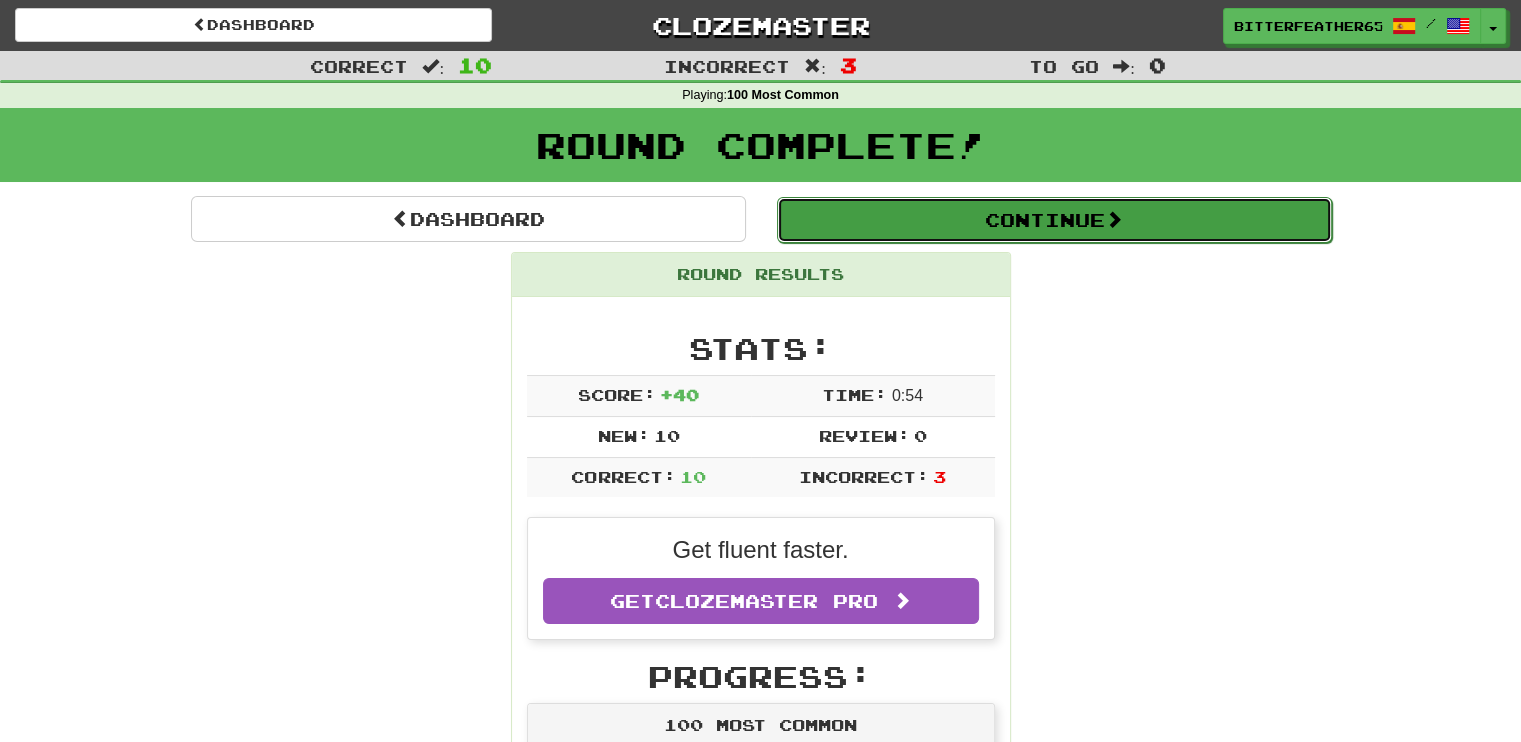 click on "Continue" at bounding box center [1054, 220] 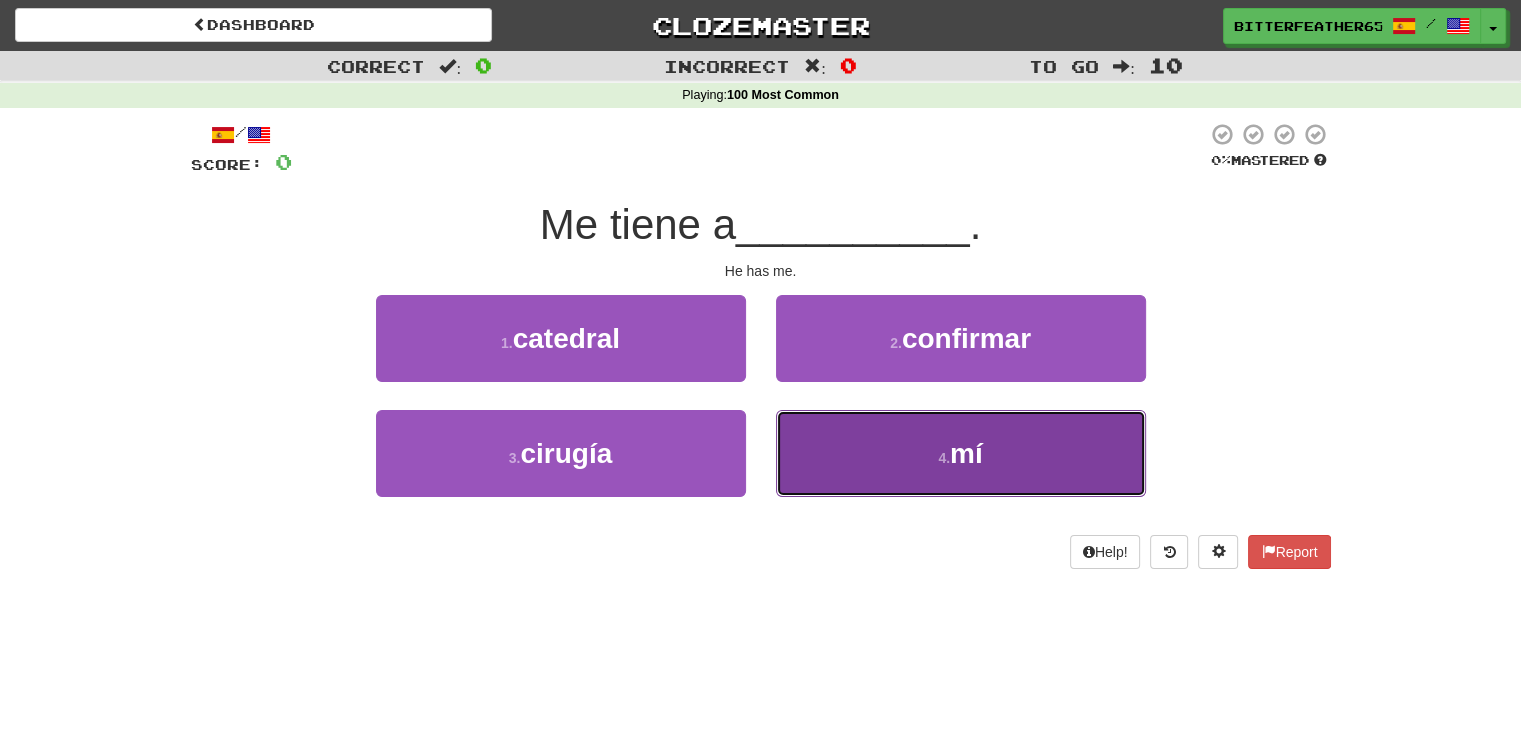 click on "4 .  mí" at bounding box center (961, 453) 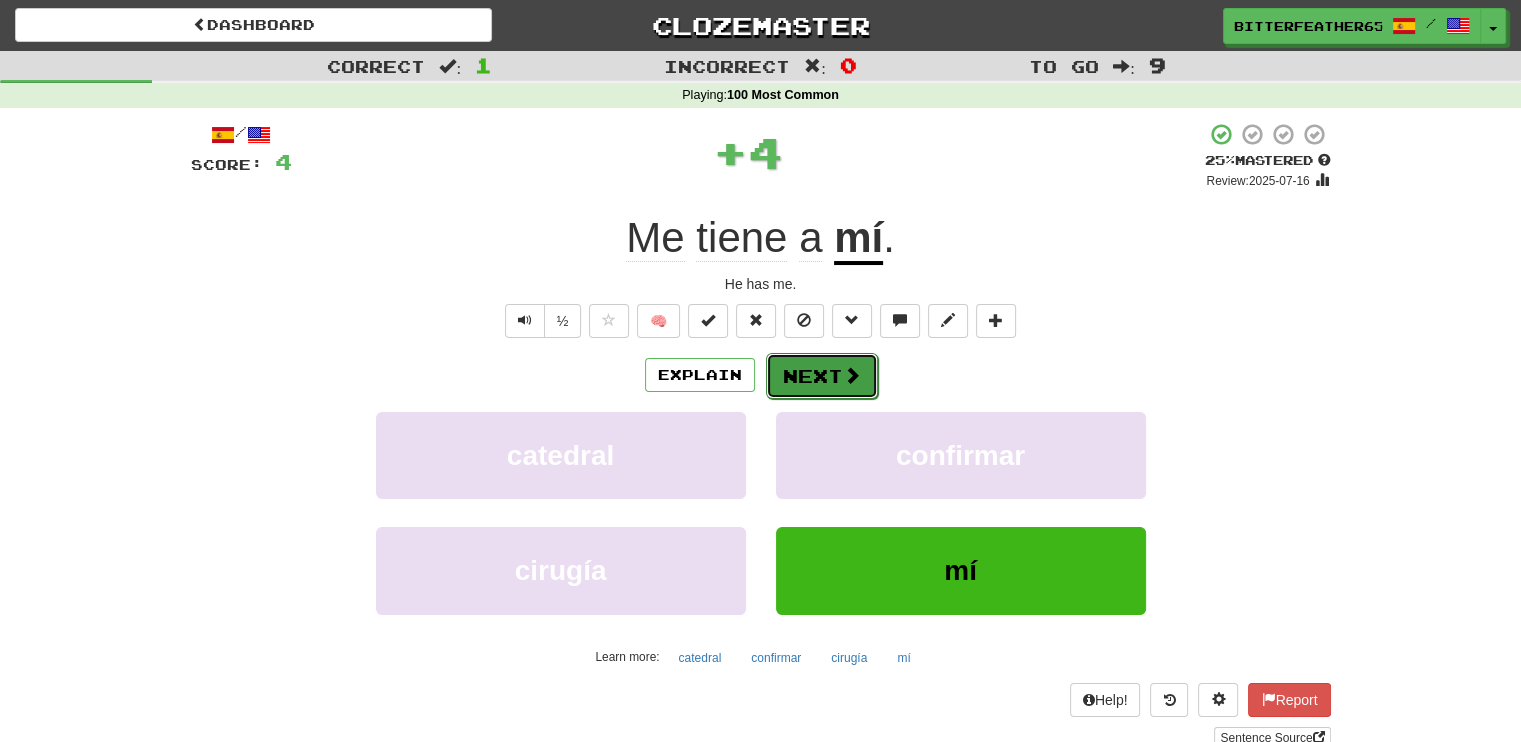 click on "Next" at bounding box center (822, 376) 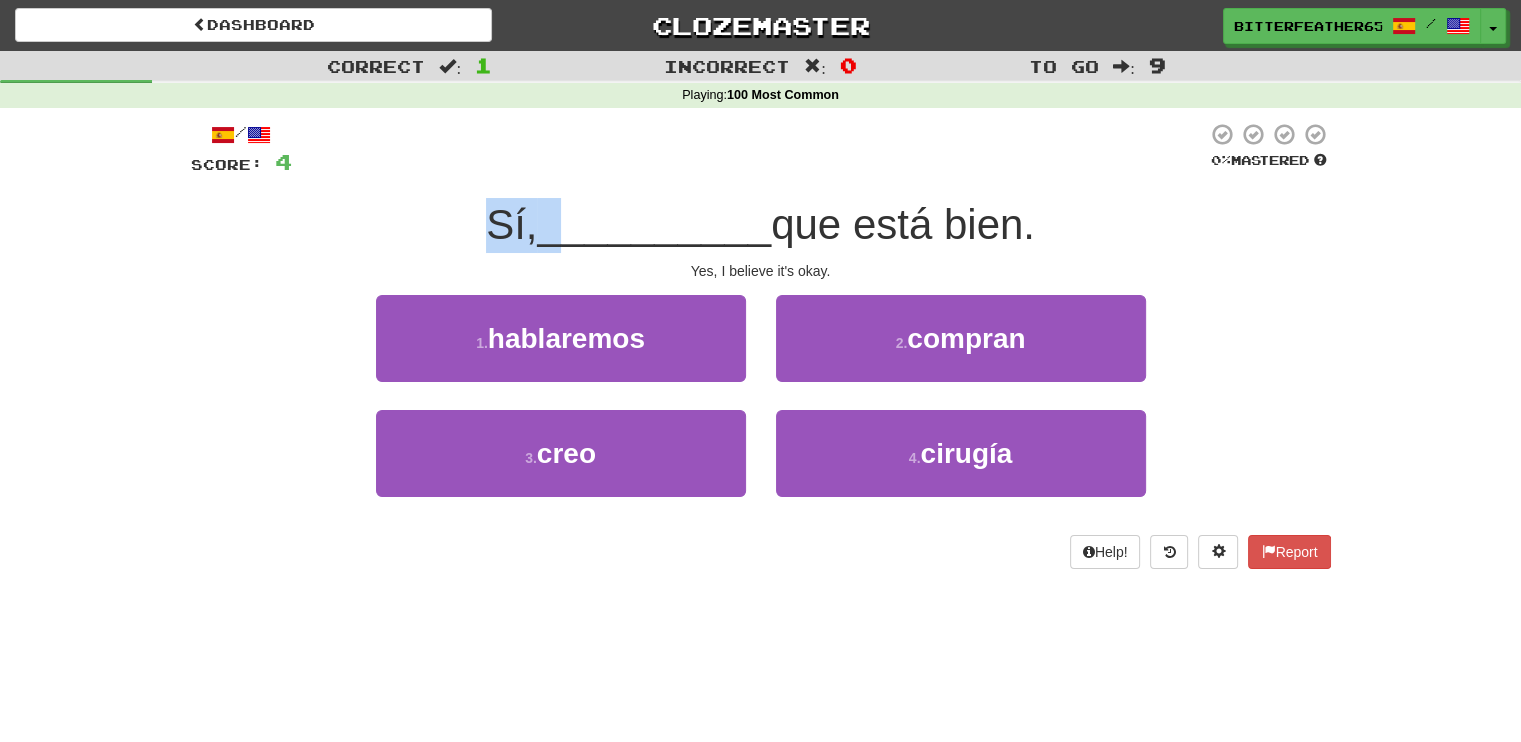 drag, startPoint x: 473, startPoint y: 223, endPoint x: 567, endPoint y: 220, distance: 94.04786 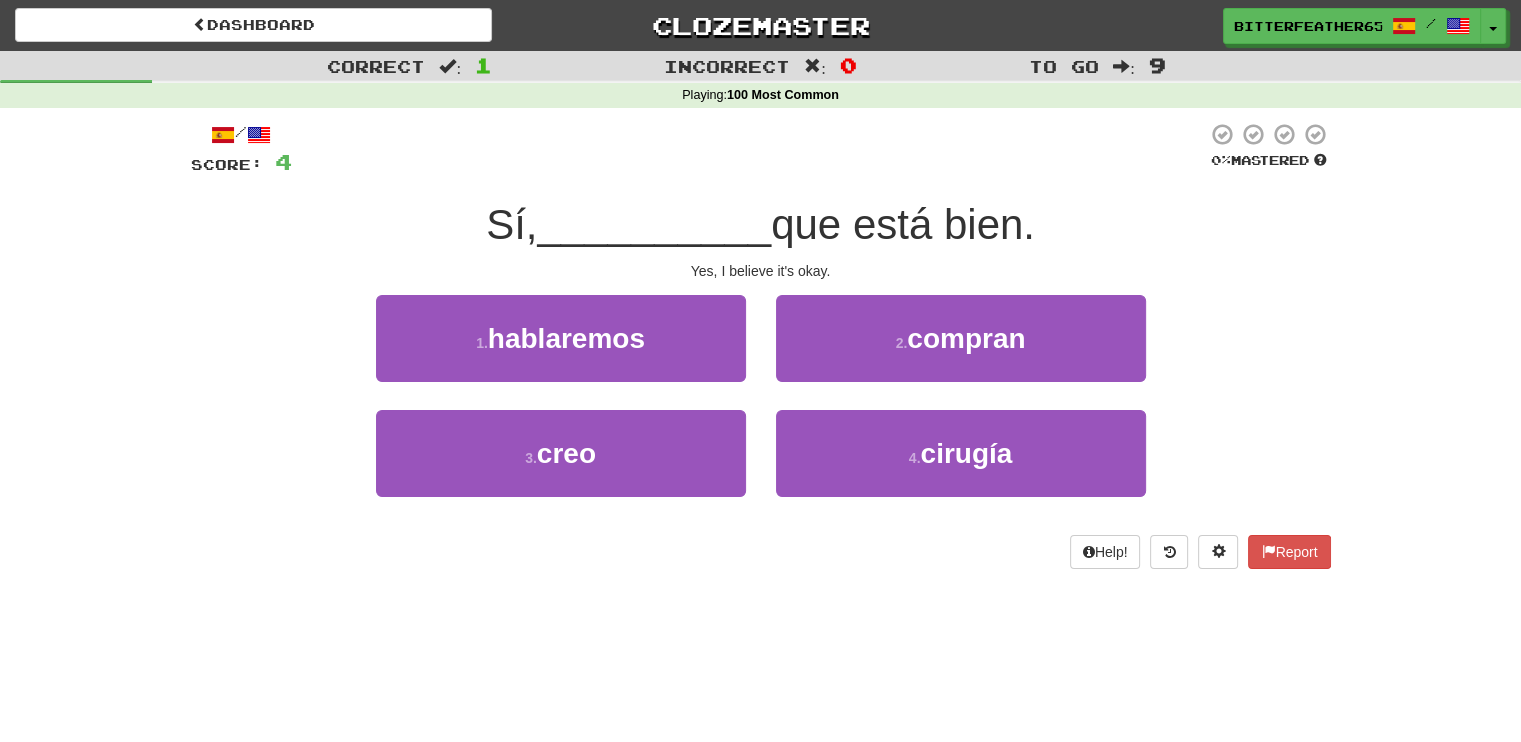 click on "__________" at bounding box center (654, 224) 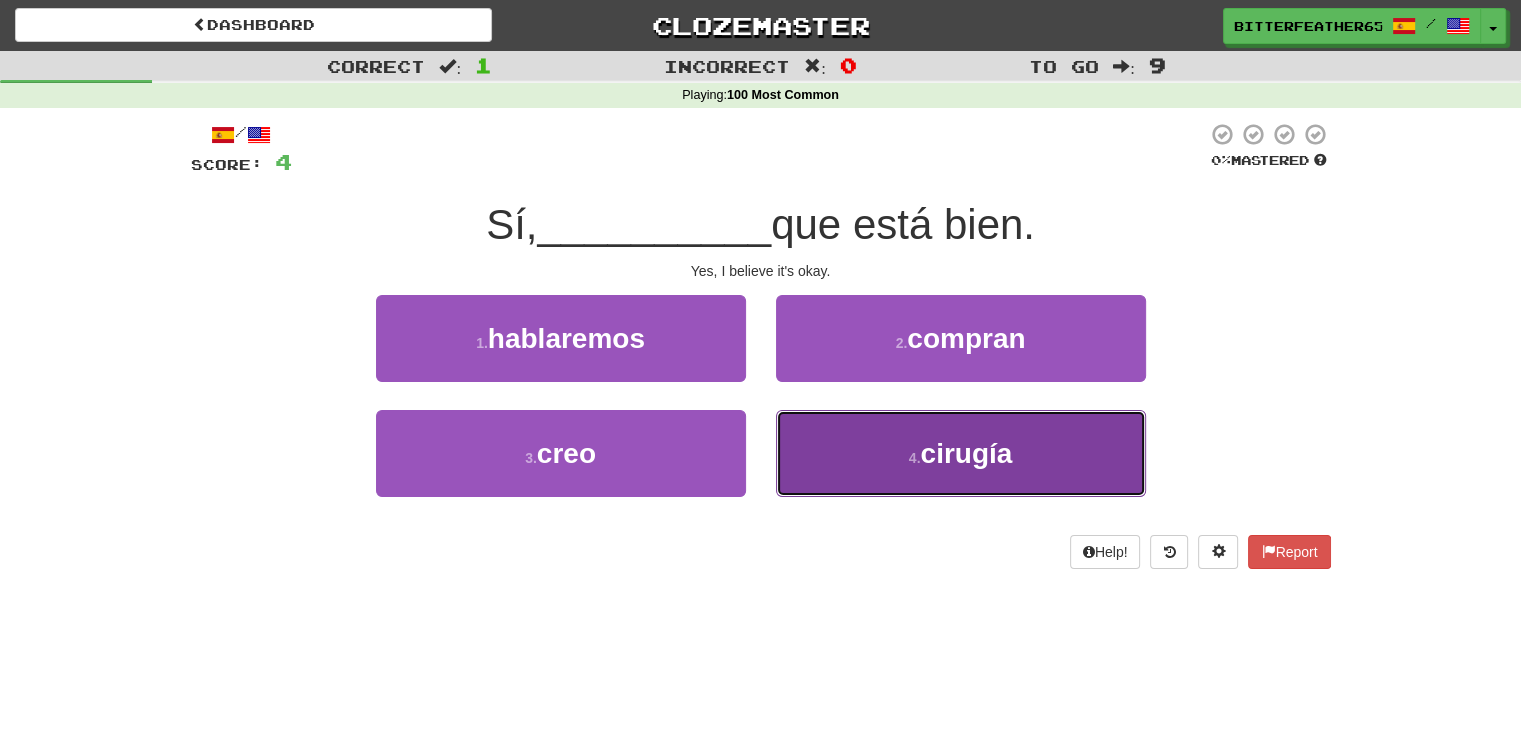 click on "cirugía" at bounding box center [966, 453] 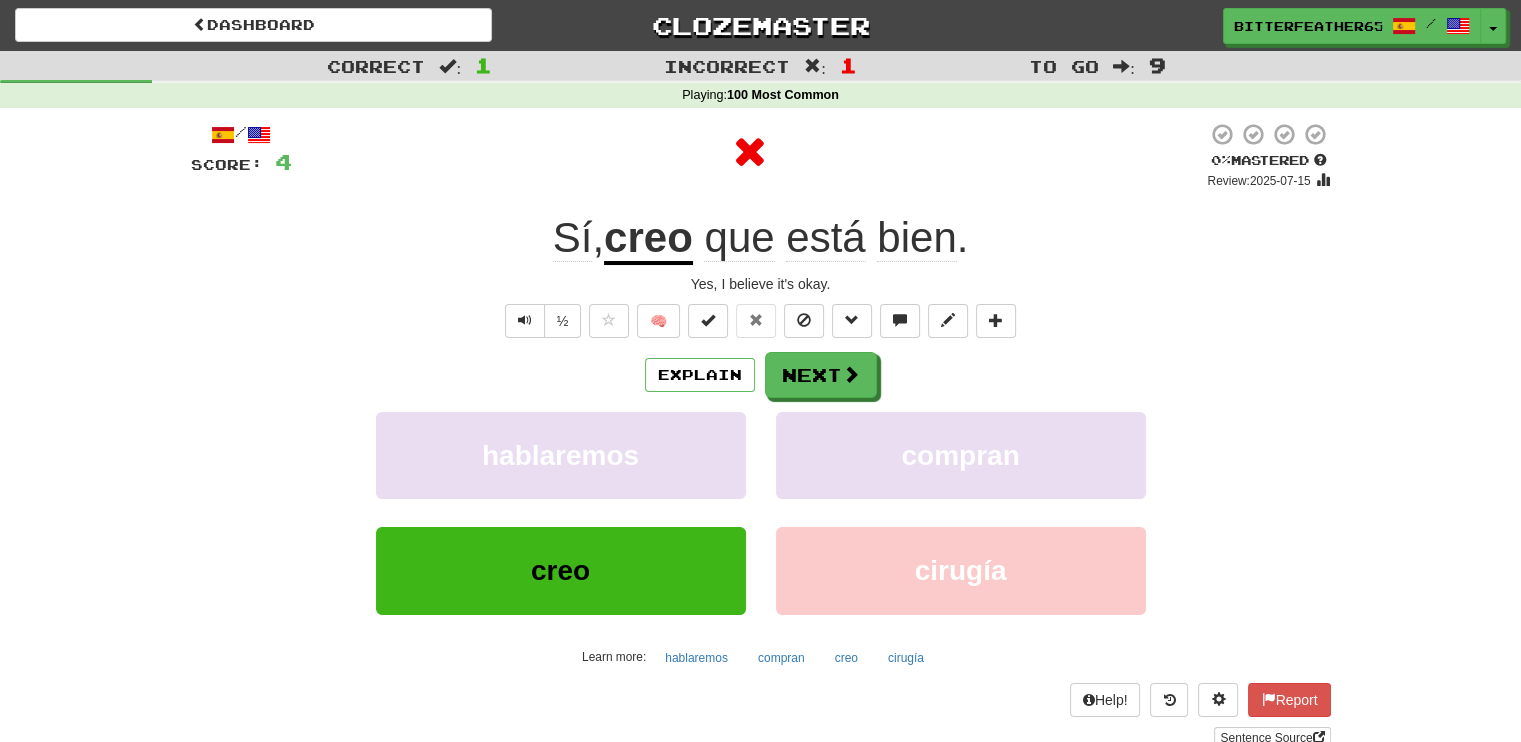 click on "creo" at bounding box center (648, 239) 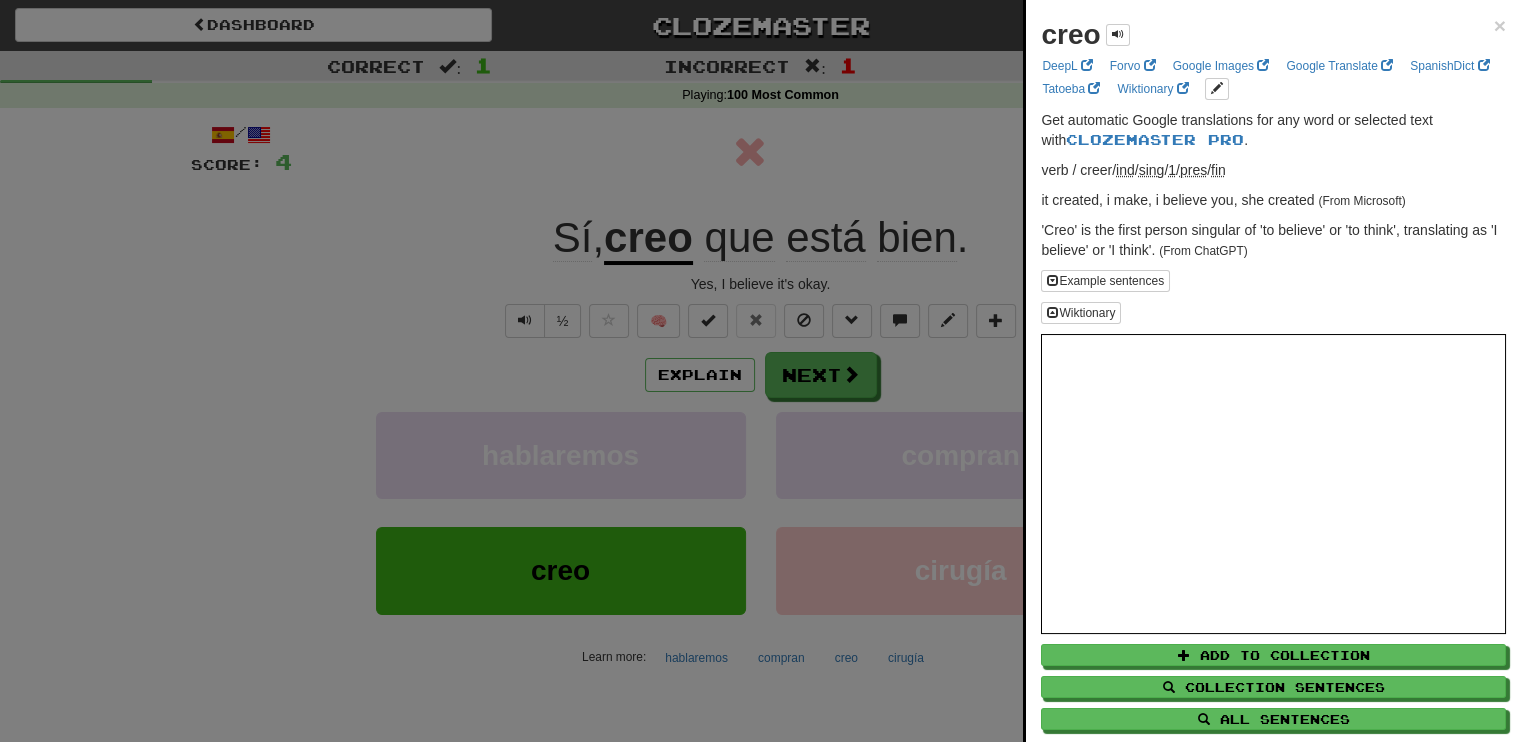 click at bounding box center (760, 371) 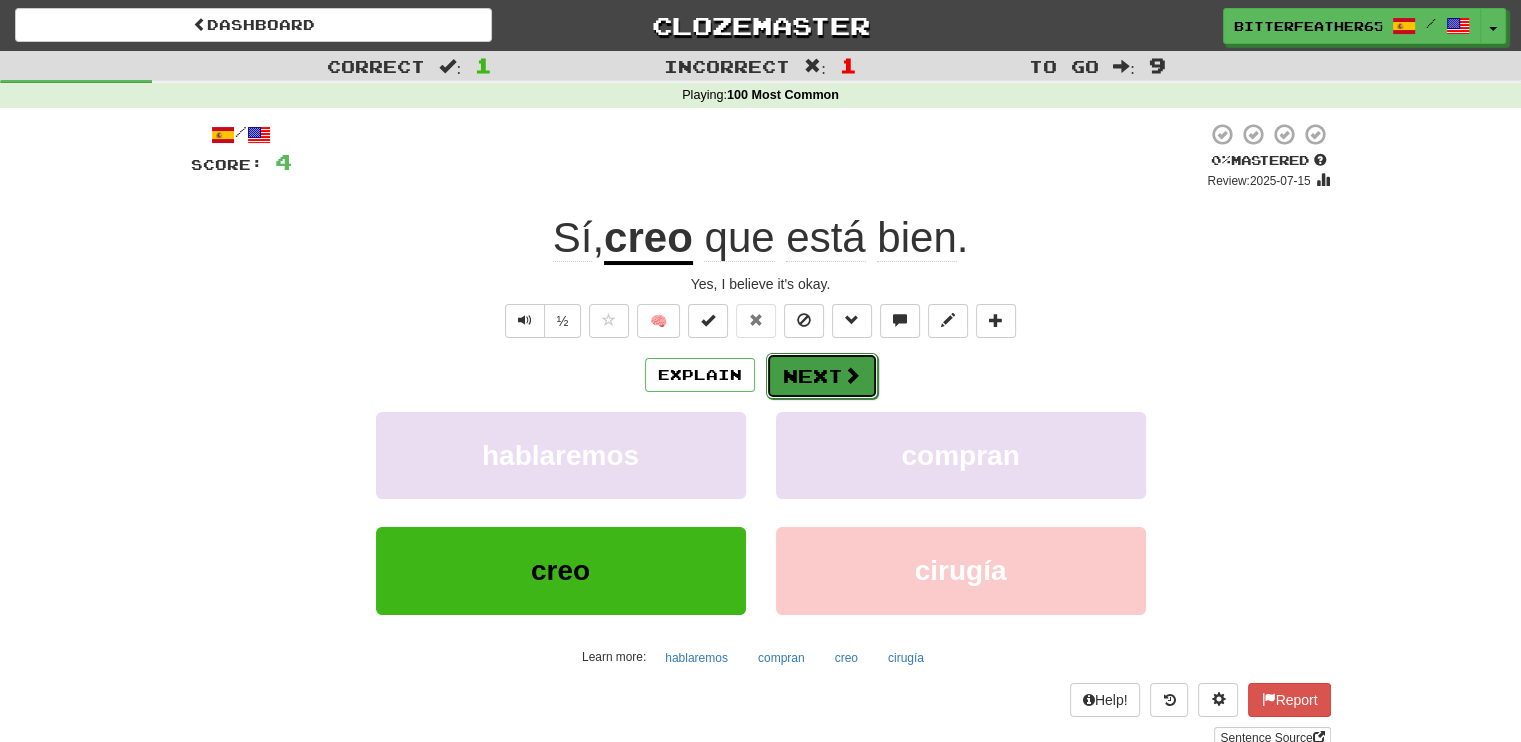 click on "Next" at bounding box center (822, 376) 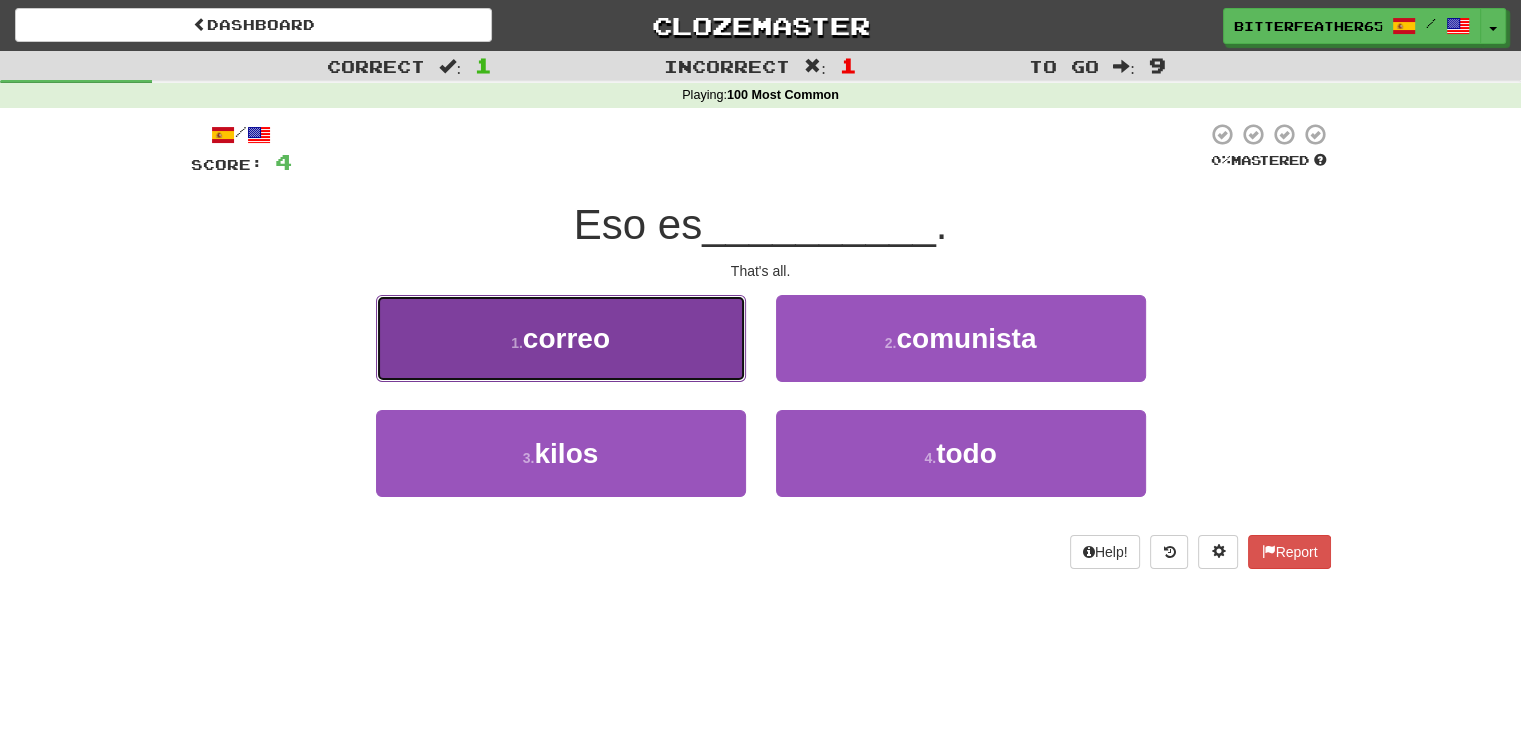click on "1 .  correo" at bounding box center (561, 338) 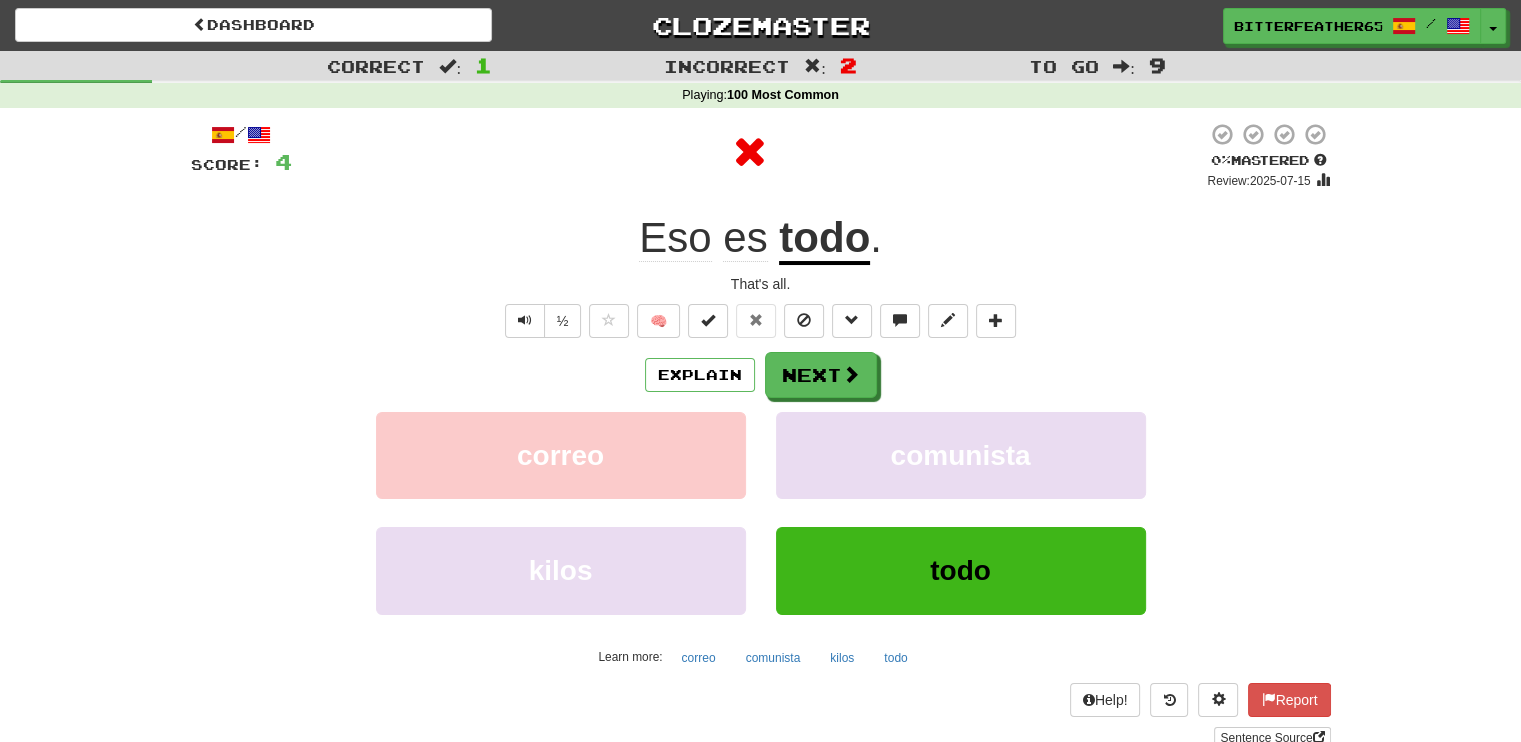 click on "todo" at bounding box center [824, 239] 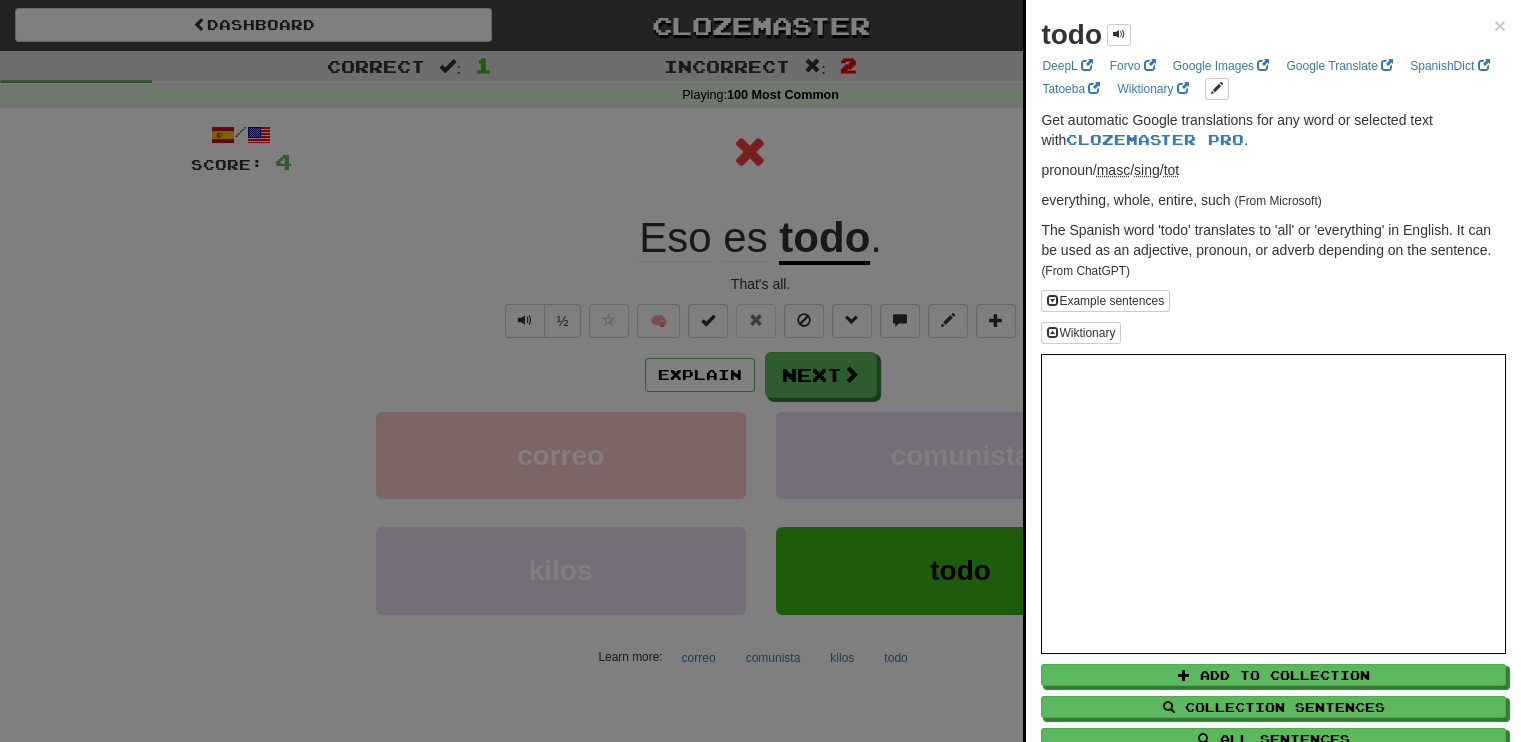click at bounding box center [760, 371] 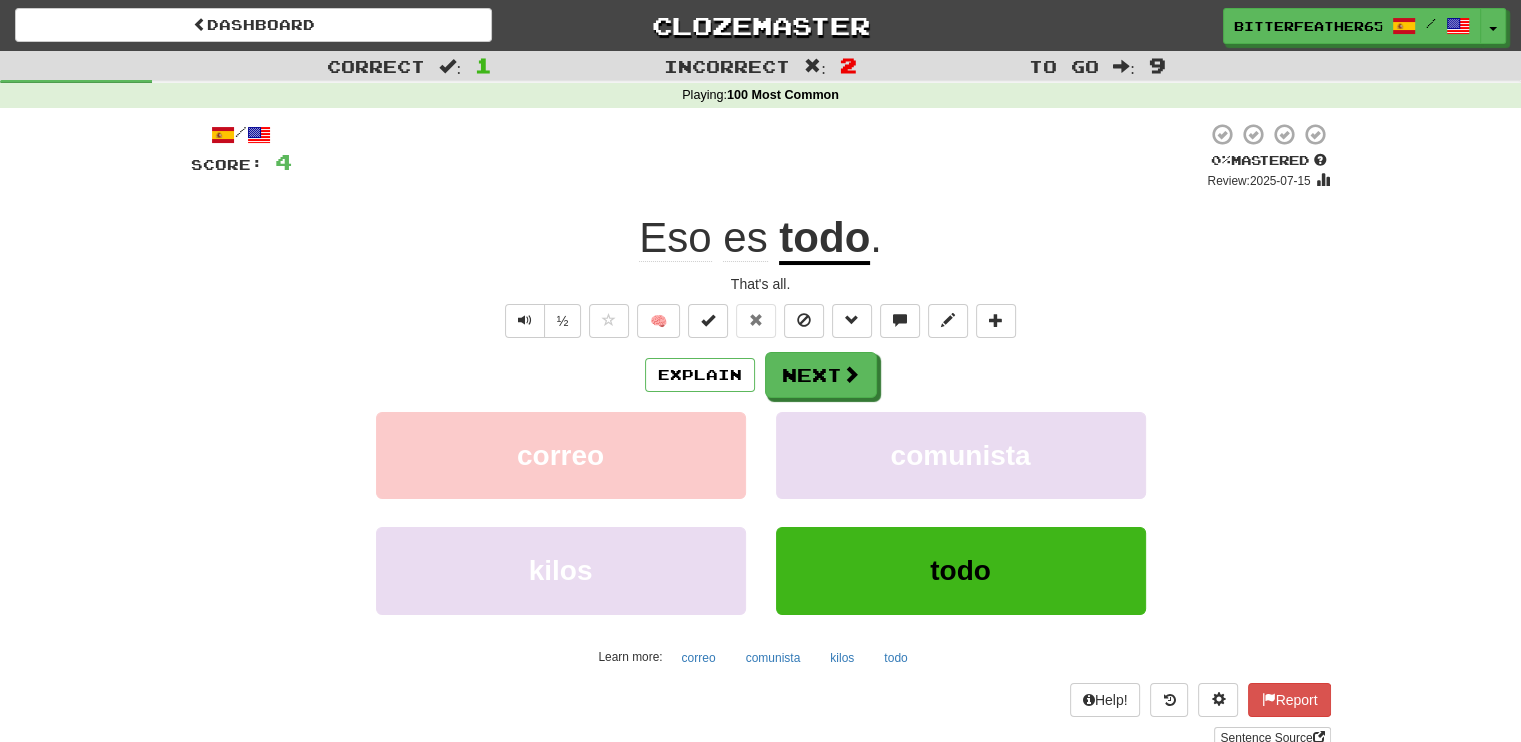 click on "Explain Next correo comunista kilos todo Learn more: correo comunista kilos todo" at bounding box center [761, 512] 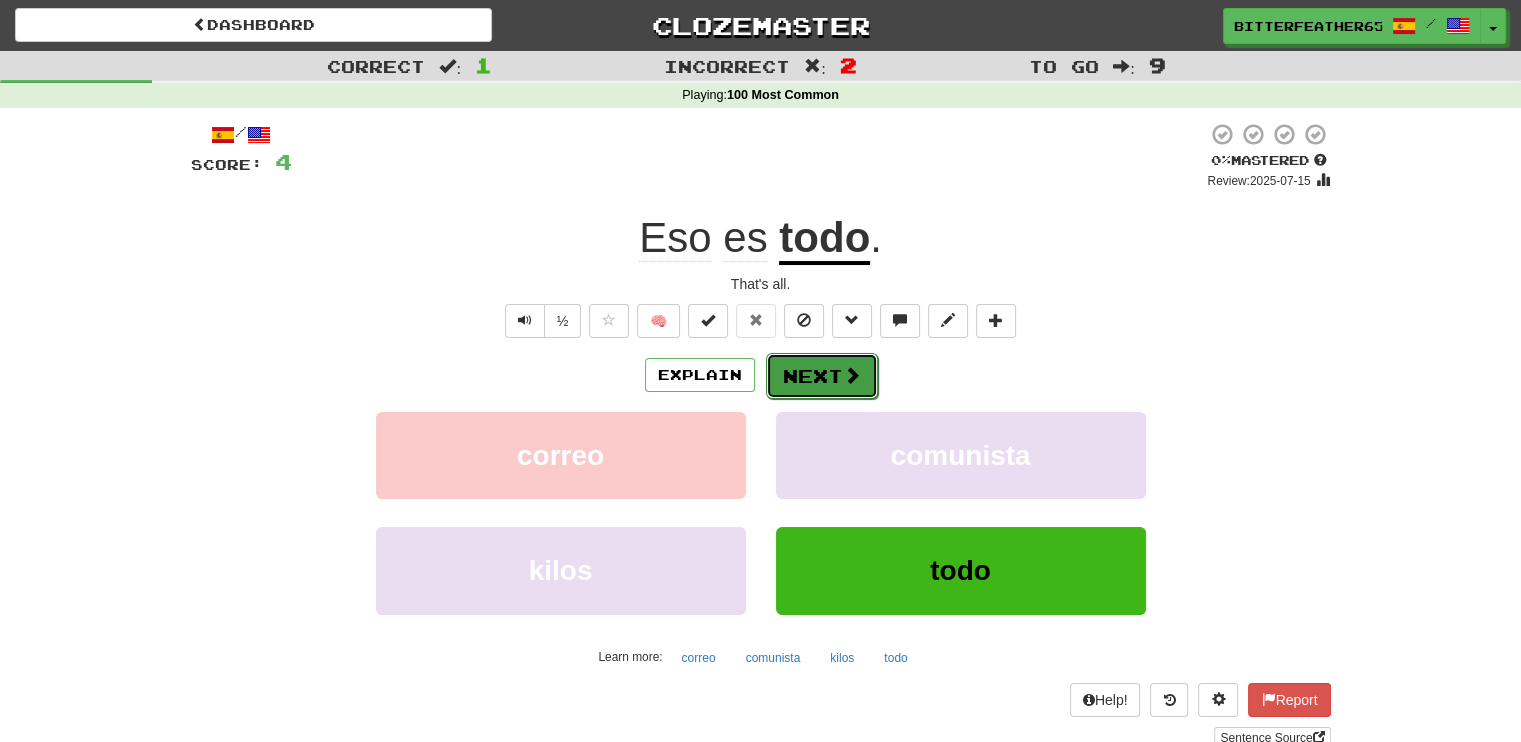click on "Next" at bounding box center [822, 376] 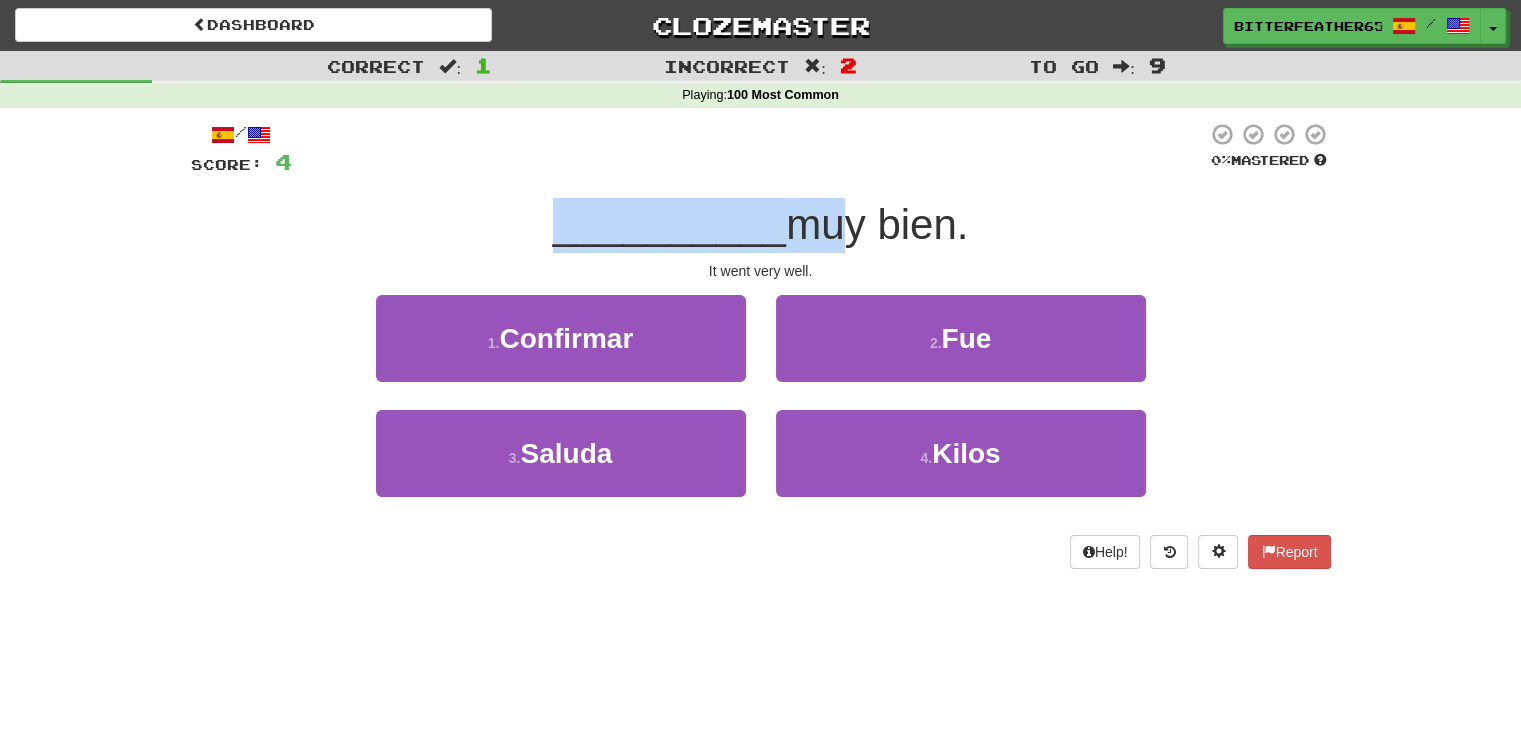 drag, startPoint x: 521, startPoint y: 224, endPoint x: 816, endPoint y: 234, distance: 295.16943 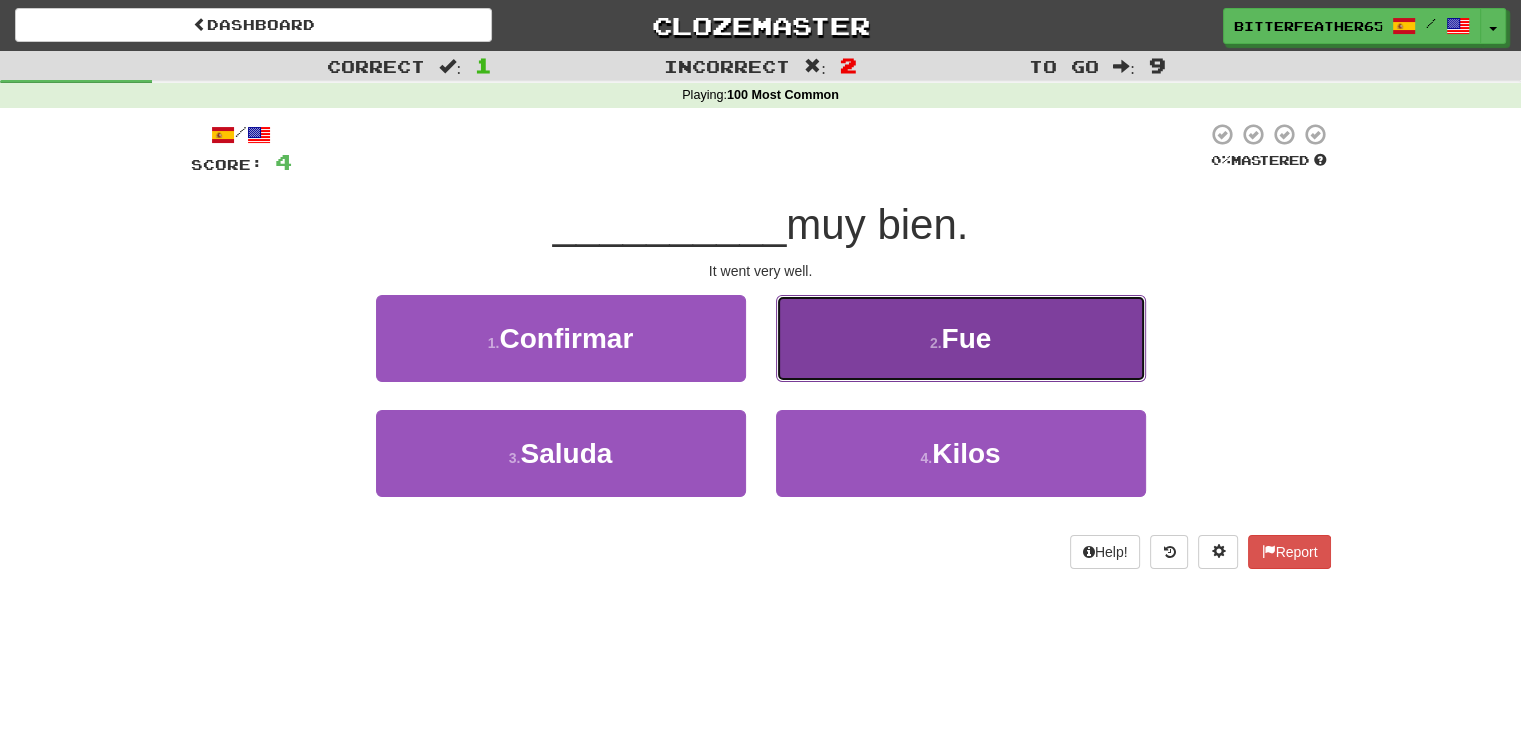 click on "2 .  Fue" at bounding box center [961, 338] 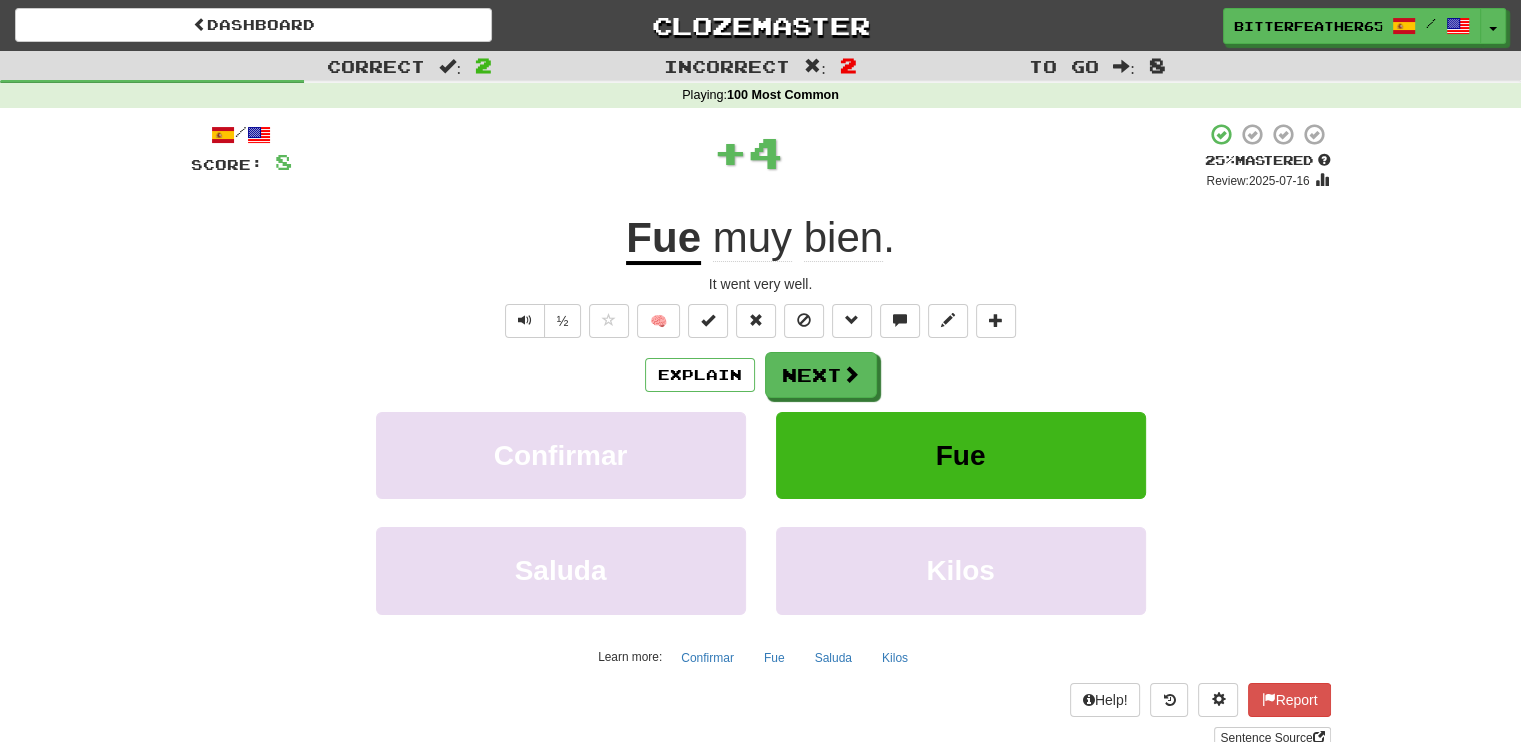 click on "Fue" at bounding box center [663, 239] 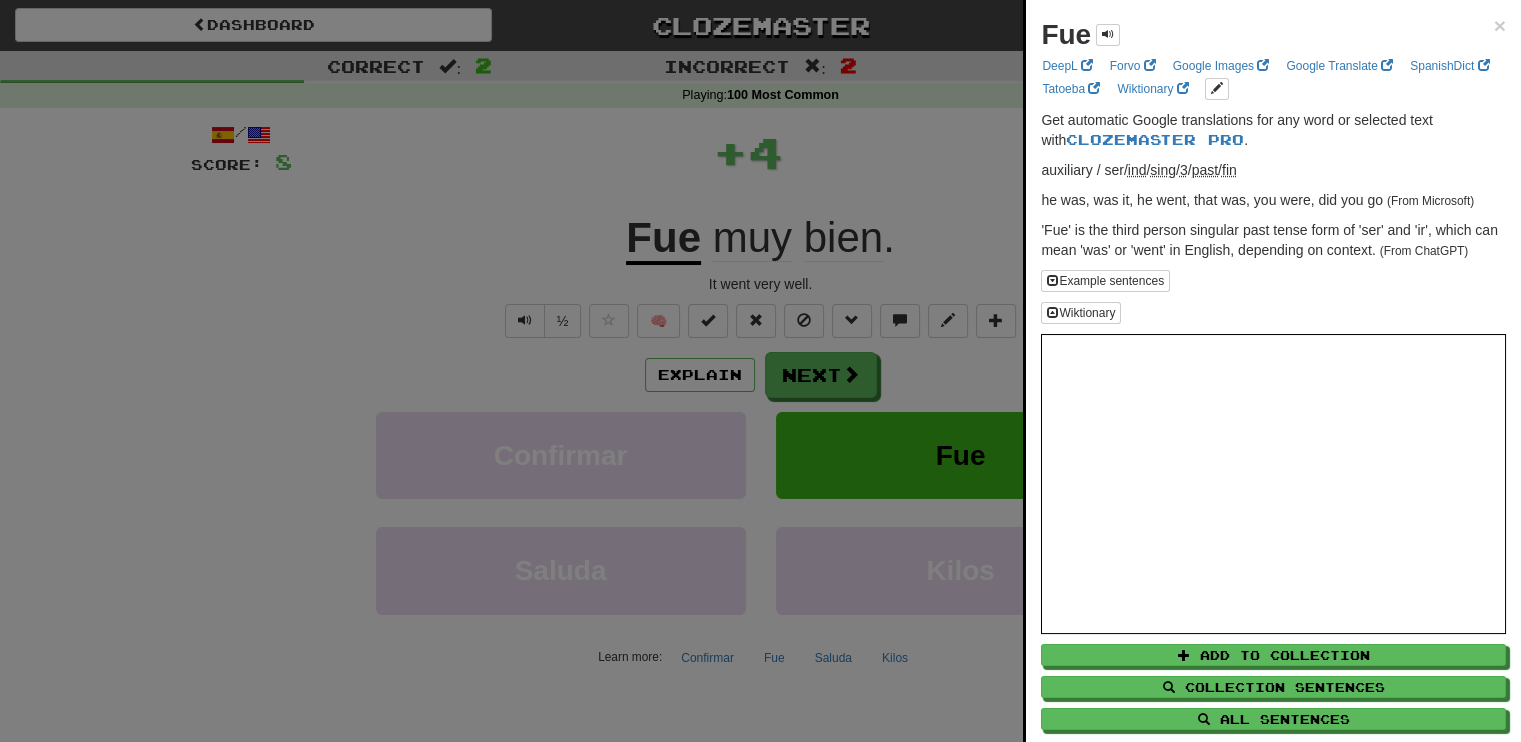 click at bounding box center [760, 371] 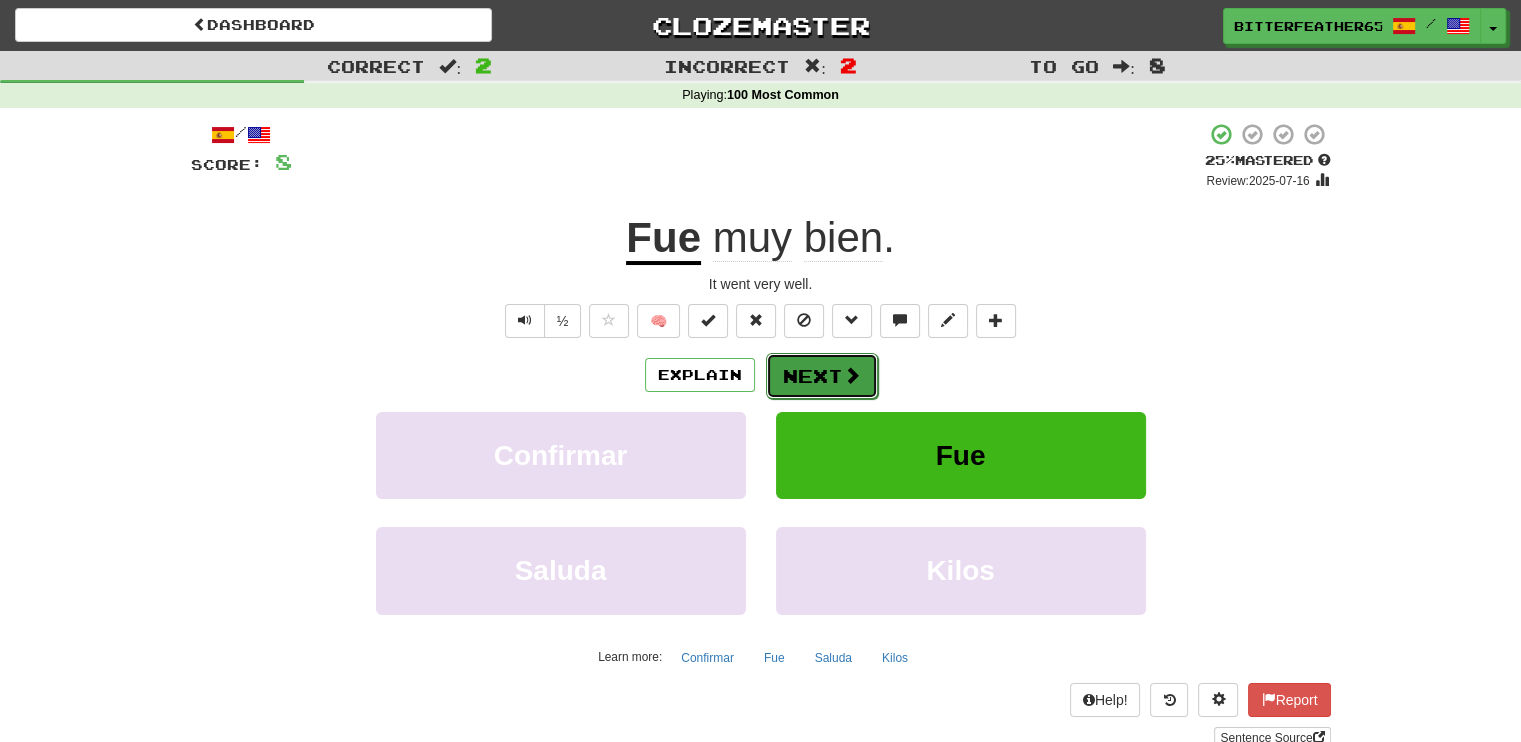 click on "Next" at bounding box center (822, 376) 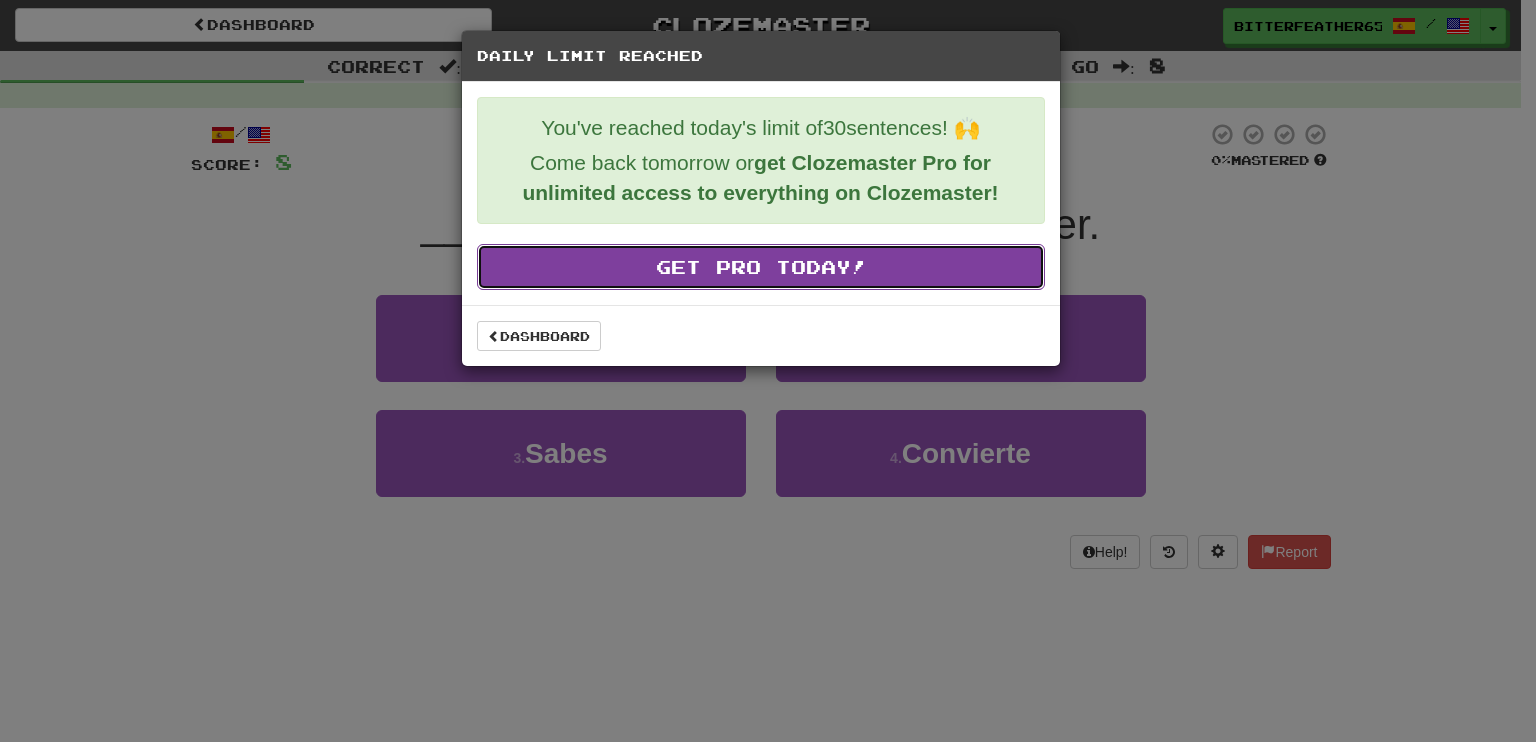 click on "Get Pro Today!" at bounding box center [761, 267] 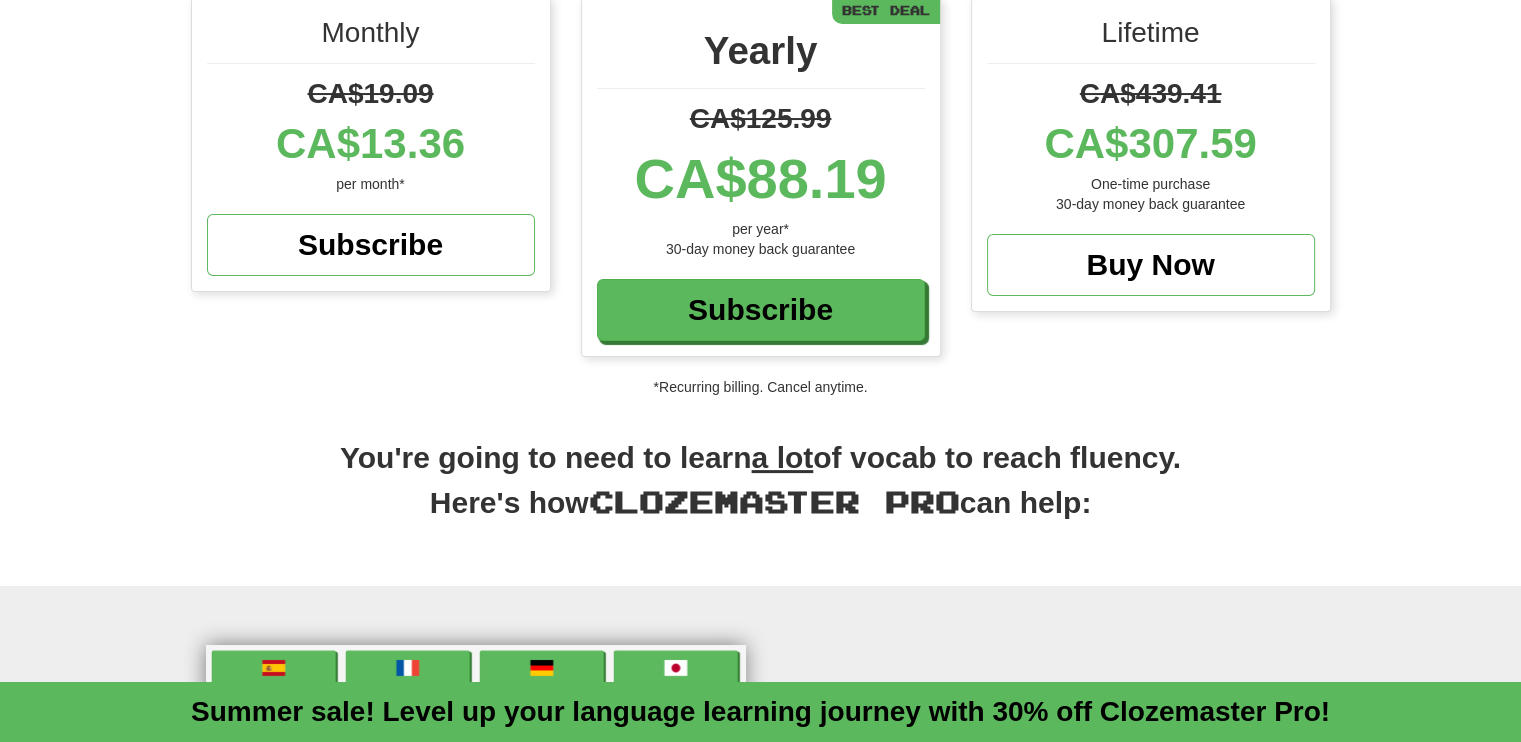scroll, scrollTop: 266, scrollLeft: 0, axis: vertical 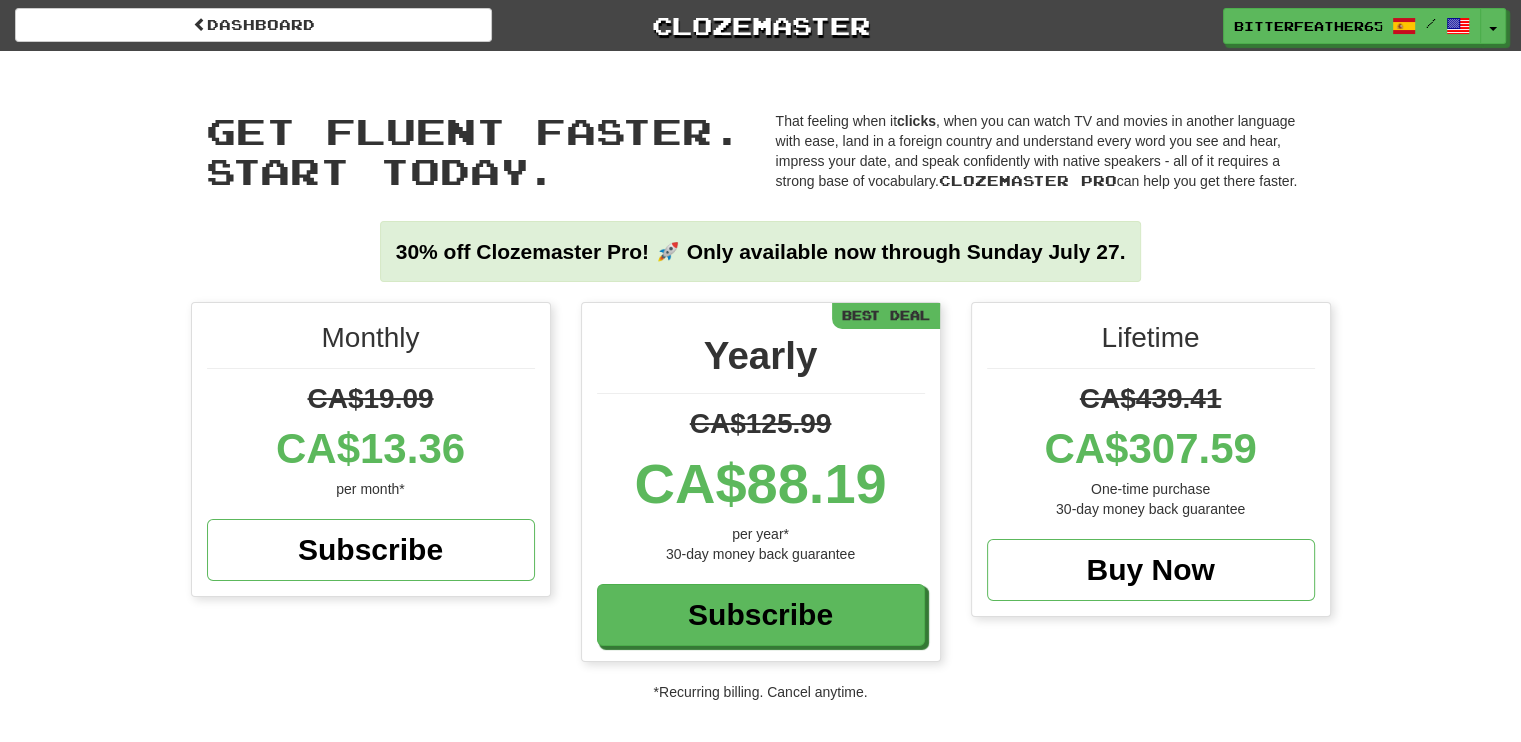click on "Dashboard
Clozemaster
BitterFeather6552
/
Toggle Dropdown
Dashboard
Leaderboard
Activity Feed
Notifications
Profile
Discussions
Español
/
English
Streak:
1
Review:
2
Points Today: 88
Languages
Account
Logout
BitterFeather6552
/
Toggle Dropdown
Dashboard
Leaderboard
Activity Feed
Notifications
Profile
Discussions
Español
/
English
Streak:
1
Review:
2
Points Today: 88
Languages
Account
Logout
clozemaster" at bounding box center [760, 25] 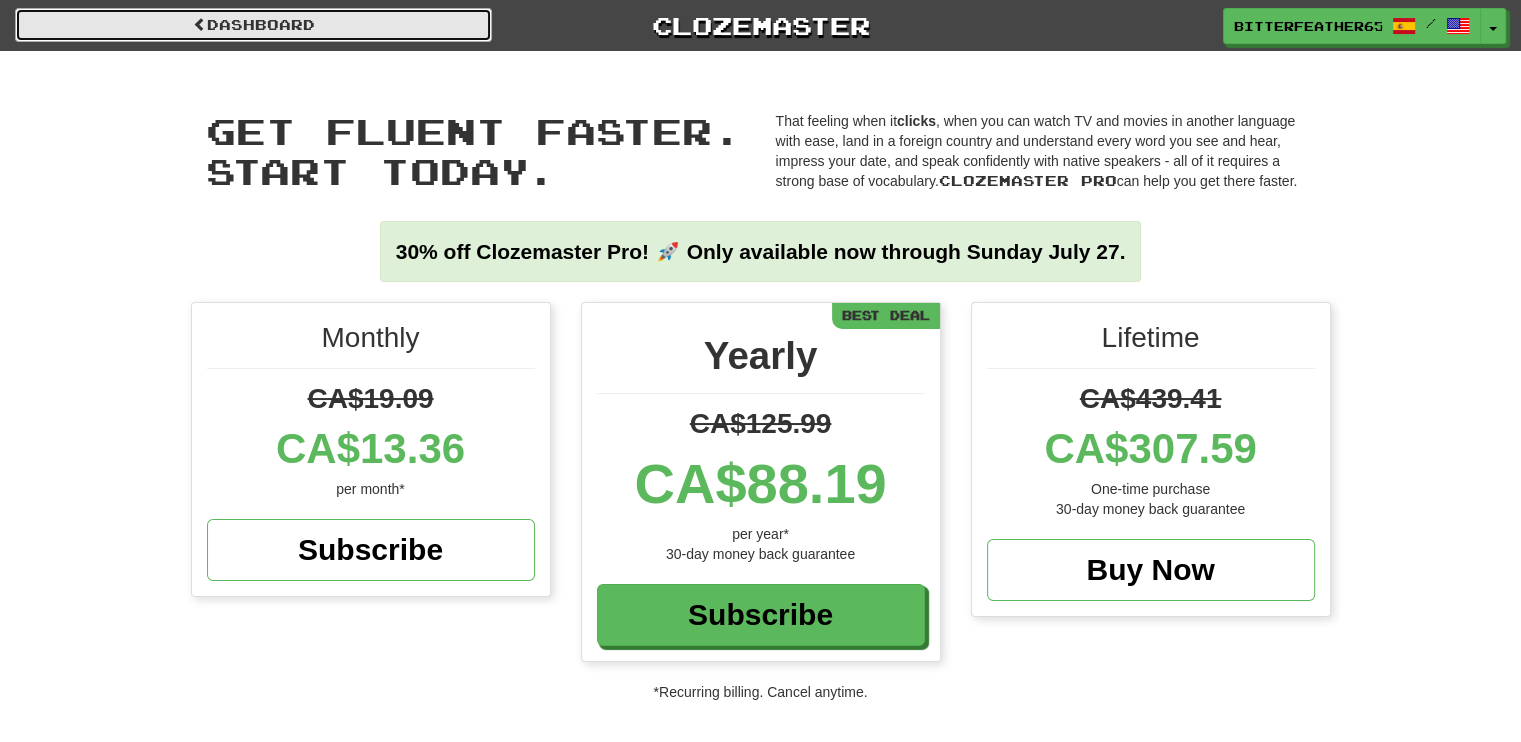 click on "Dashboard" at bounding box center (253, 25) 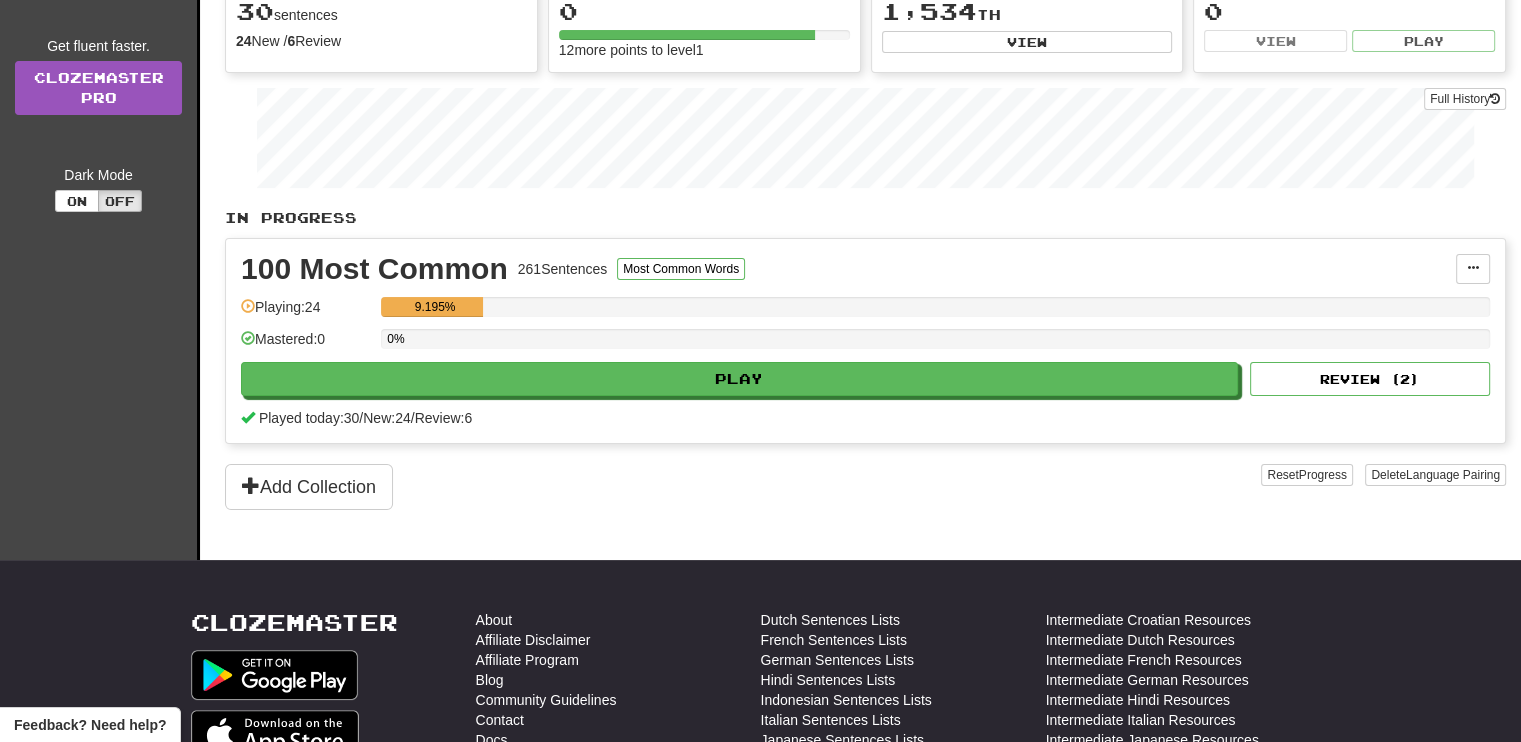 scroll, scrollTop: 0, scrollLeft: 0, axis: both 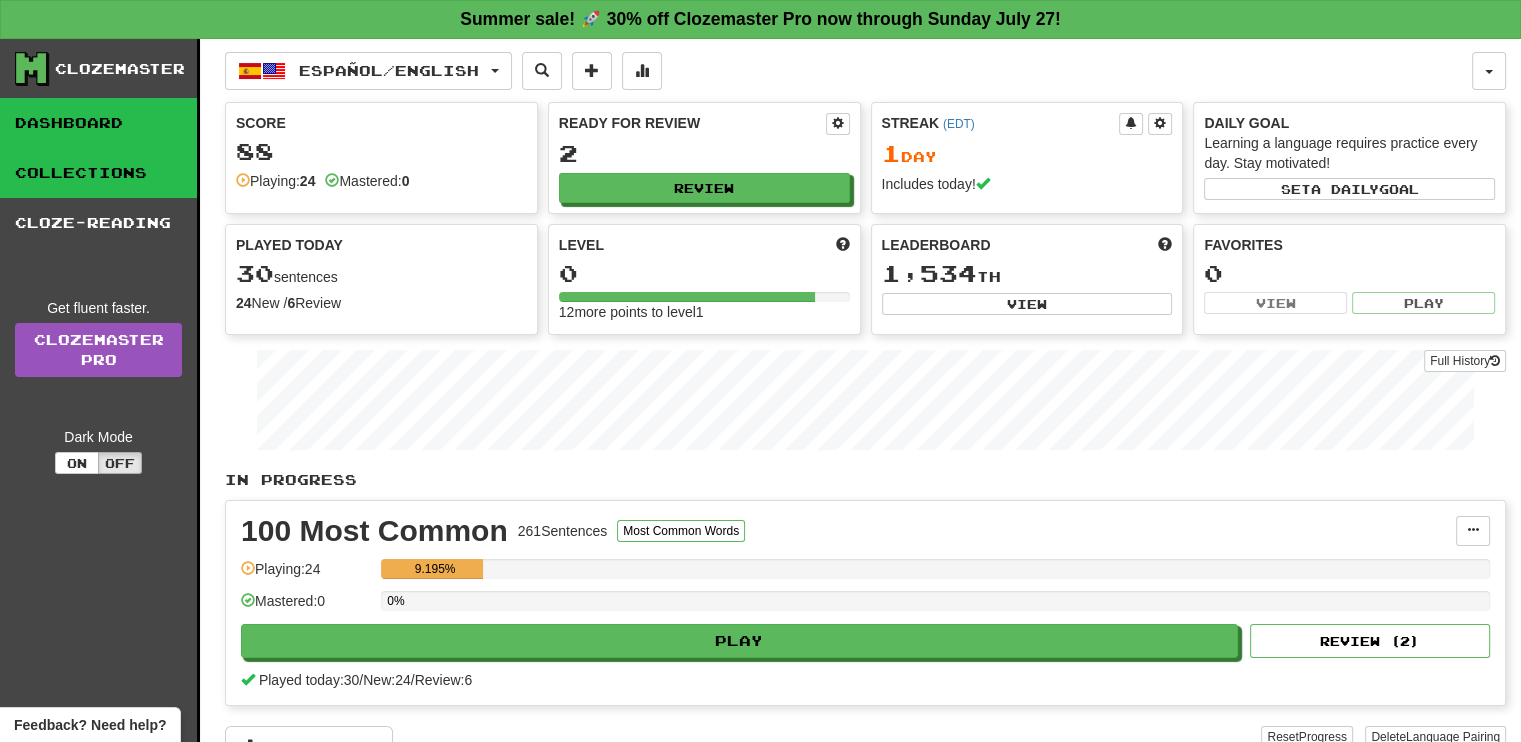 click on "Collections" at bounding box center [98, 173] 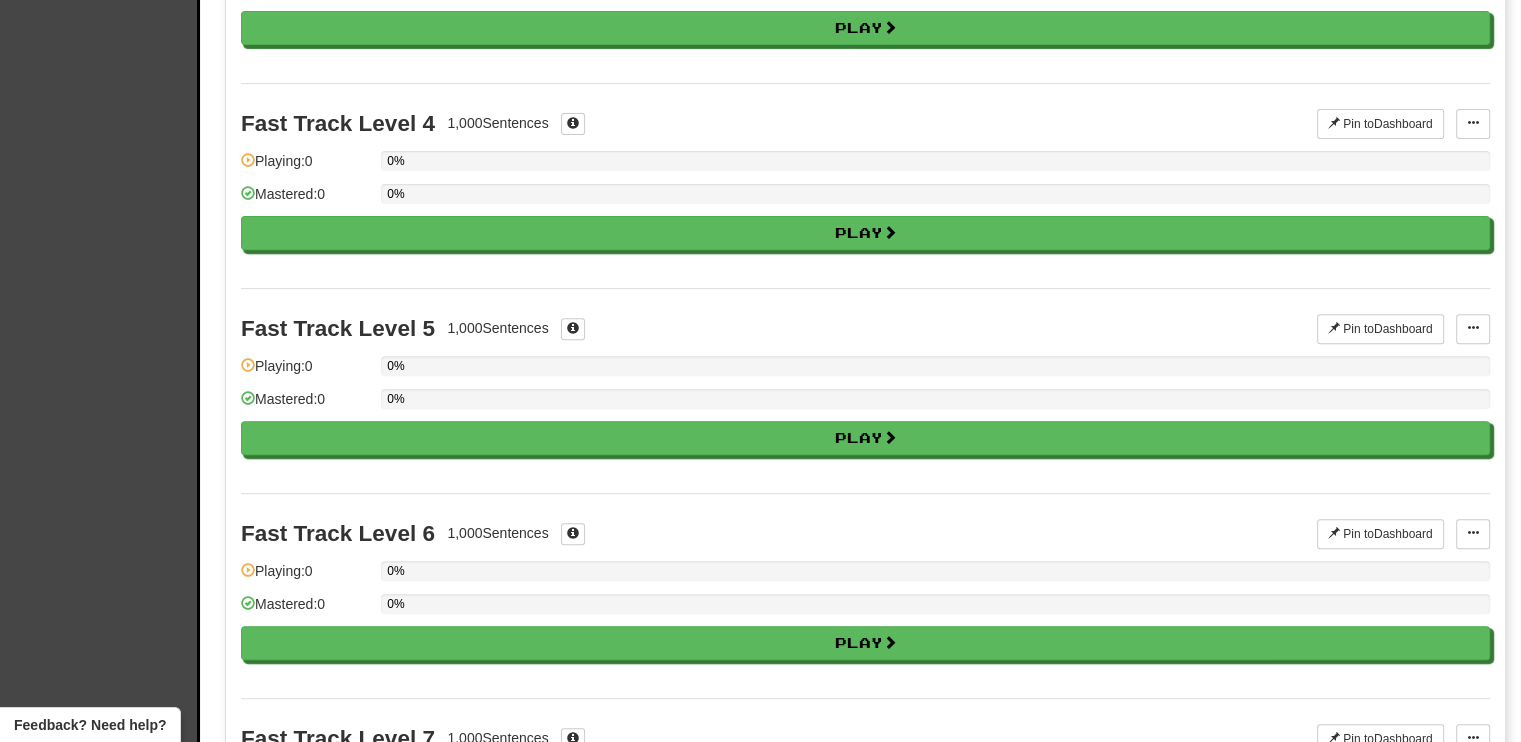 scroll, scrollTop: 0, scrollLeft: 0, axis: both 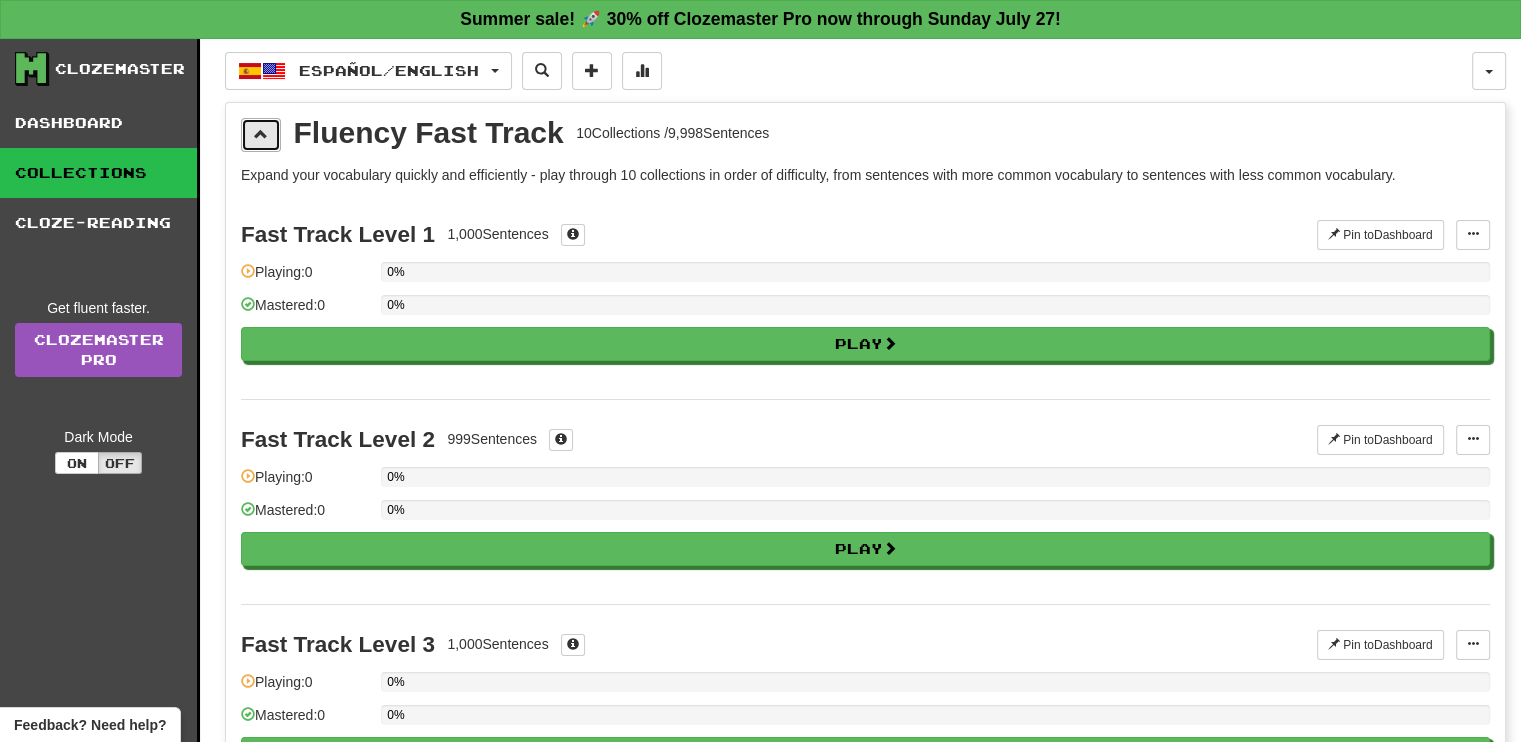click at bounding box center (261, 134) 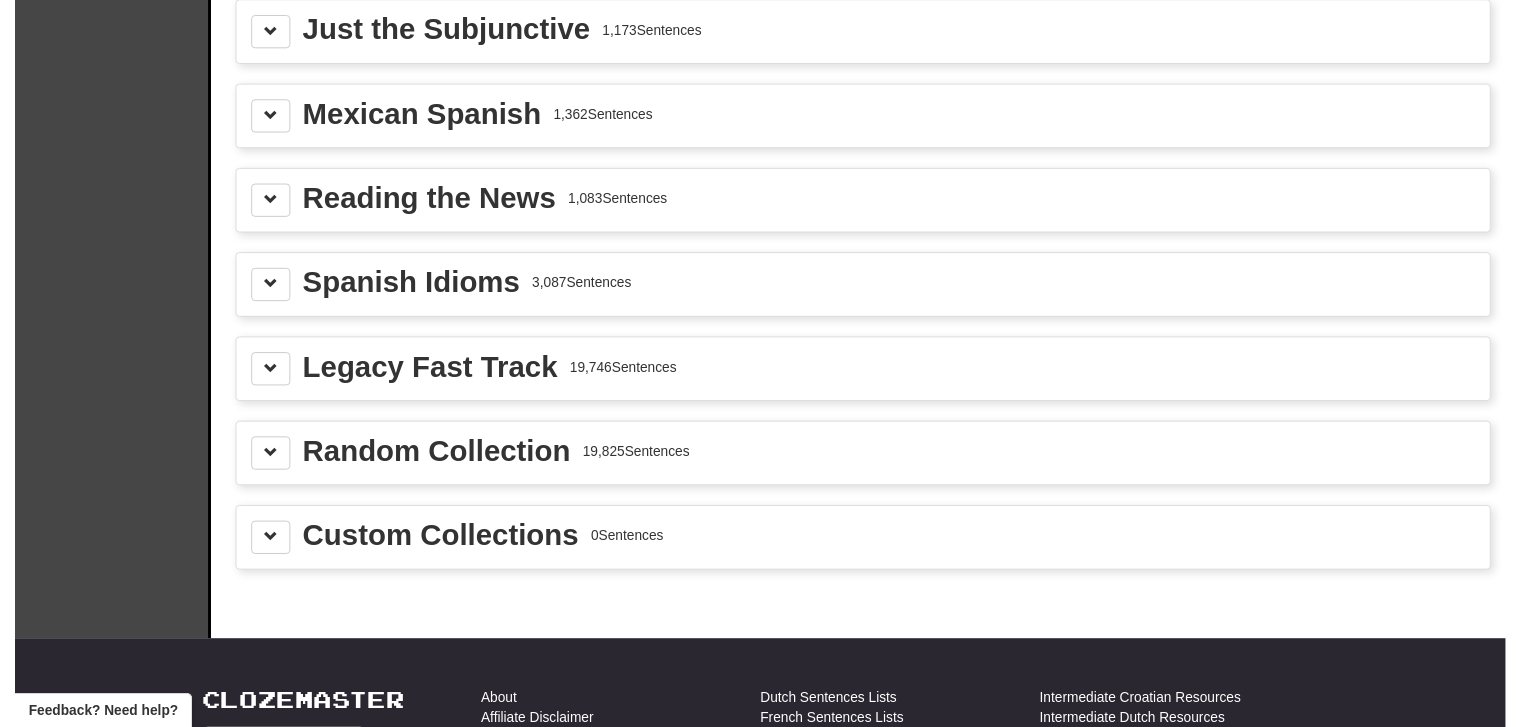 scroll, scrollTop: 0, scrollLeft: 0, axis: both 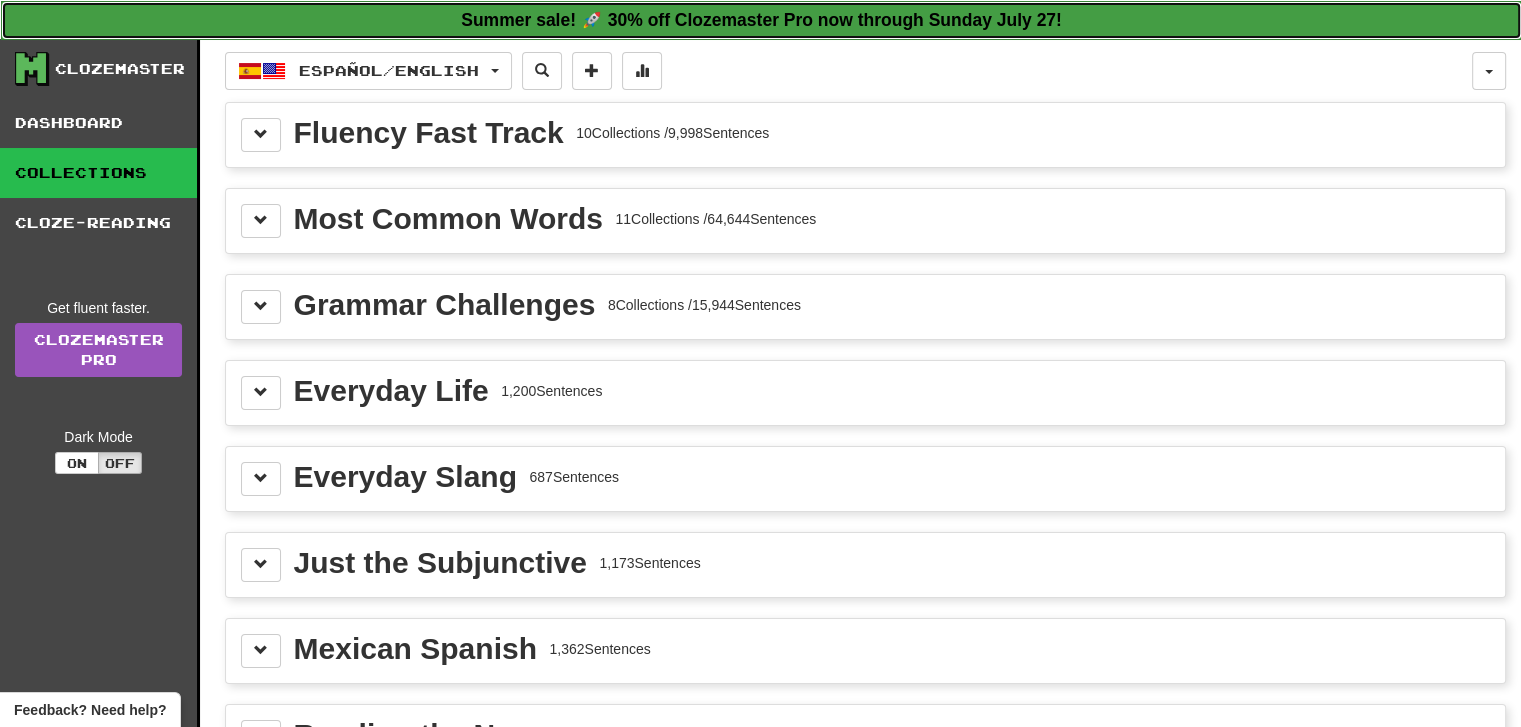 click on "Summer sale! 🚀 30% off Clozemaster Pro now through Sunday July 27!" at bounding box center [761, 20] 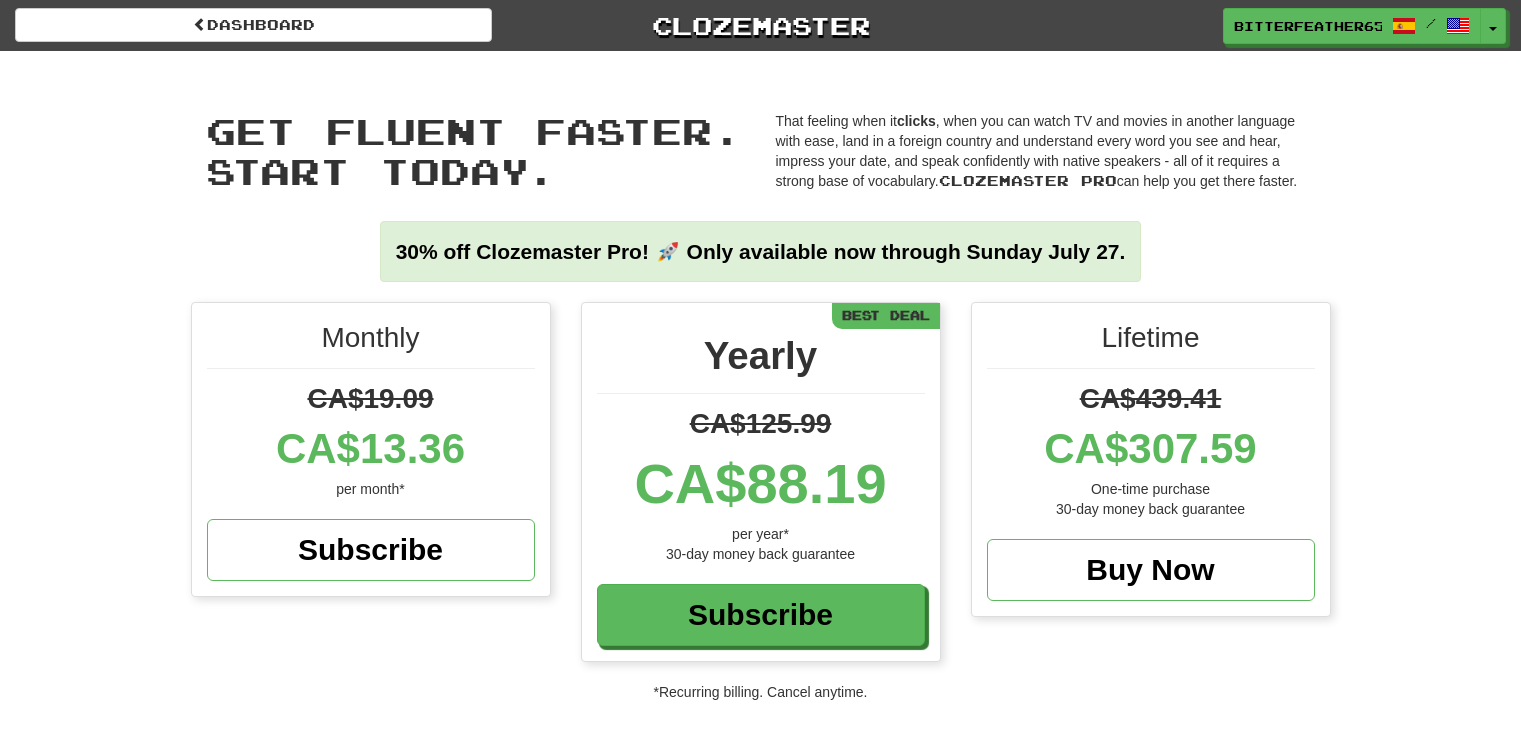 scroll, scrollTop: 0, scrollLeft: 0, axis: both 